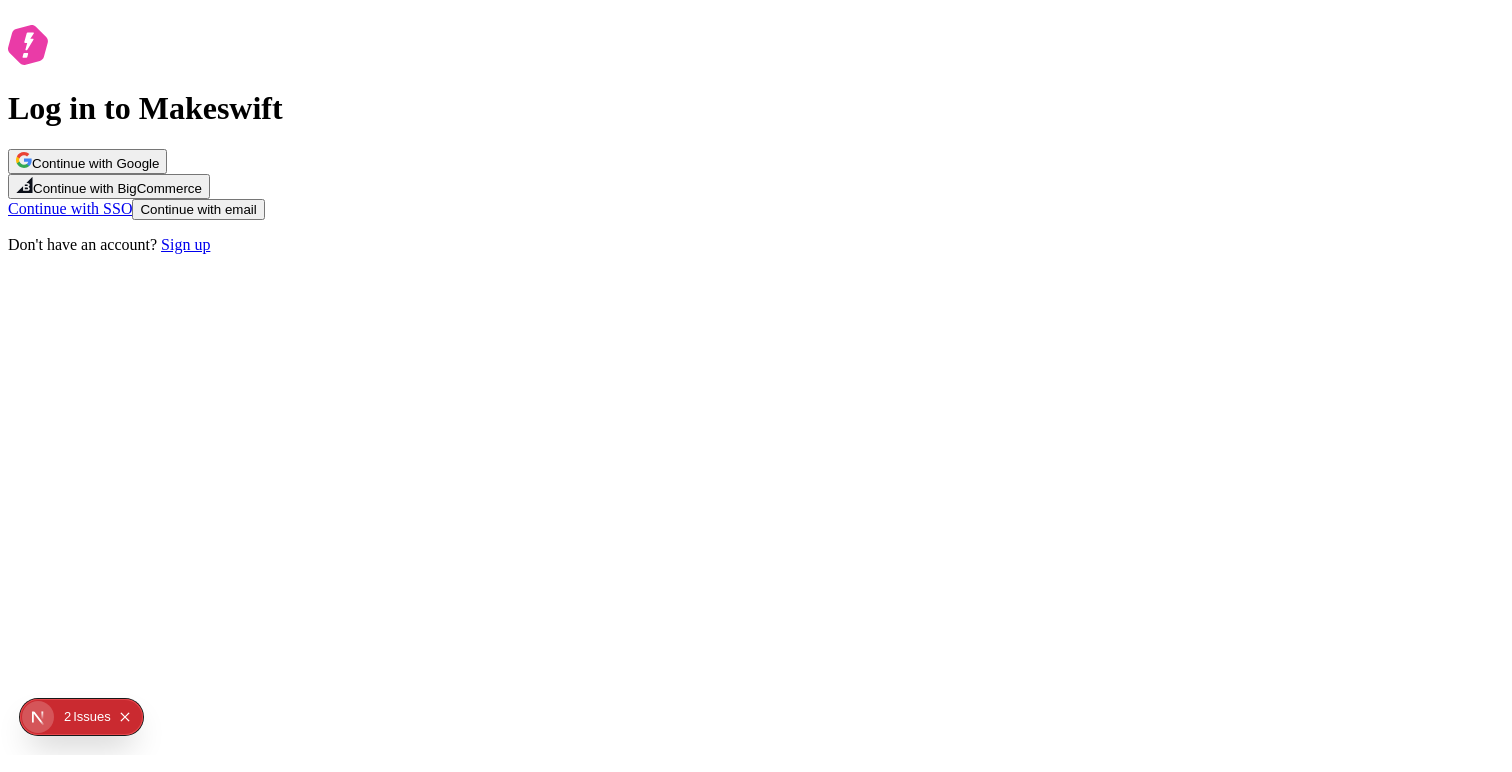 scroll, scrollTop: 0, scrollLeft: 0, axis: both 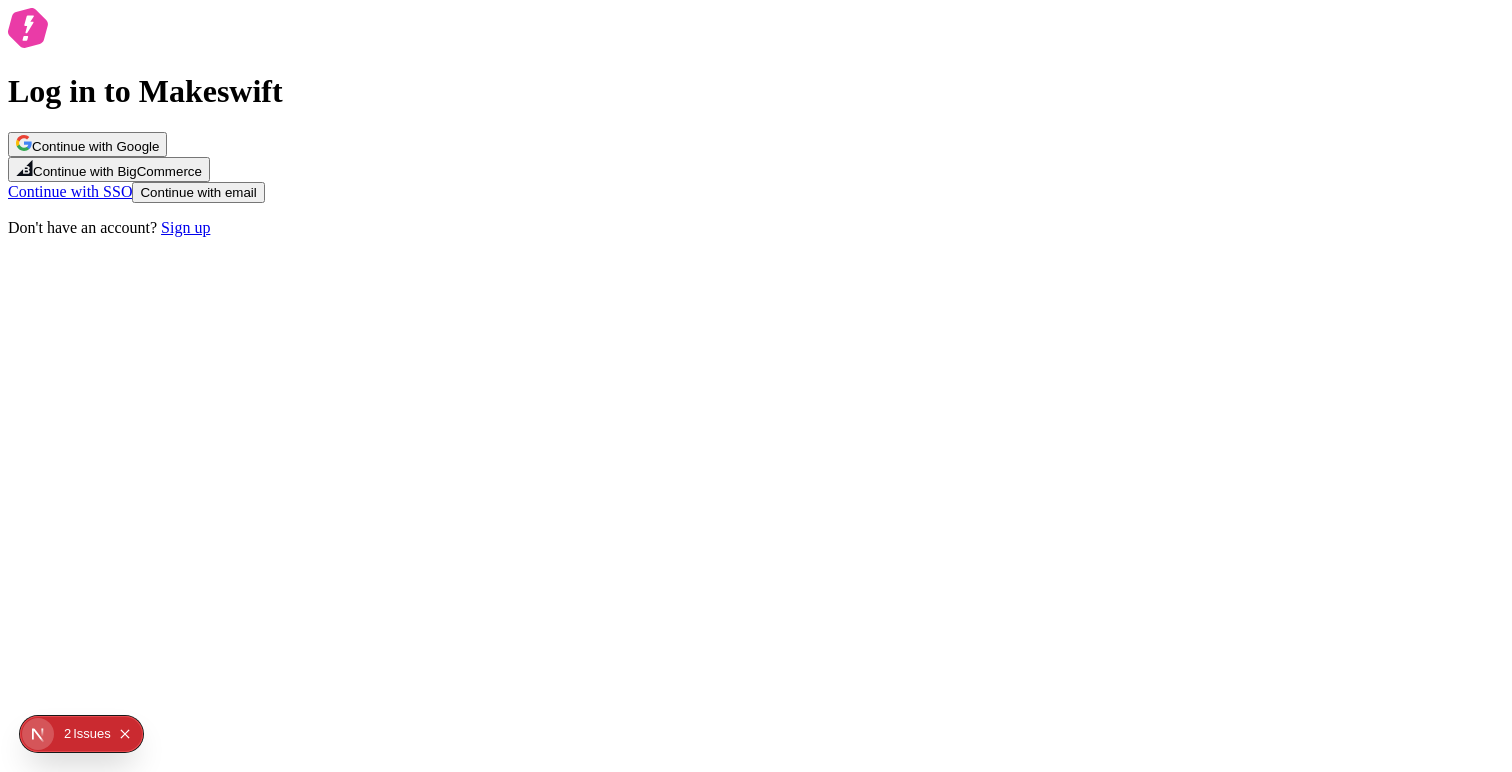 click on "Continue with Google" at bounding box center (95, 146) 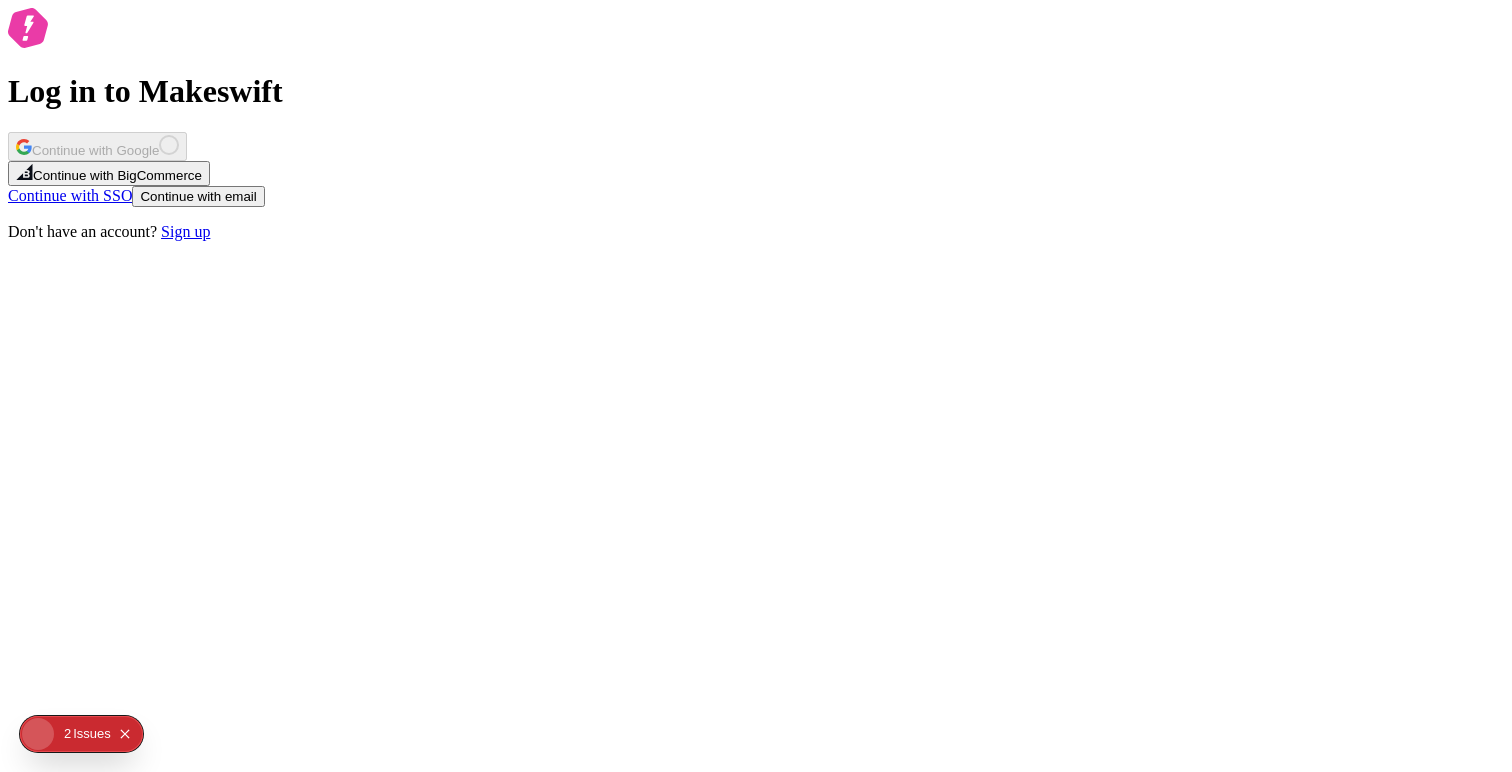 click on "Issue s" 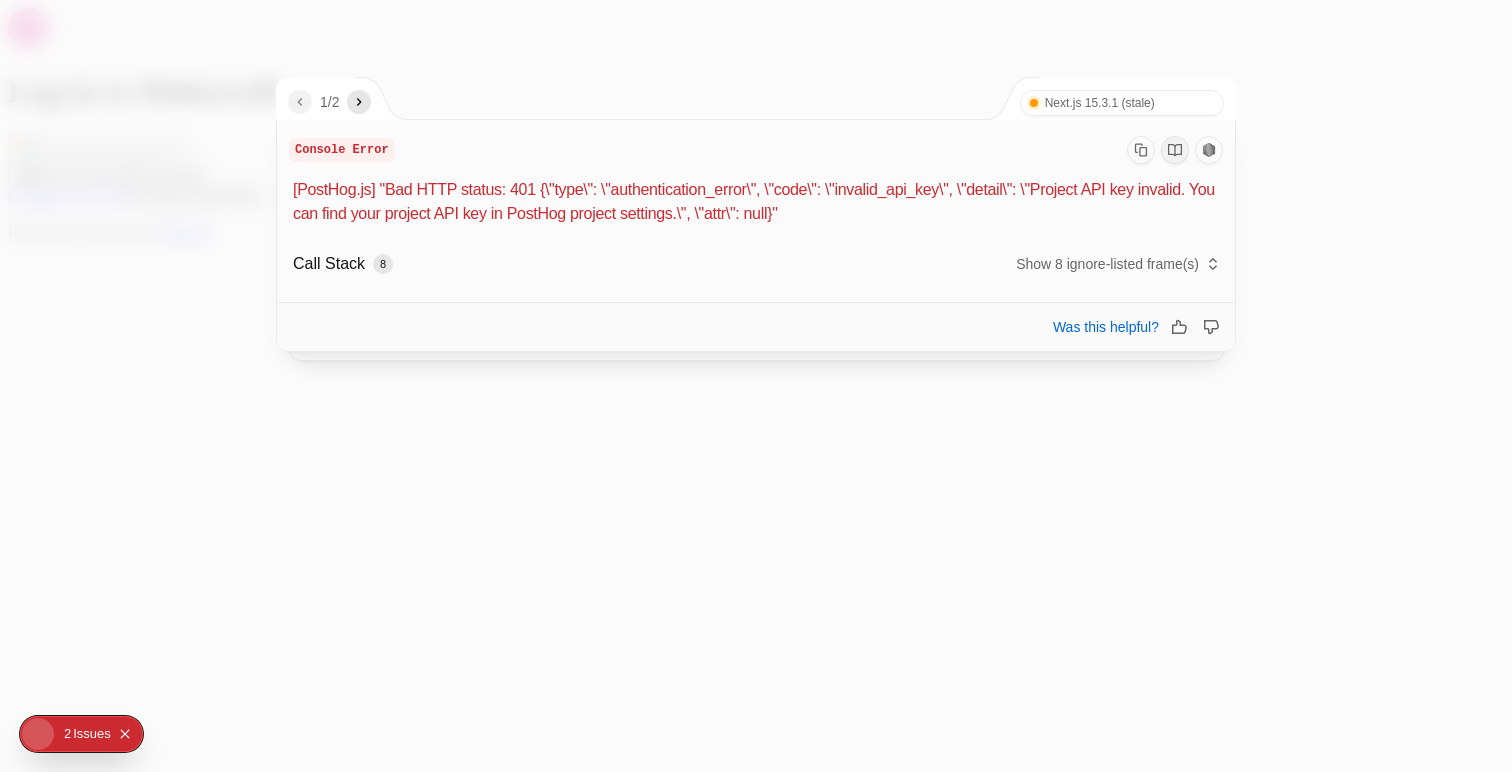 click 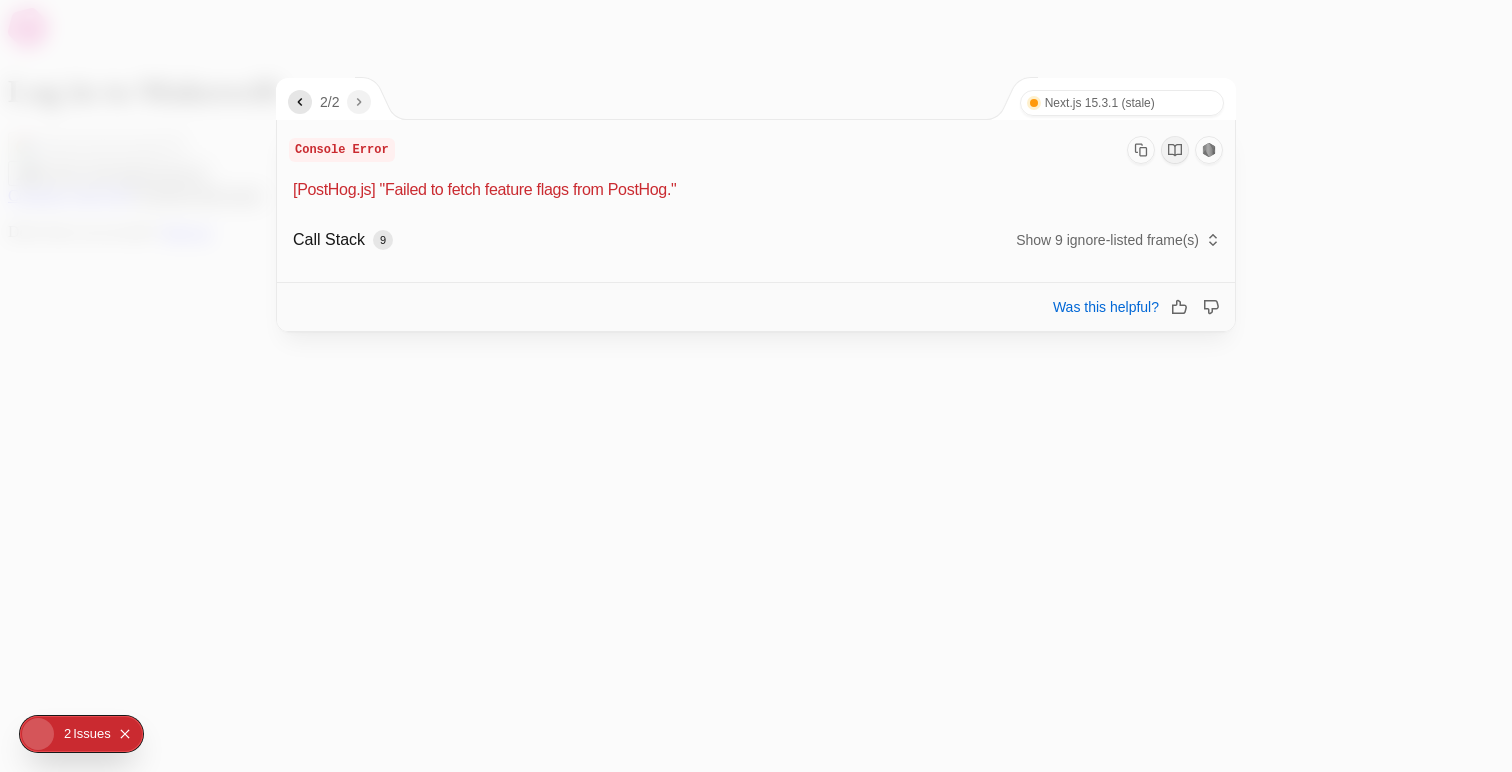 click 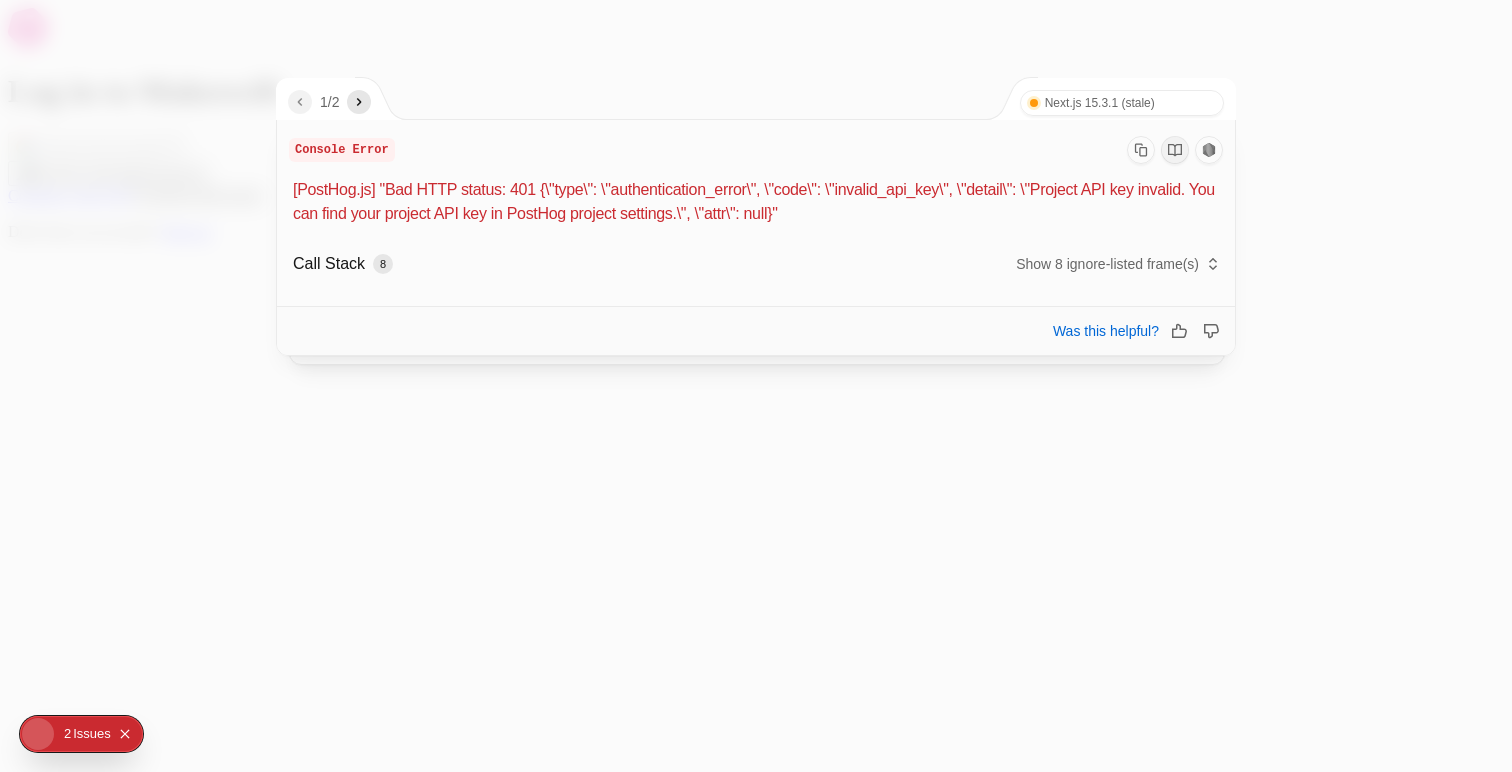 click 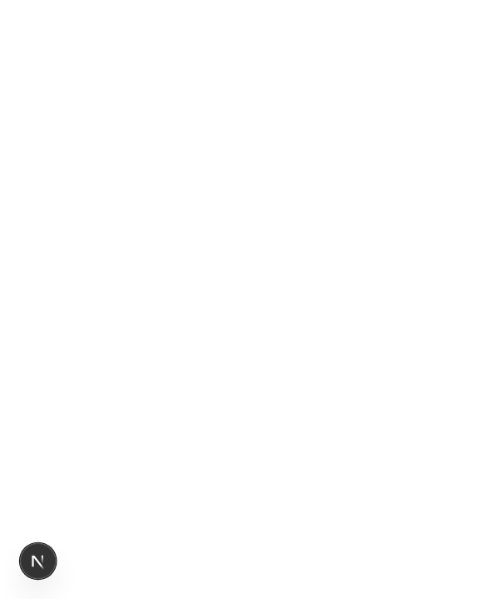 scroll, scrollTop: 0, scrollLeft: 0, axis: both 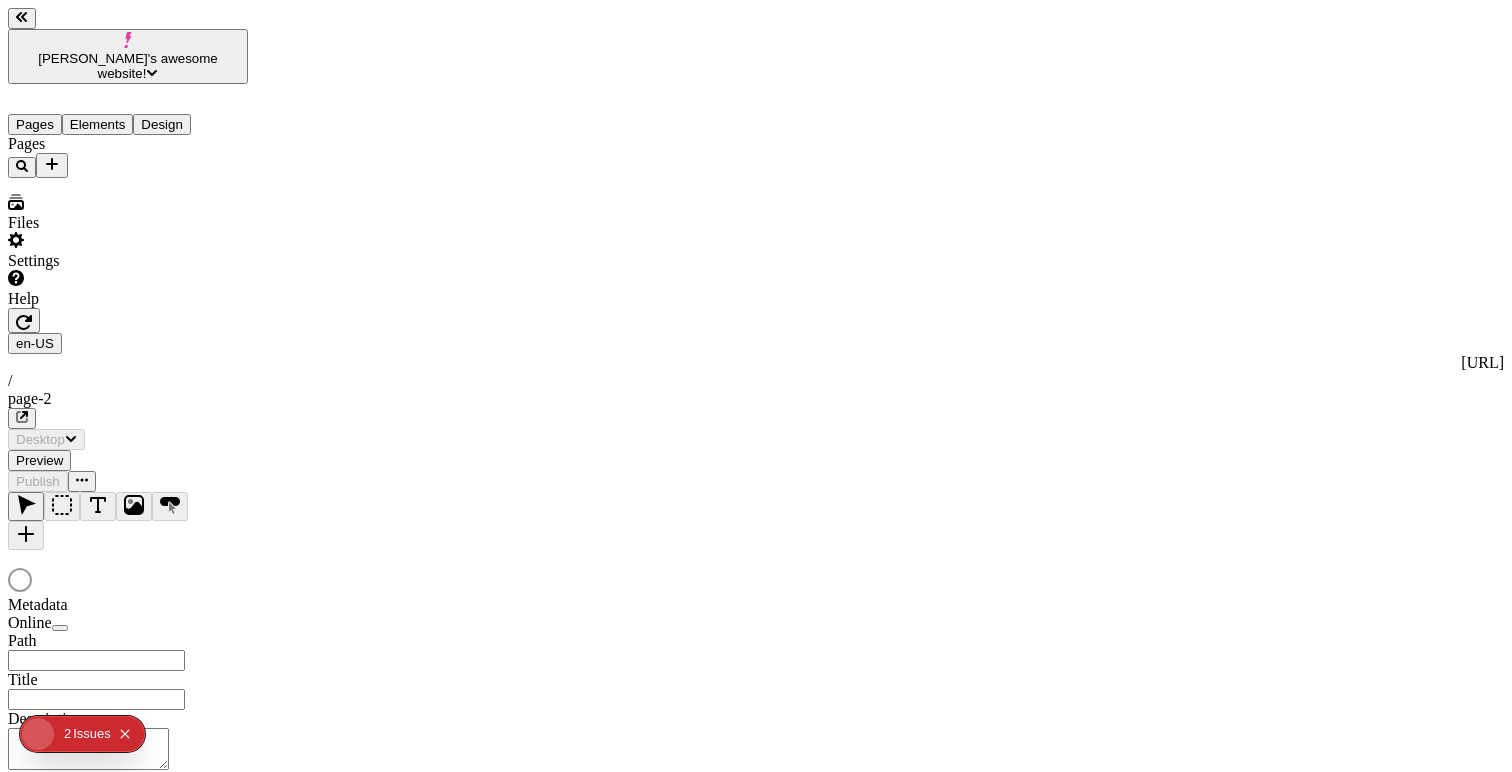 type on "/page-2" 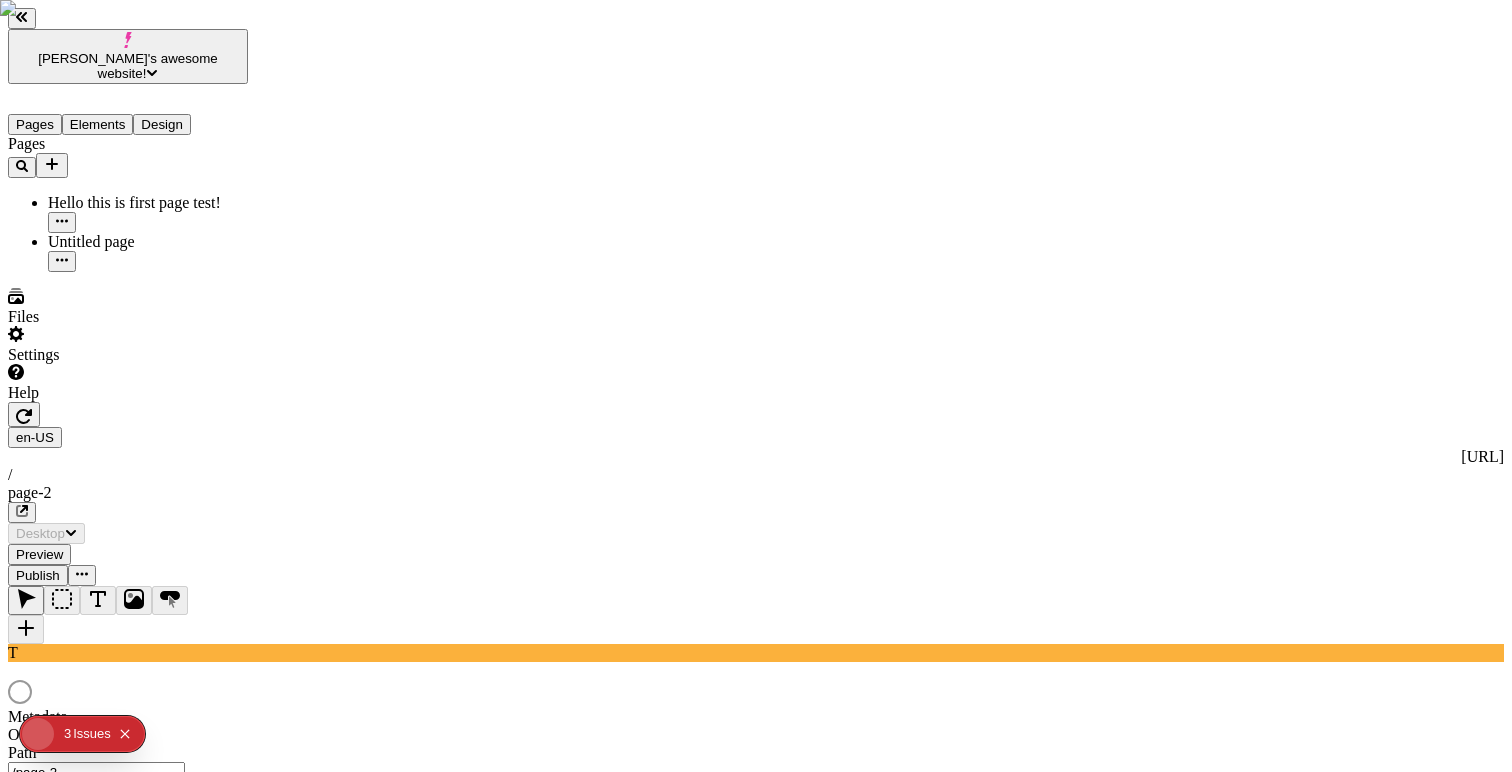 scroll, scrollTop: 0, scrollLeft: 0, axis: both 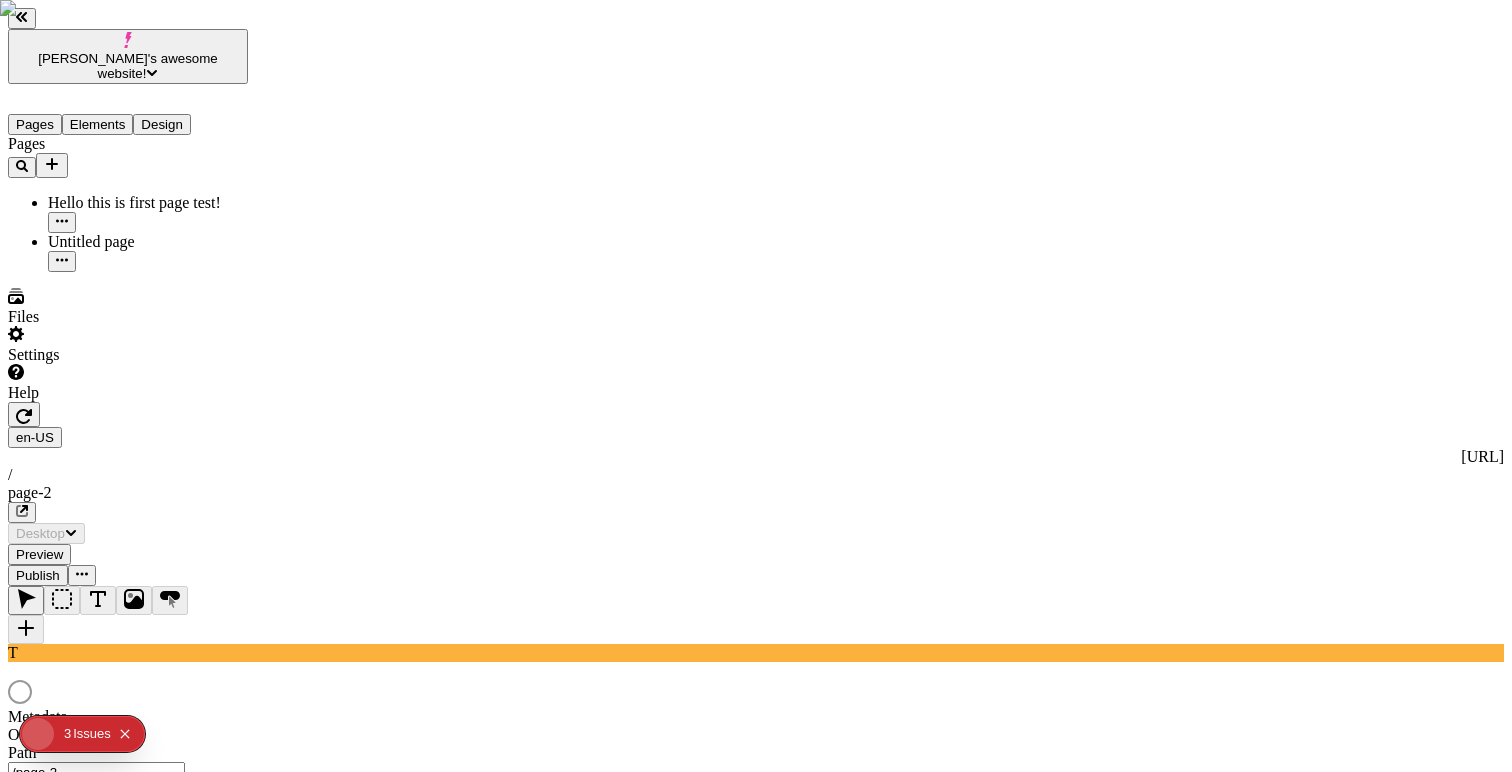 click at bounding box center [756, 694] 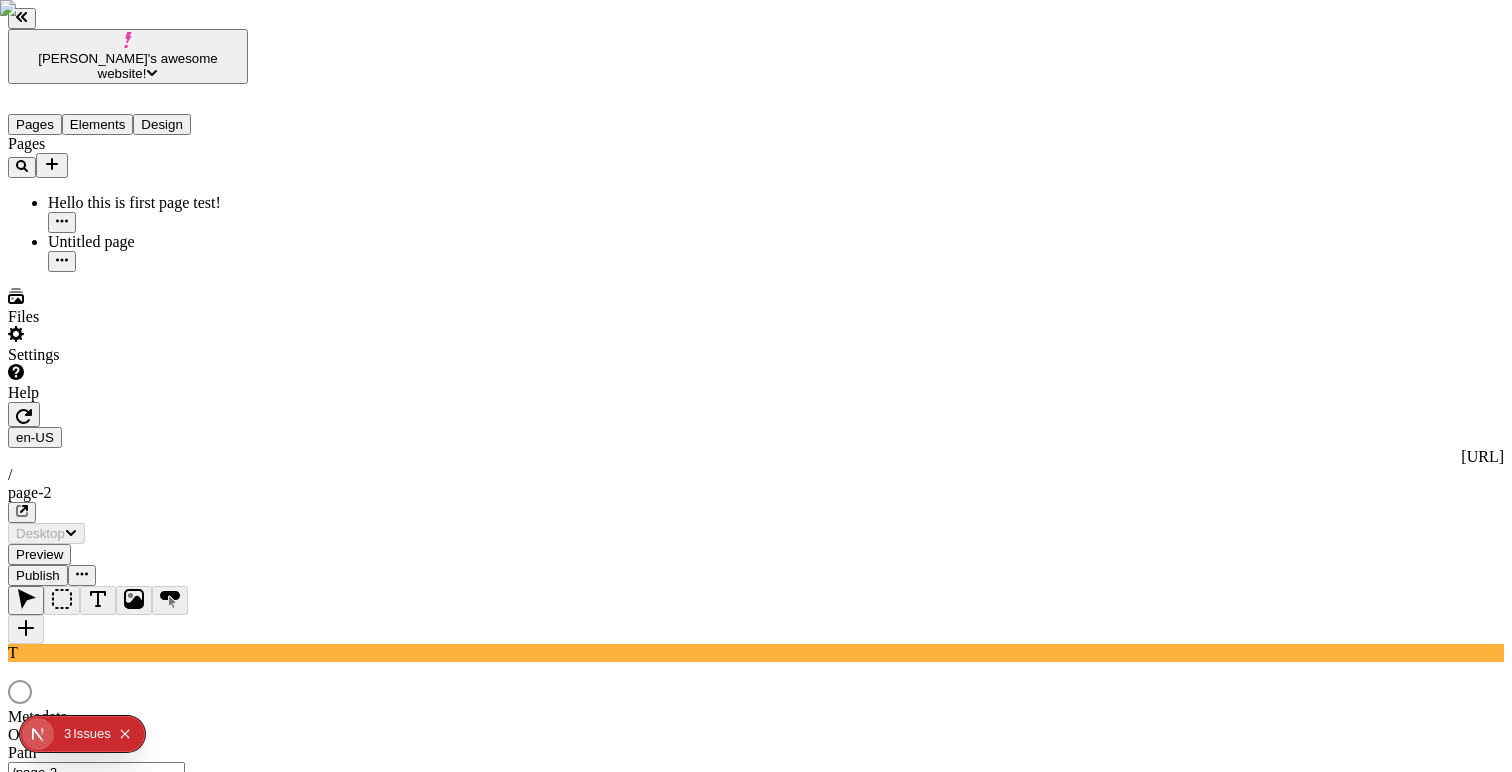 click at bounding box center [756, 386] 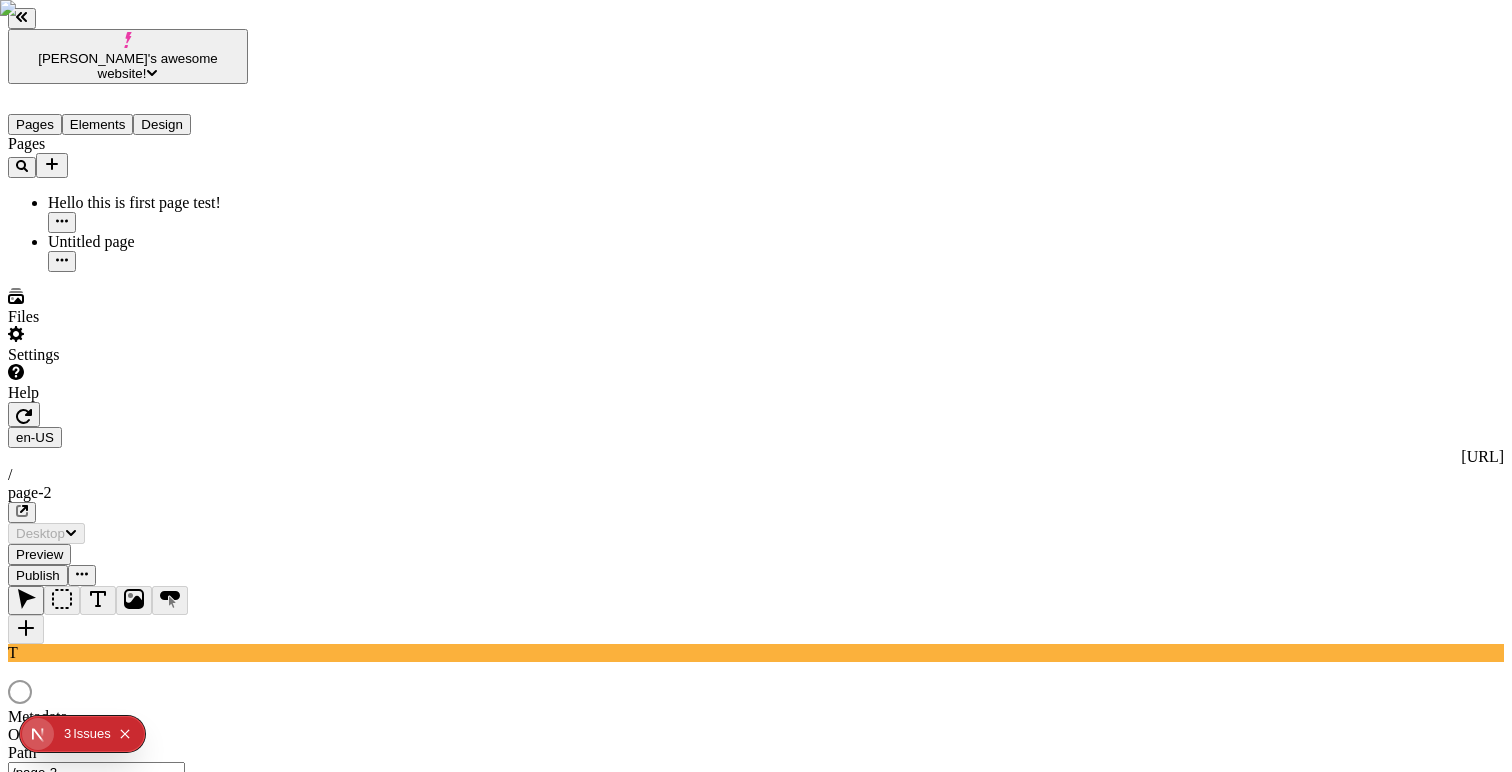 click on "Help" at bounding box center [128, 383] 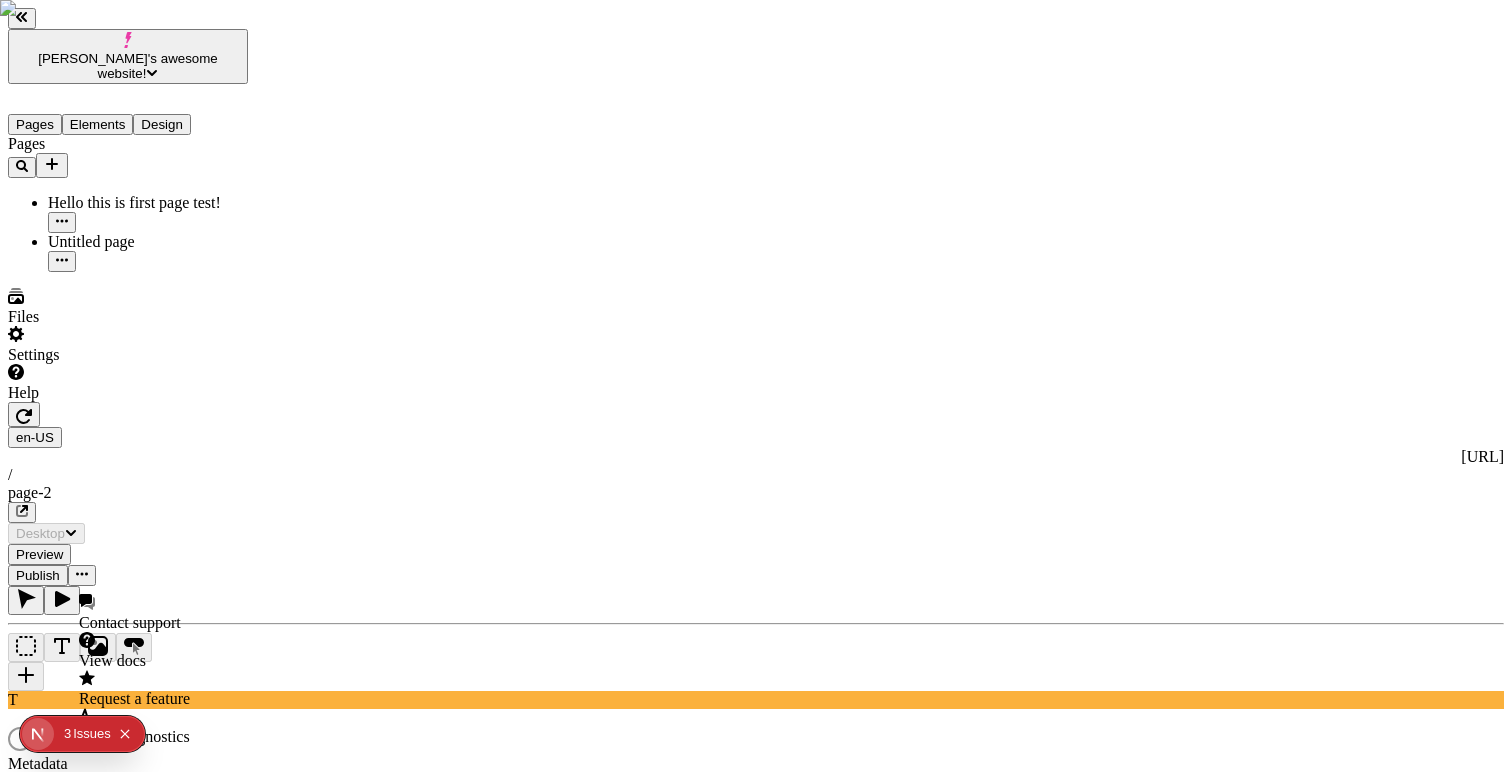 click on "Issue s" 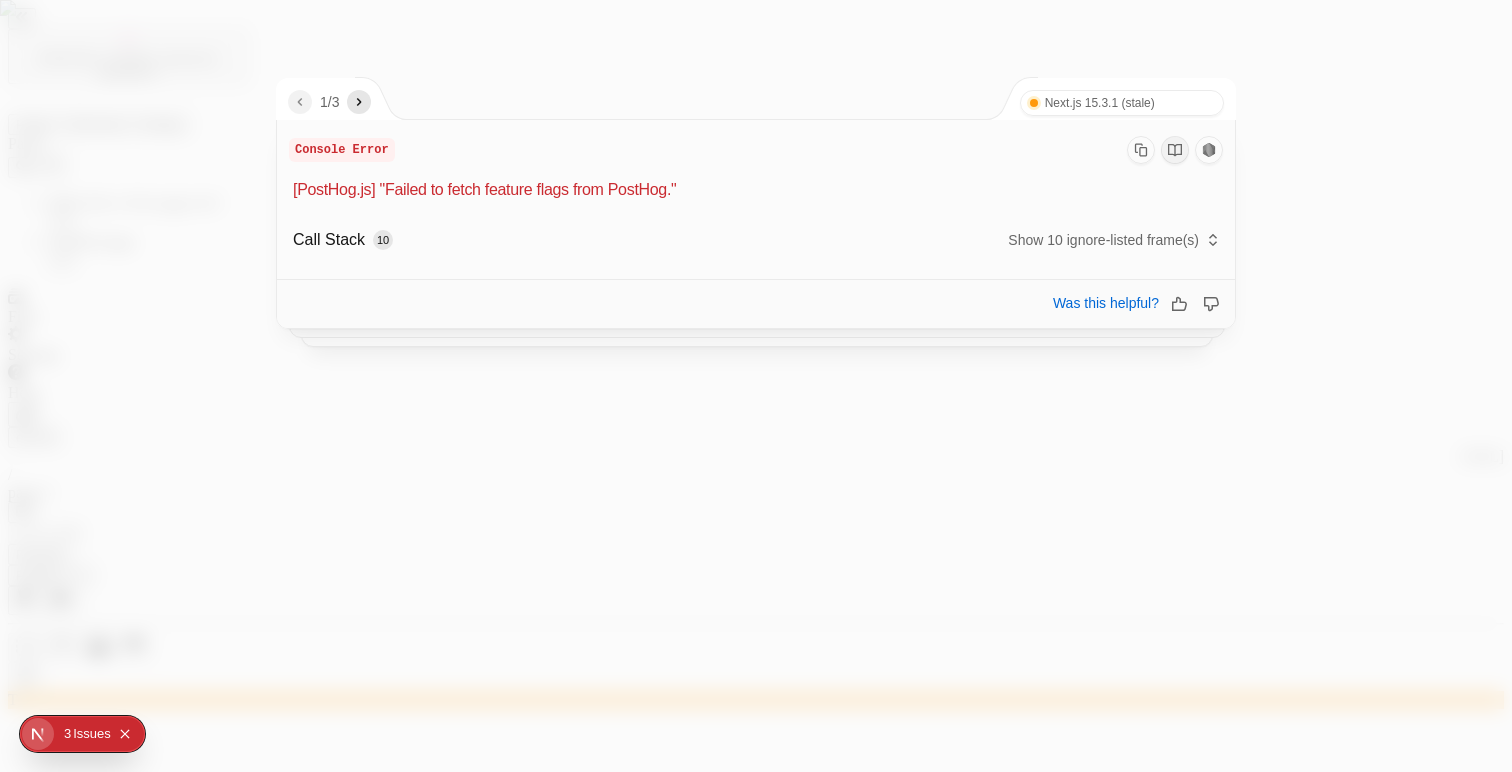 click 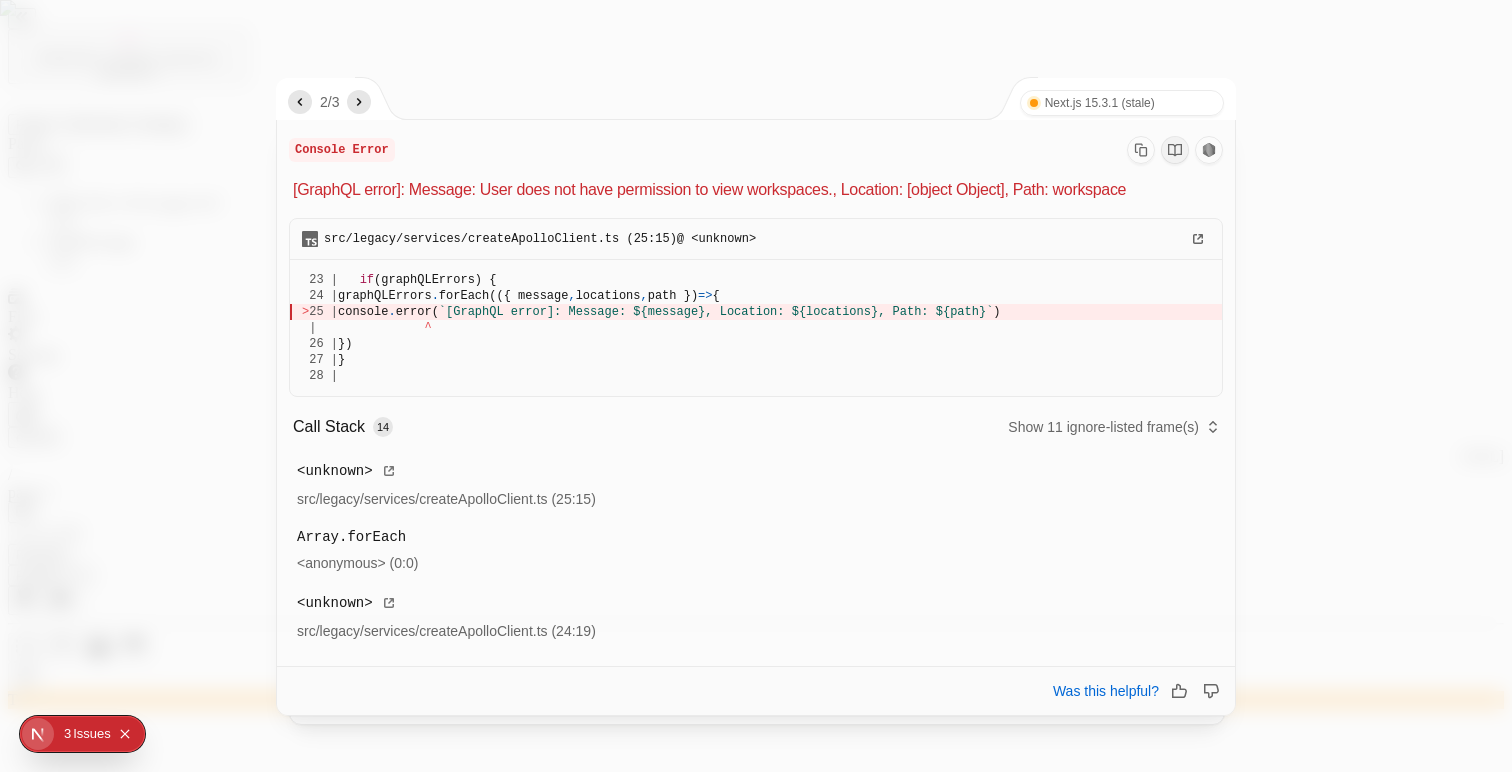 click 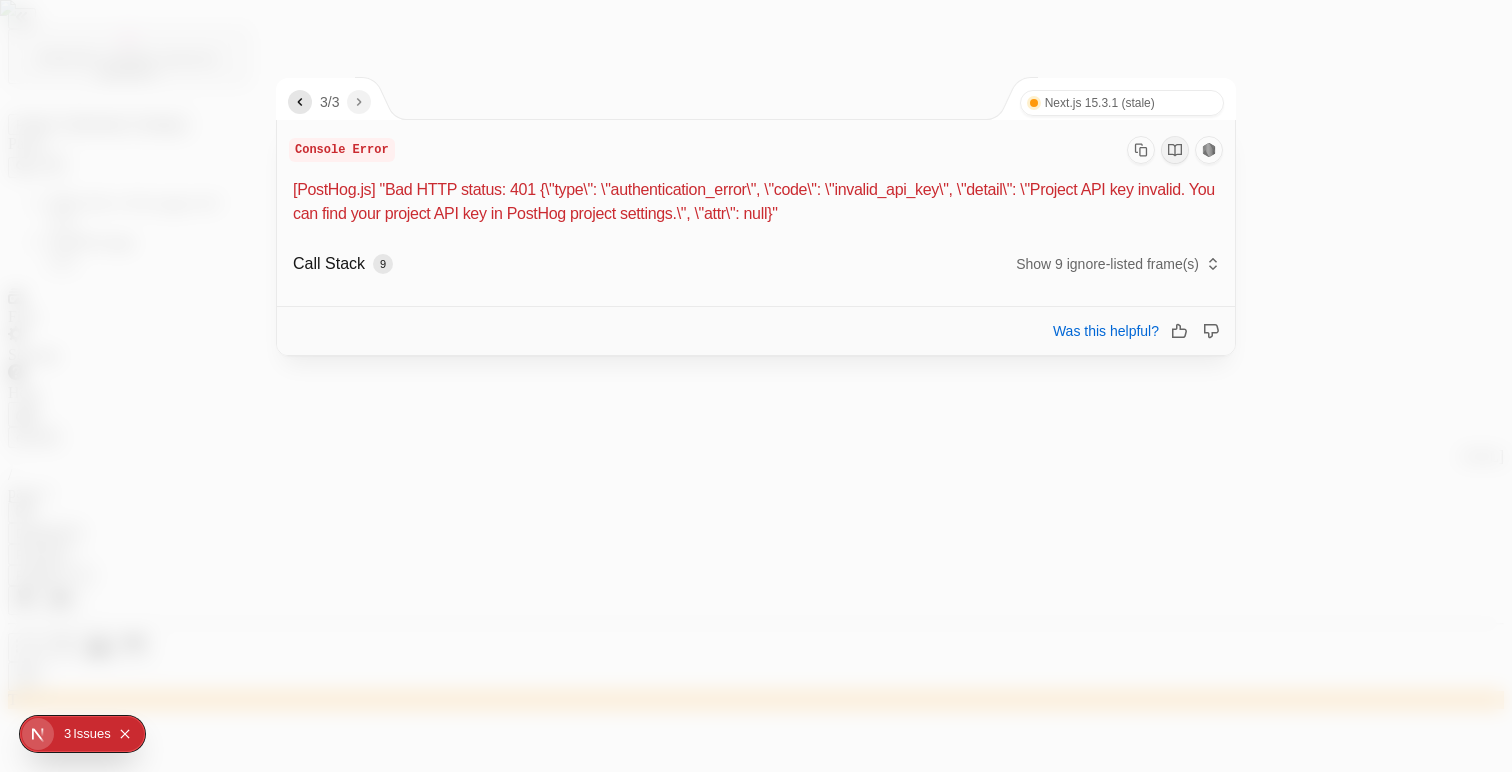 click 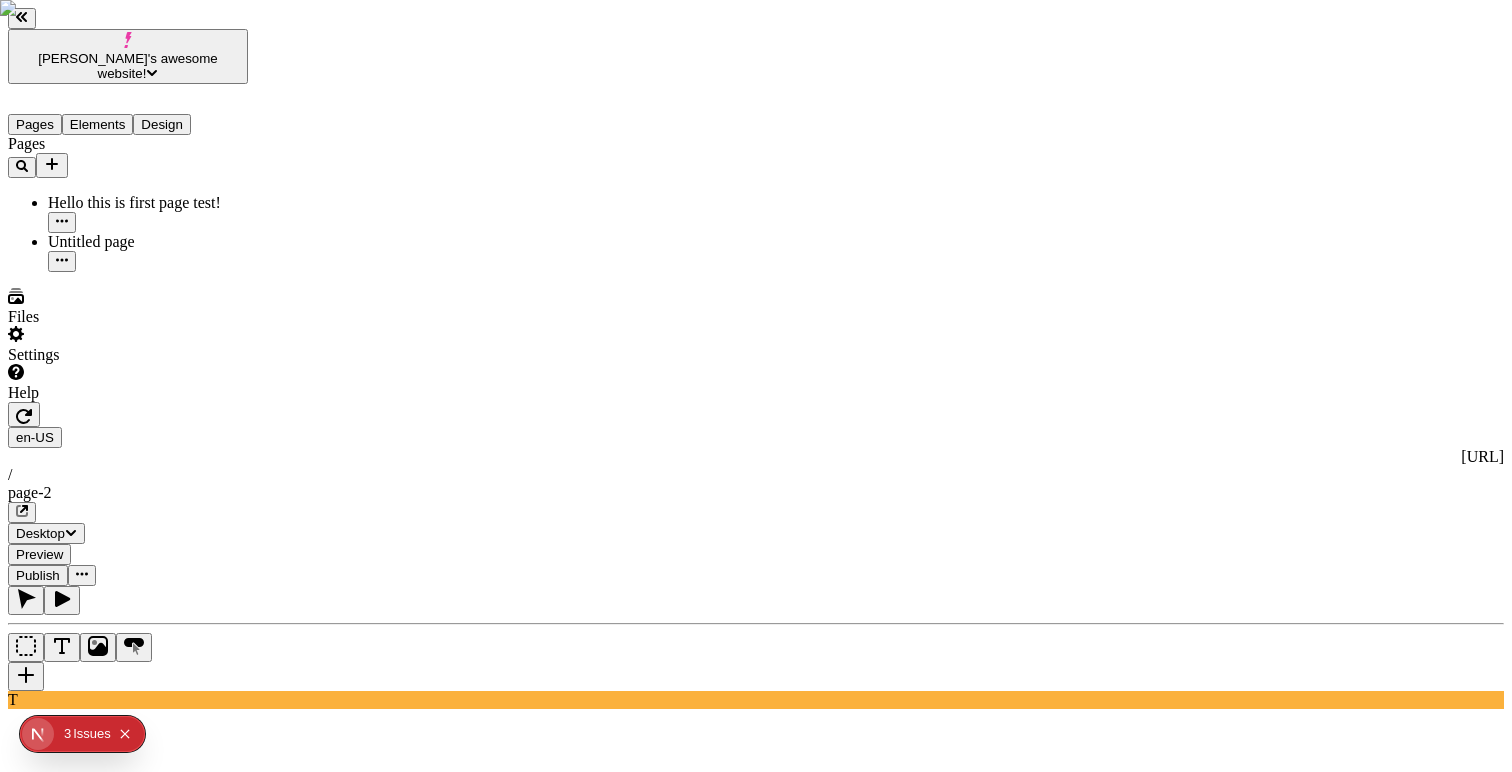 click 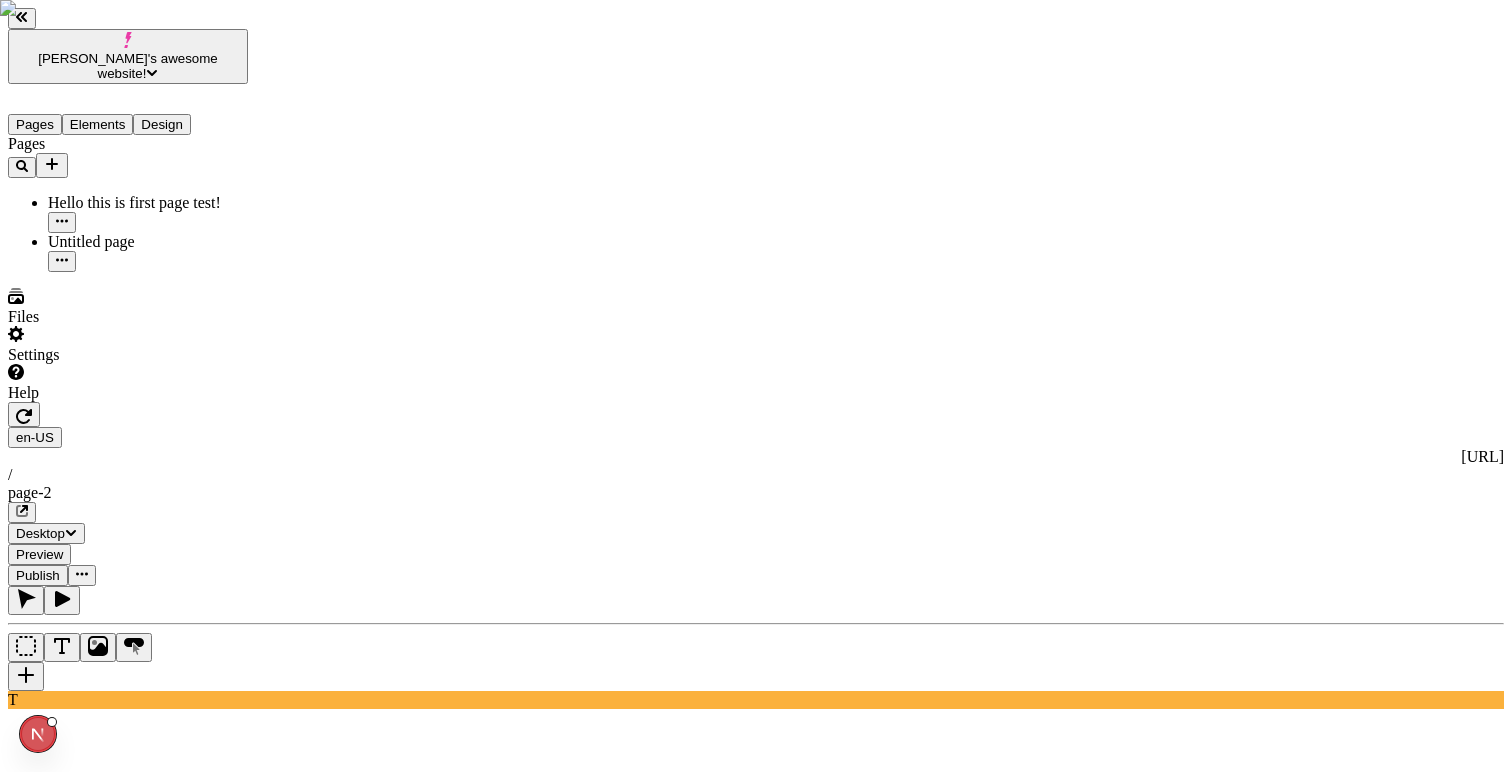click on "Settings" at bounding box center (128, 345) 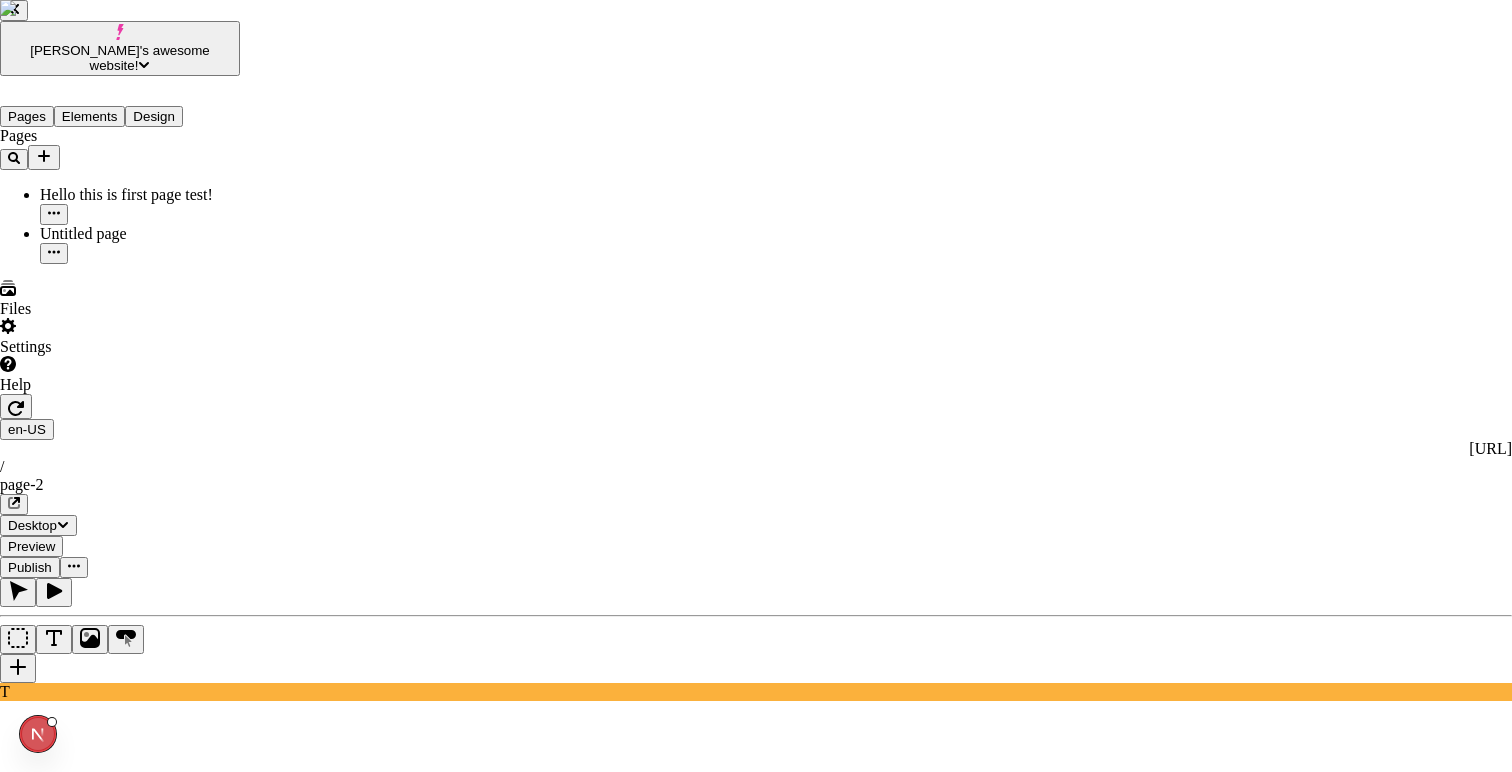 click on "Site" at bounding box center [756, 2233] 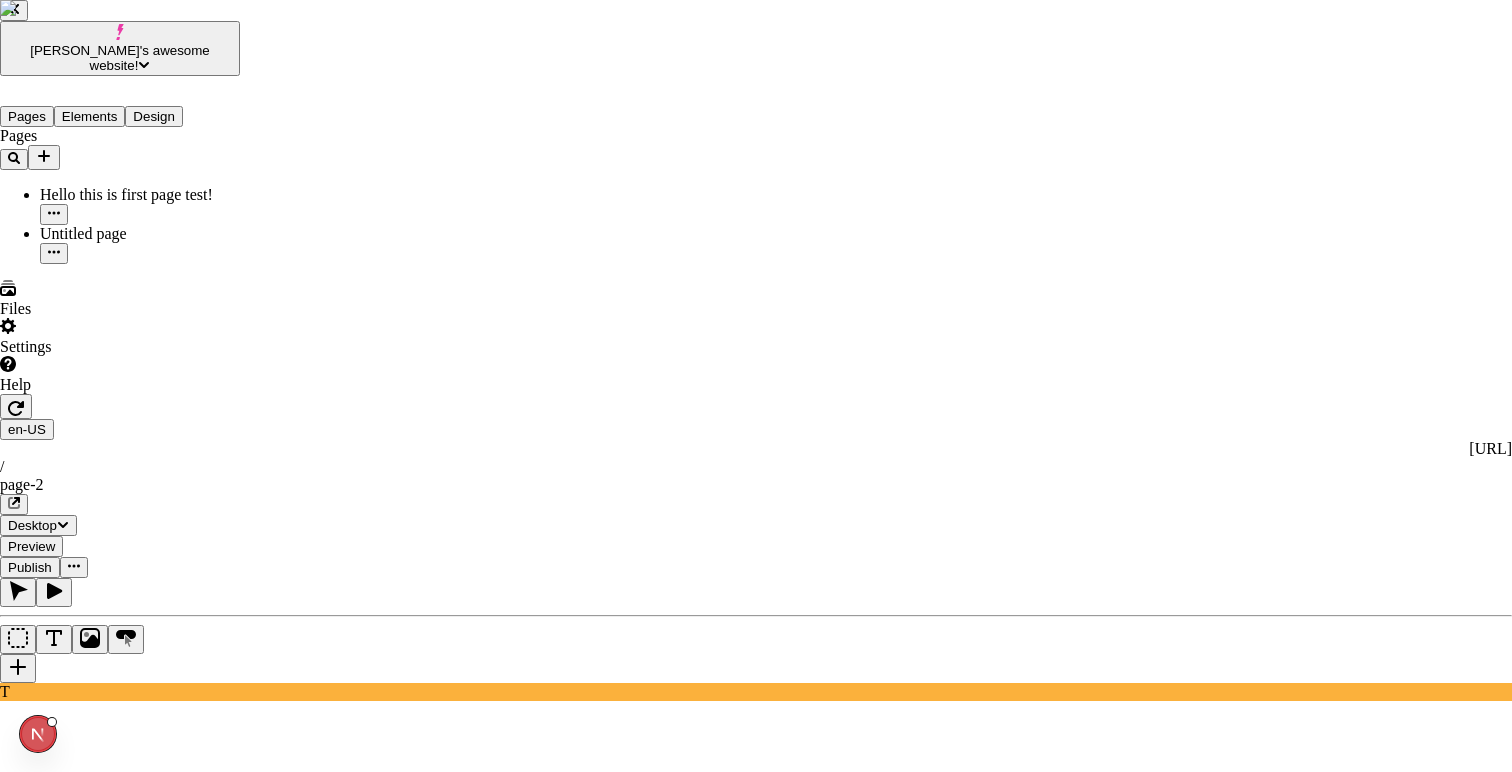 click on "Profile" at bounding box center (756, 2687) 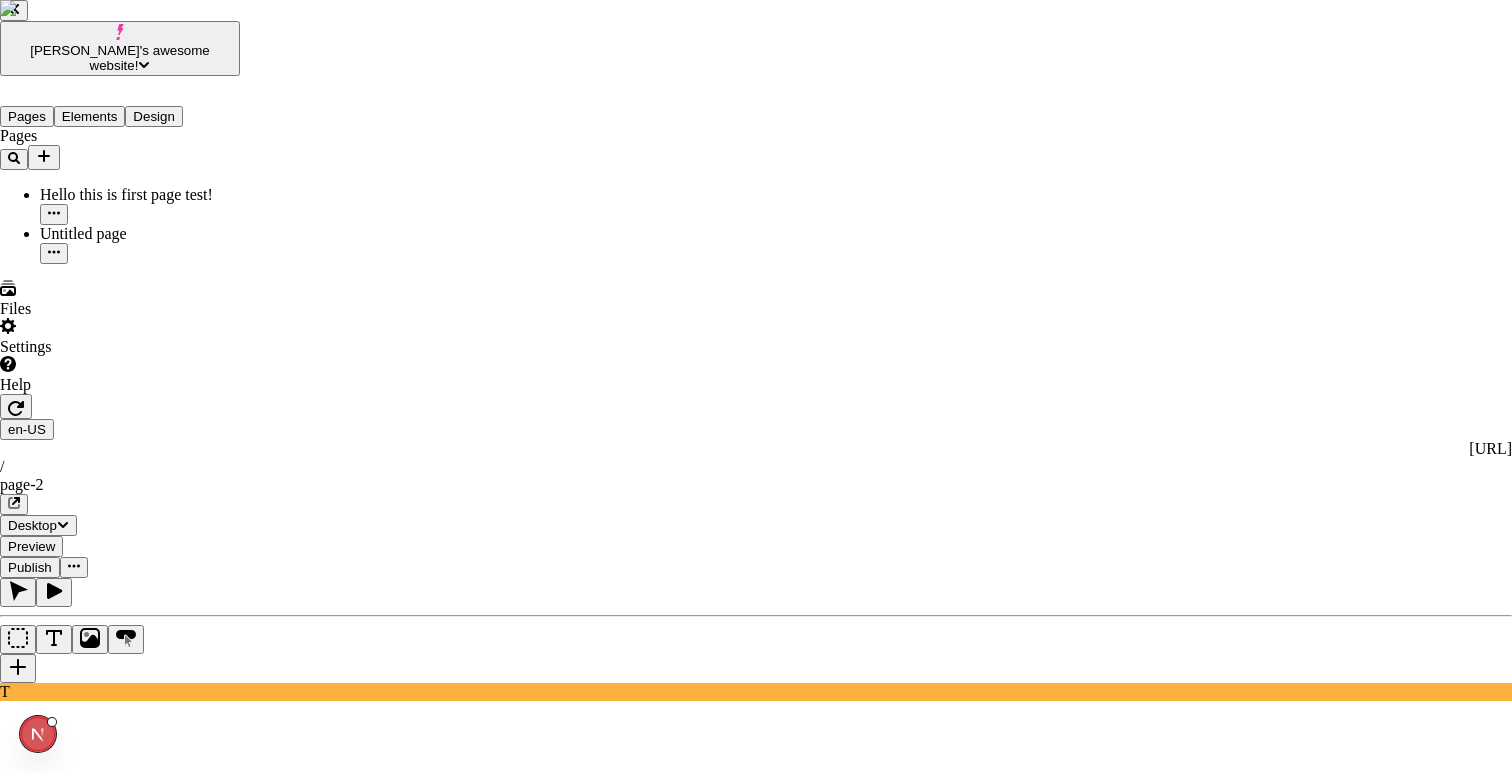 click on "Host" at bounding box center [756, 2271] 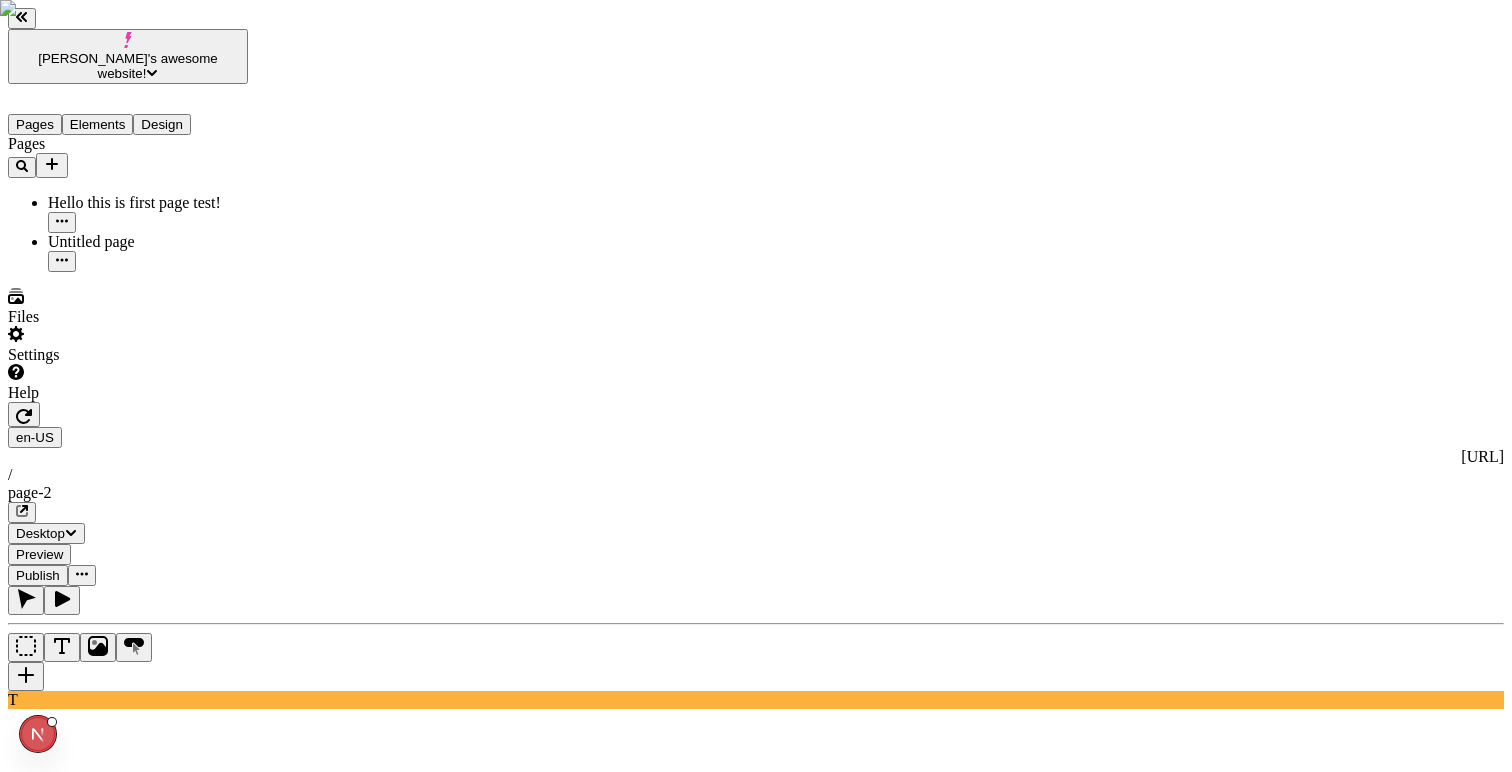 click 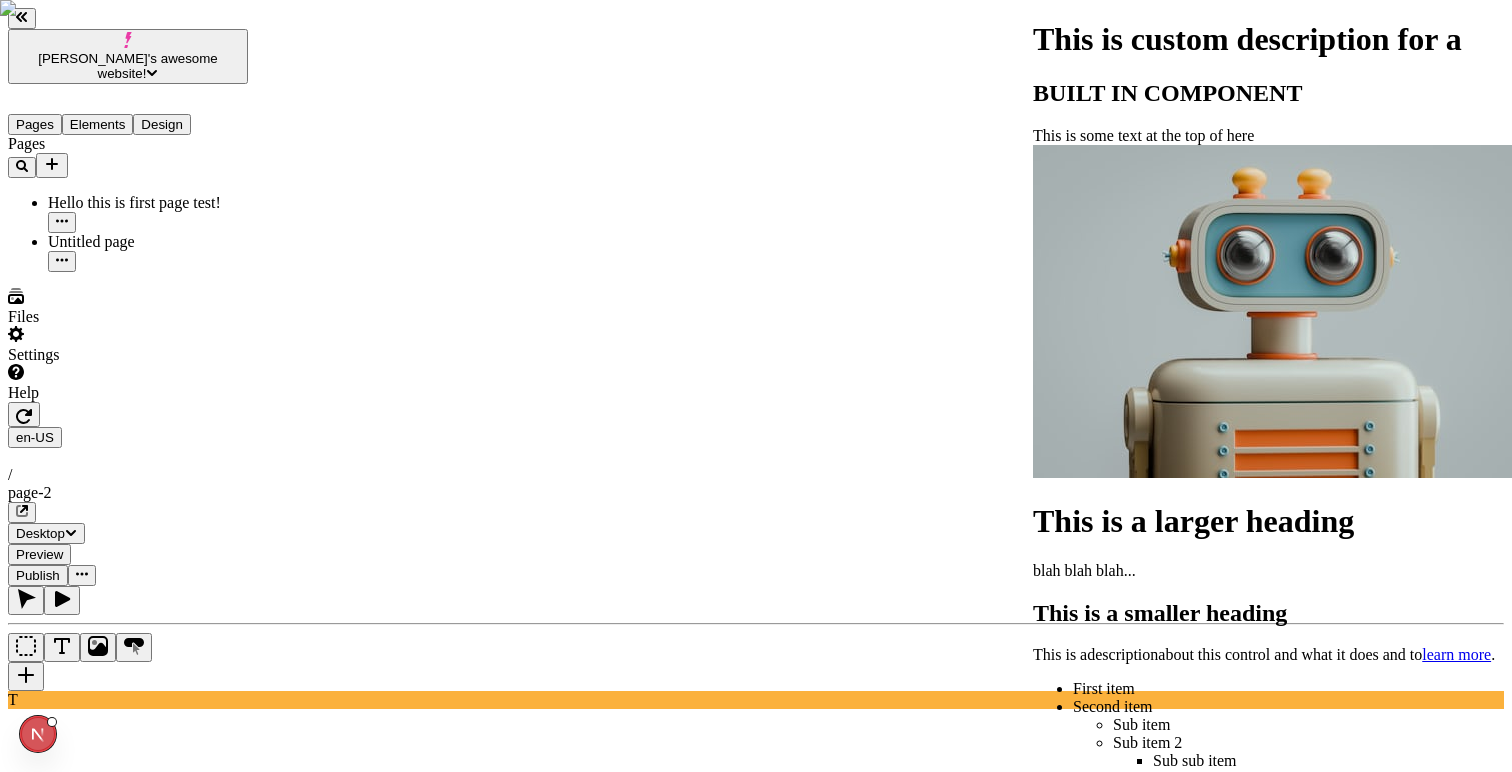 scroll, scrollTop: 367, scrollLeft: 0, axis: vertical 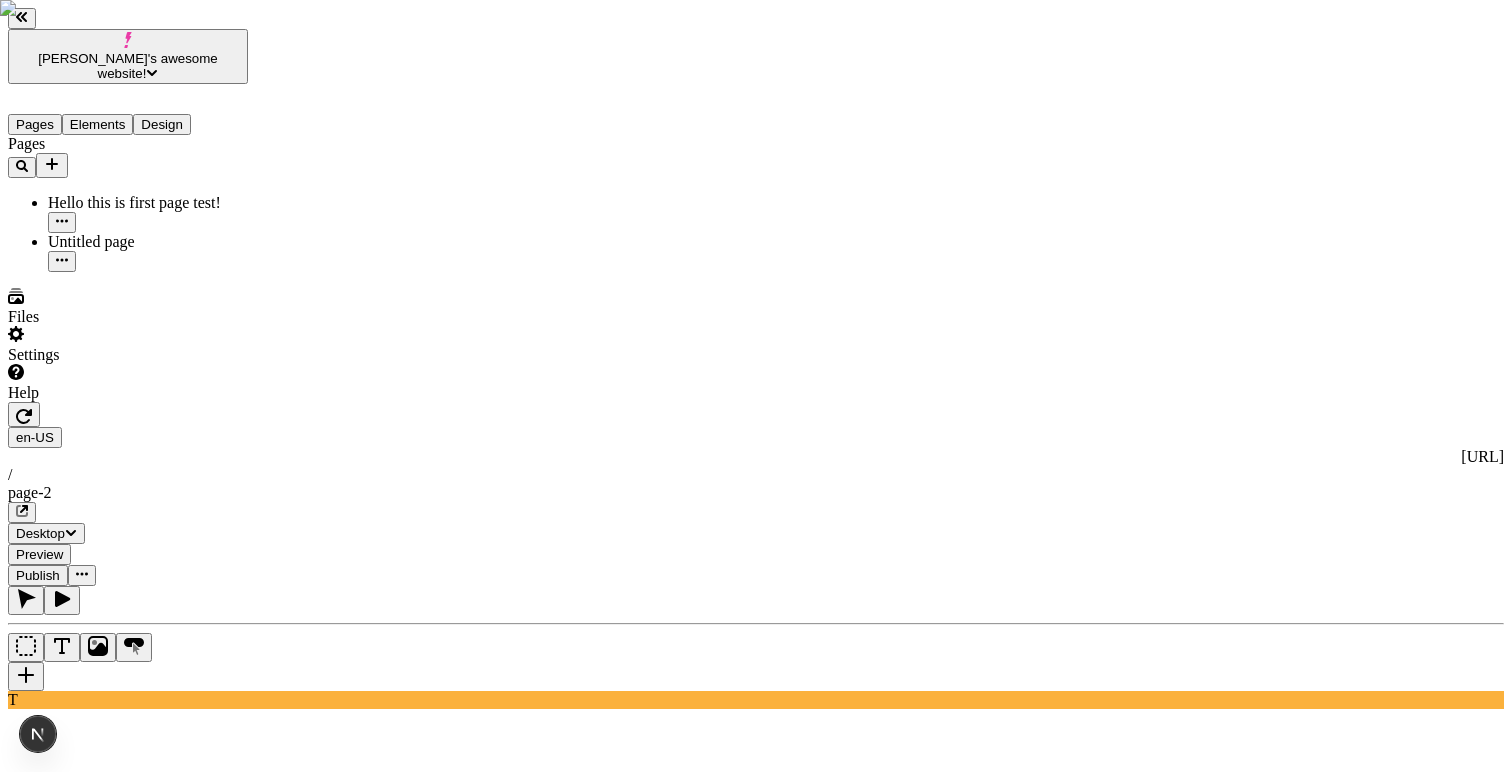 click at bounding box center (26, 676) 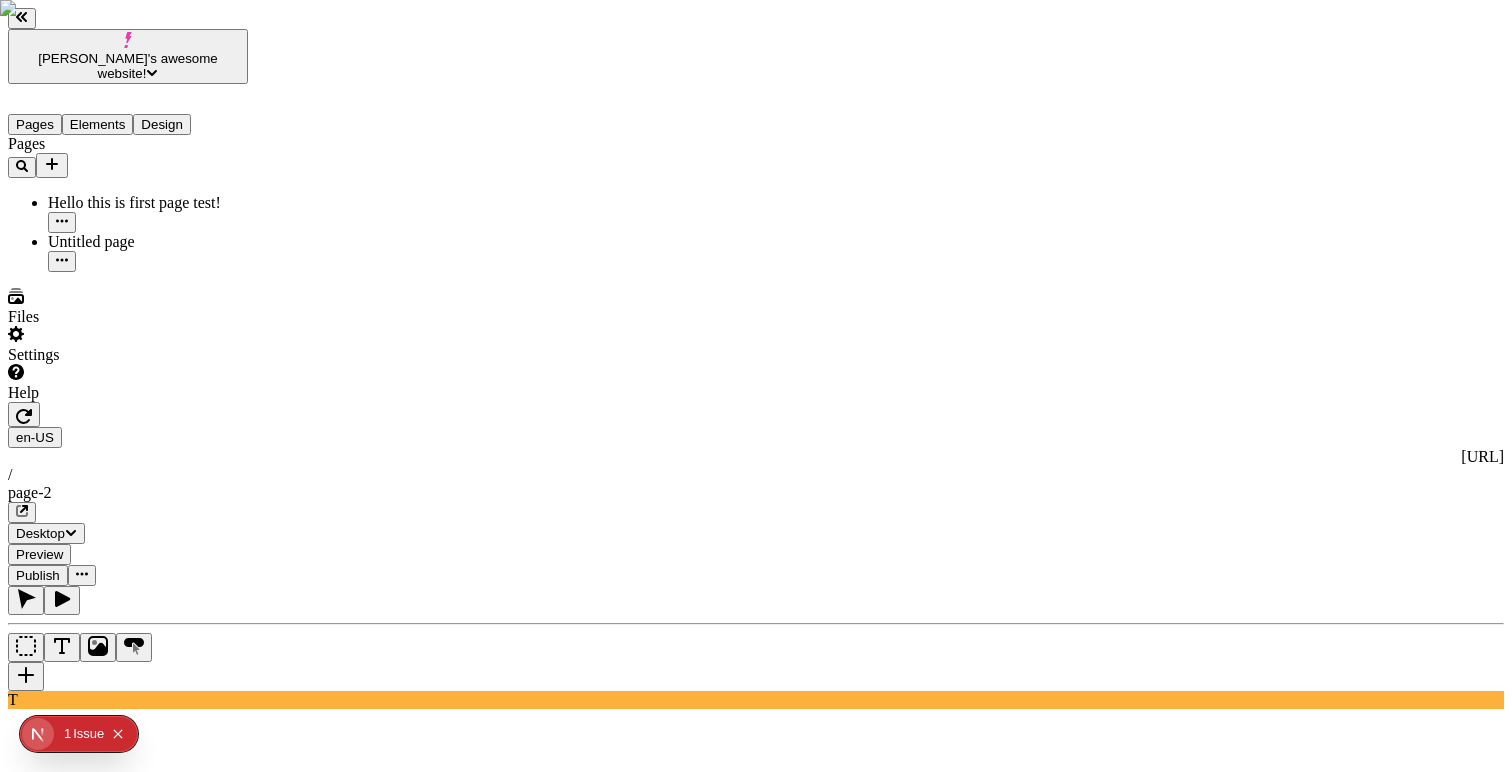 click 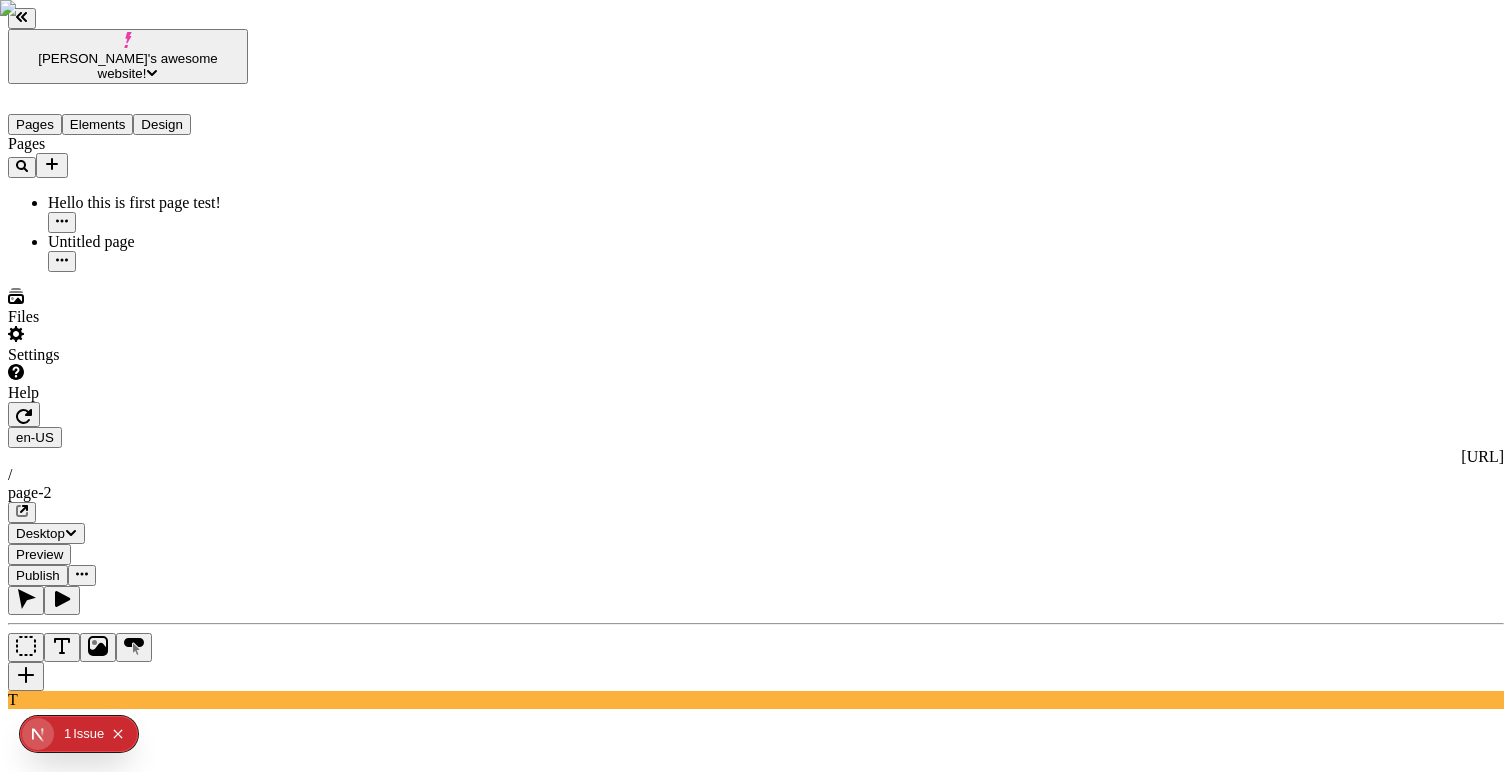 click 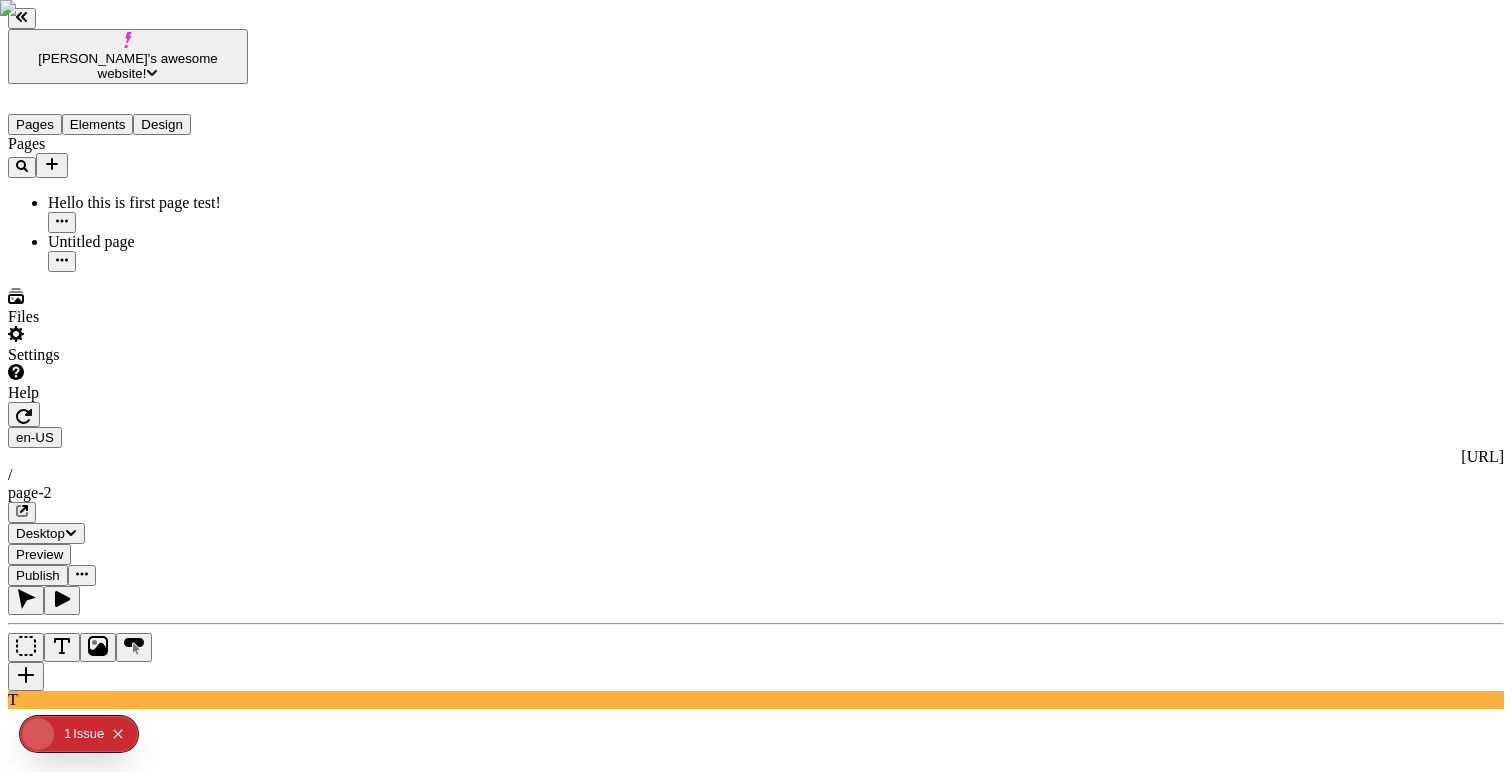 click 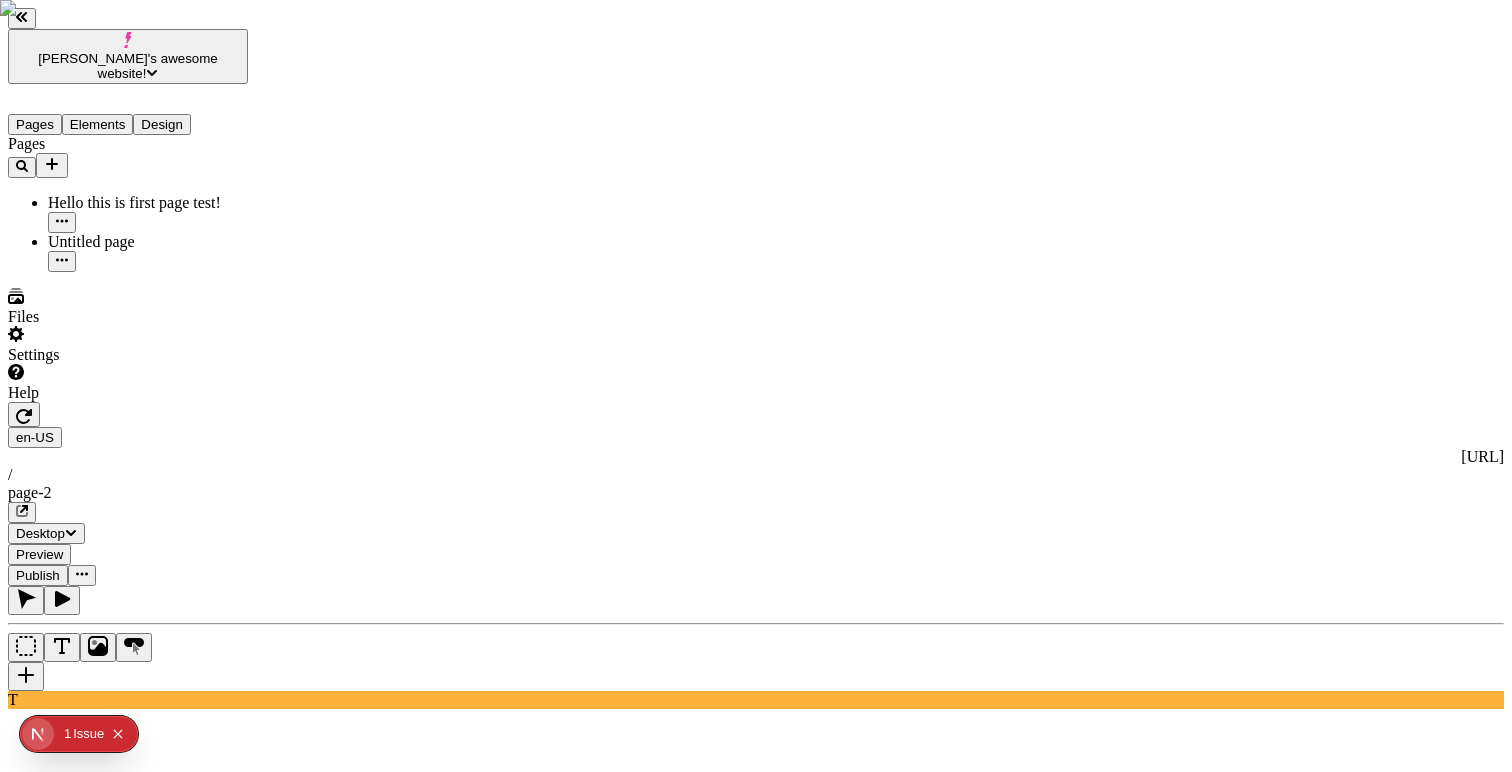 click 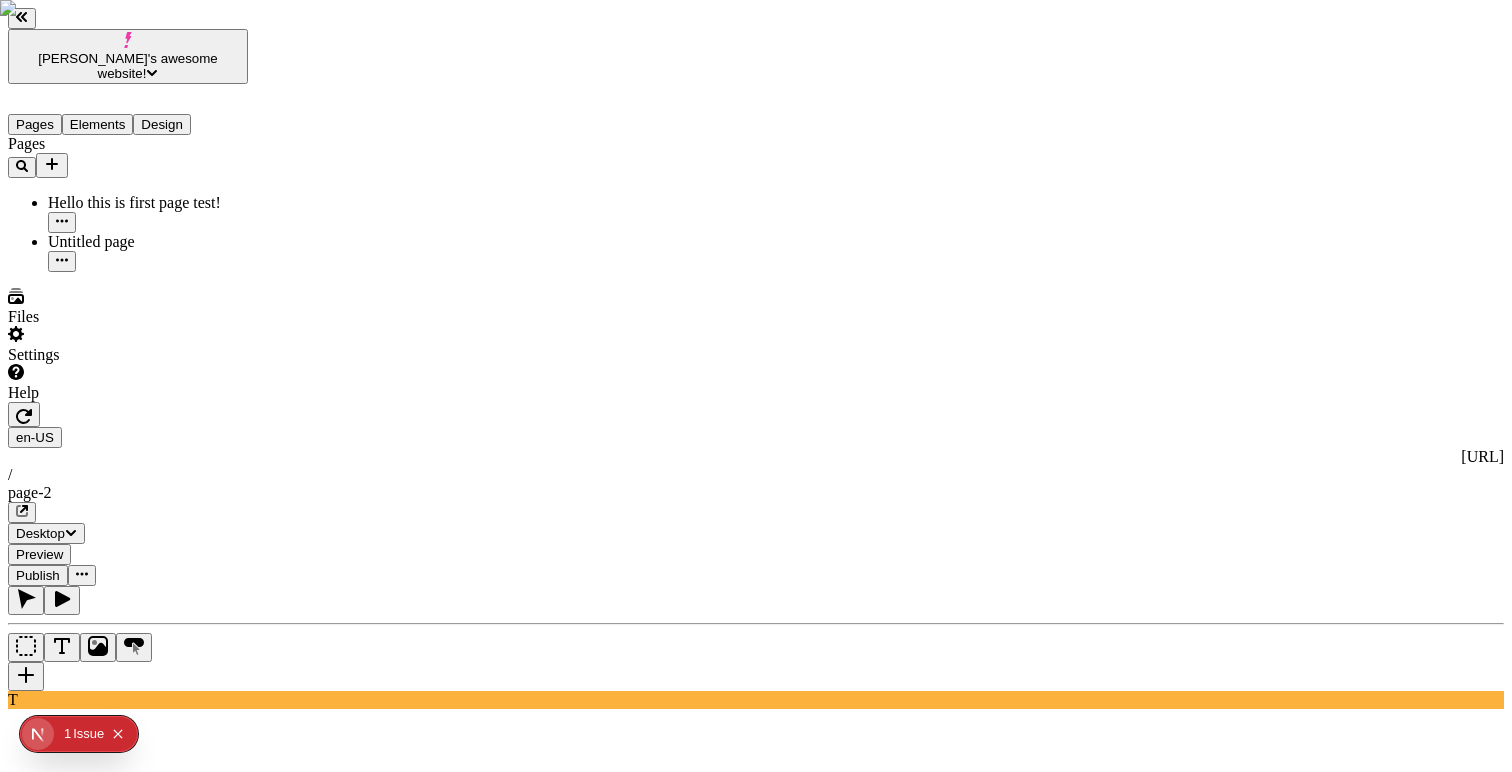 click 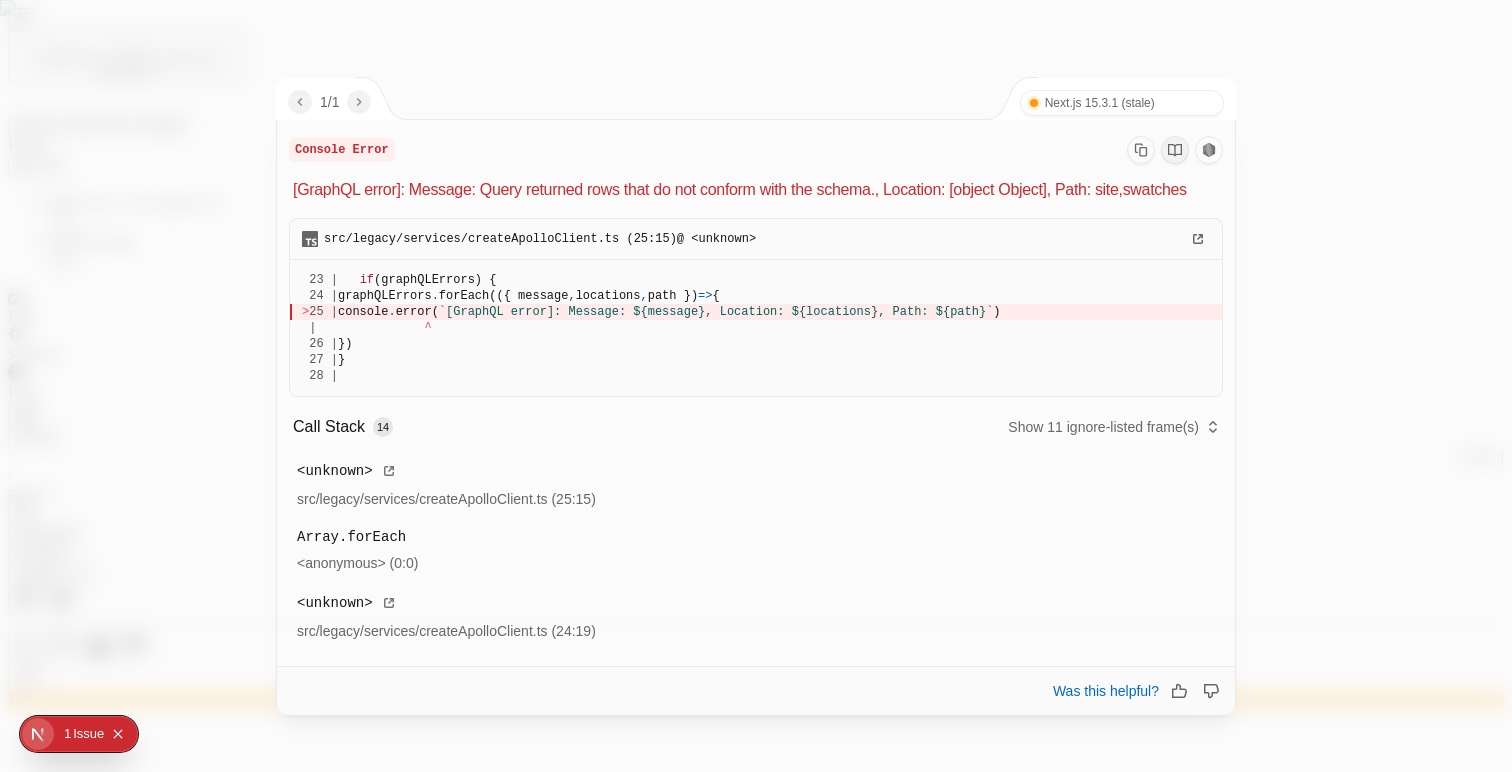 click on "1 / 1 Next.js 15.3.1 (stale) Turbopack" 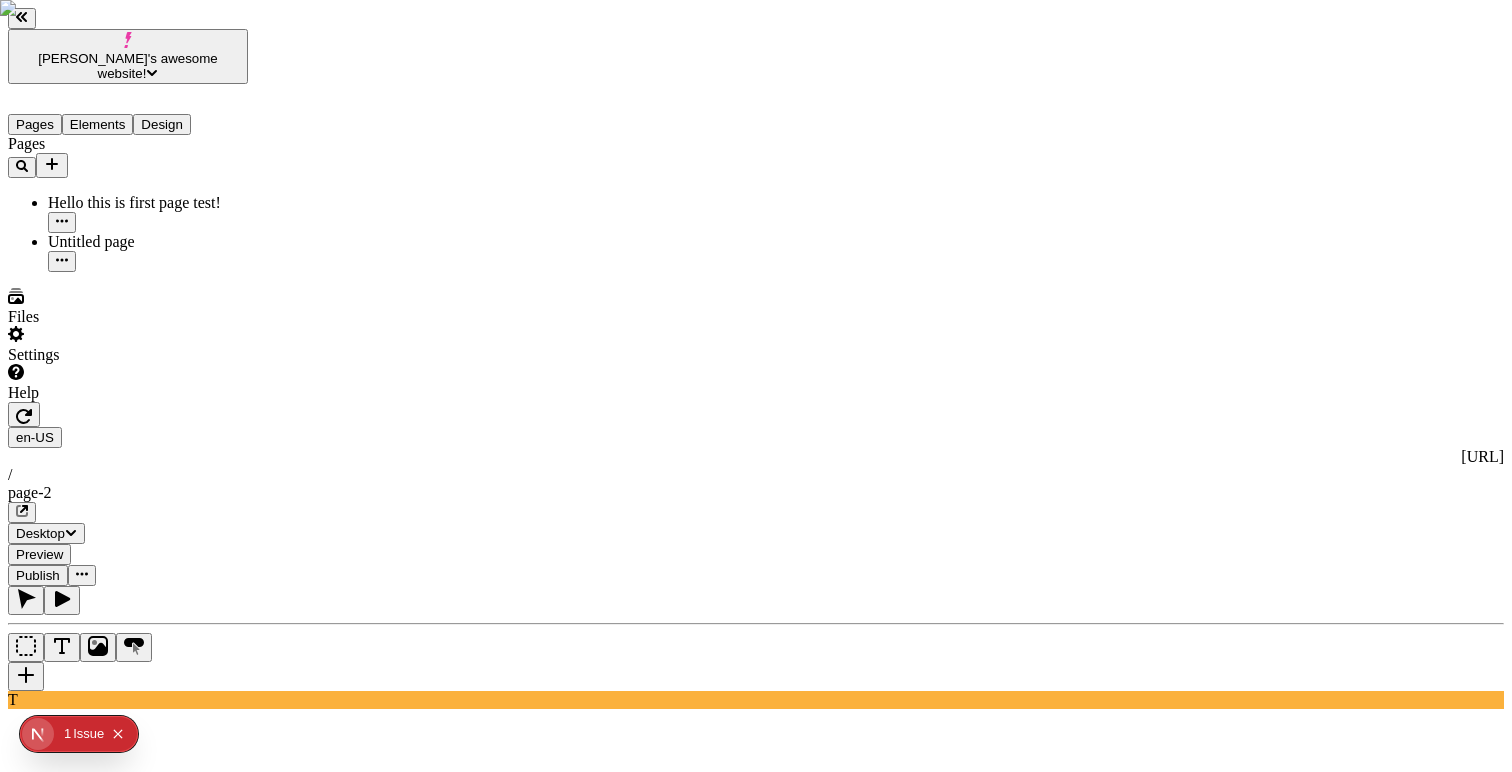 click on "TestCircle" 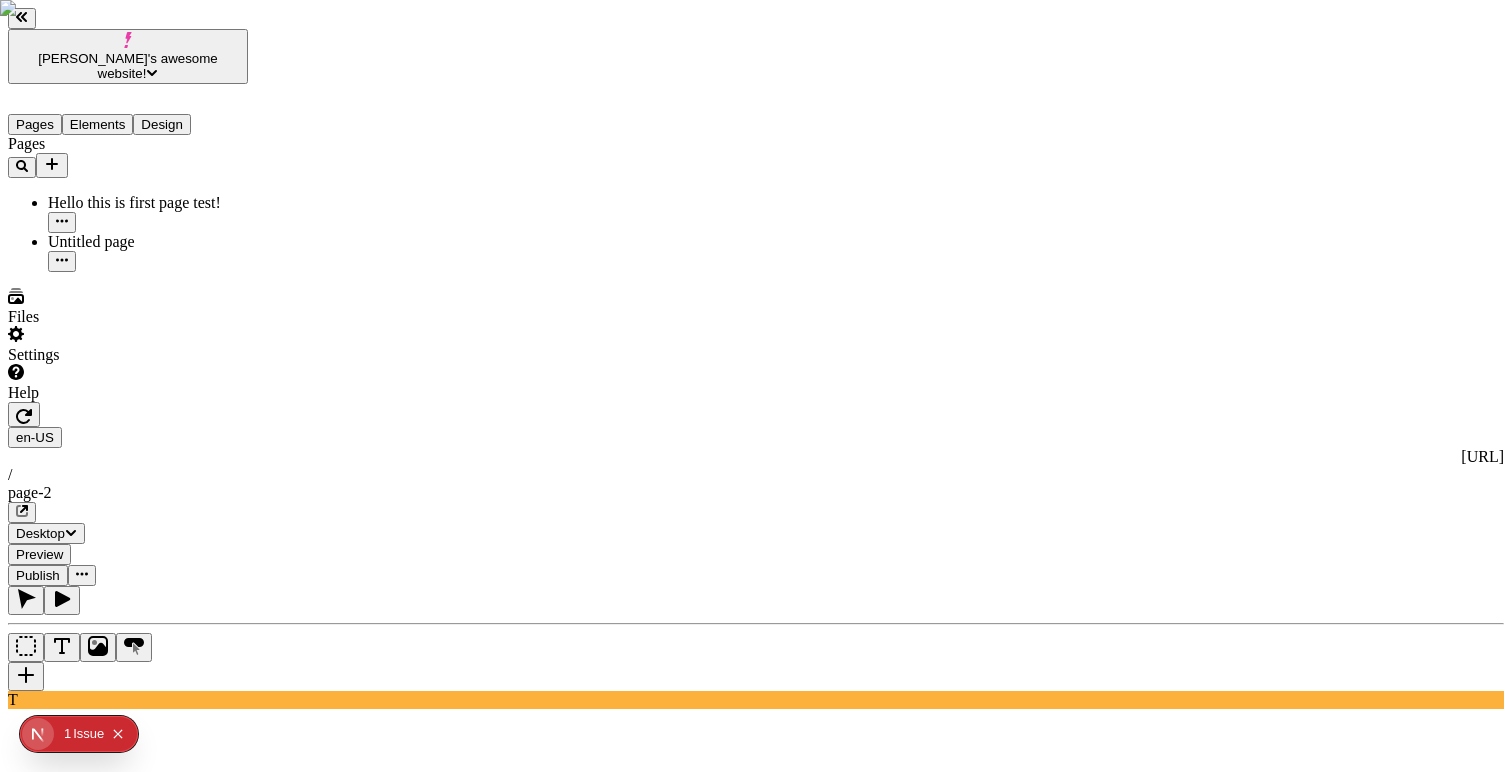 click at bounding box center (26, 676) 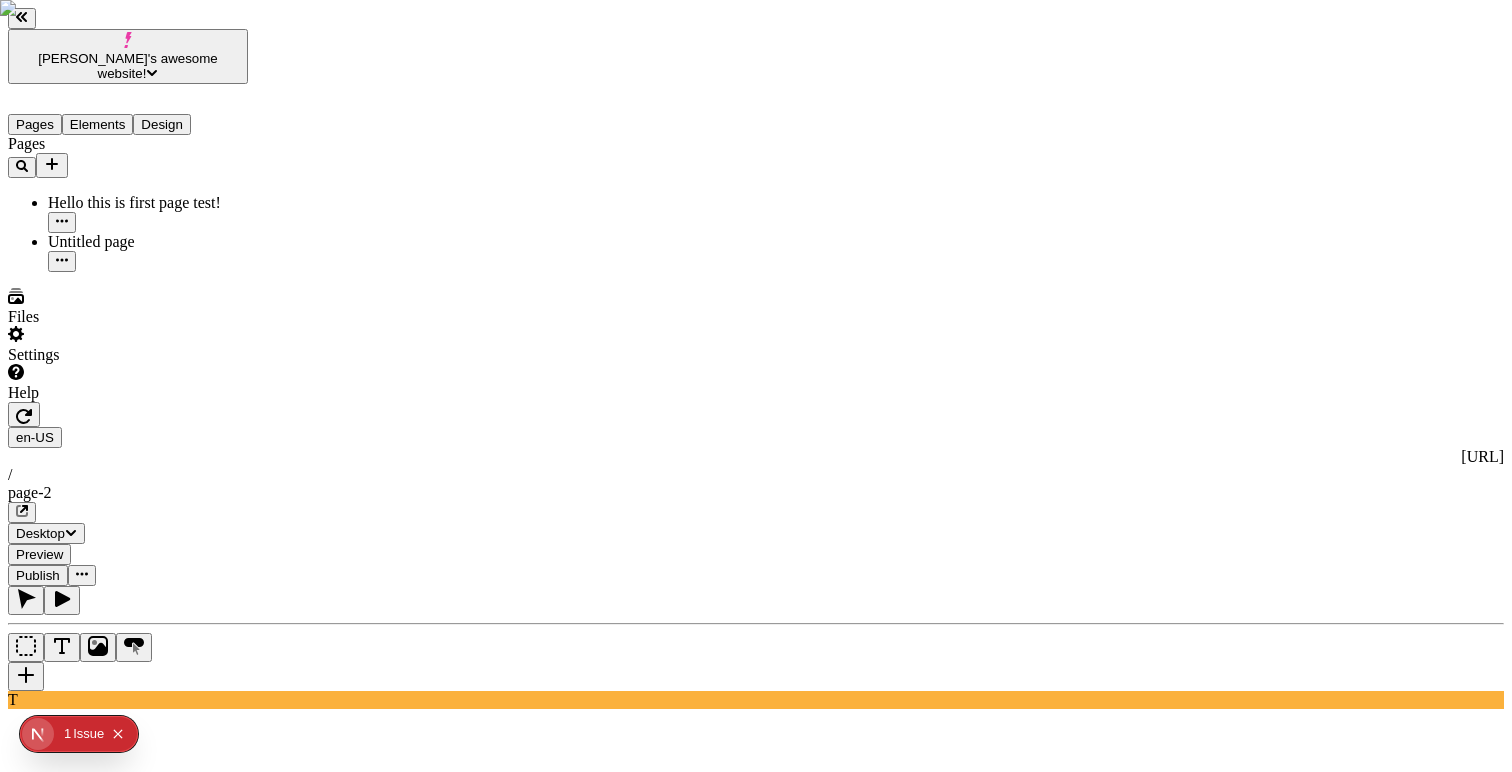 click 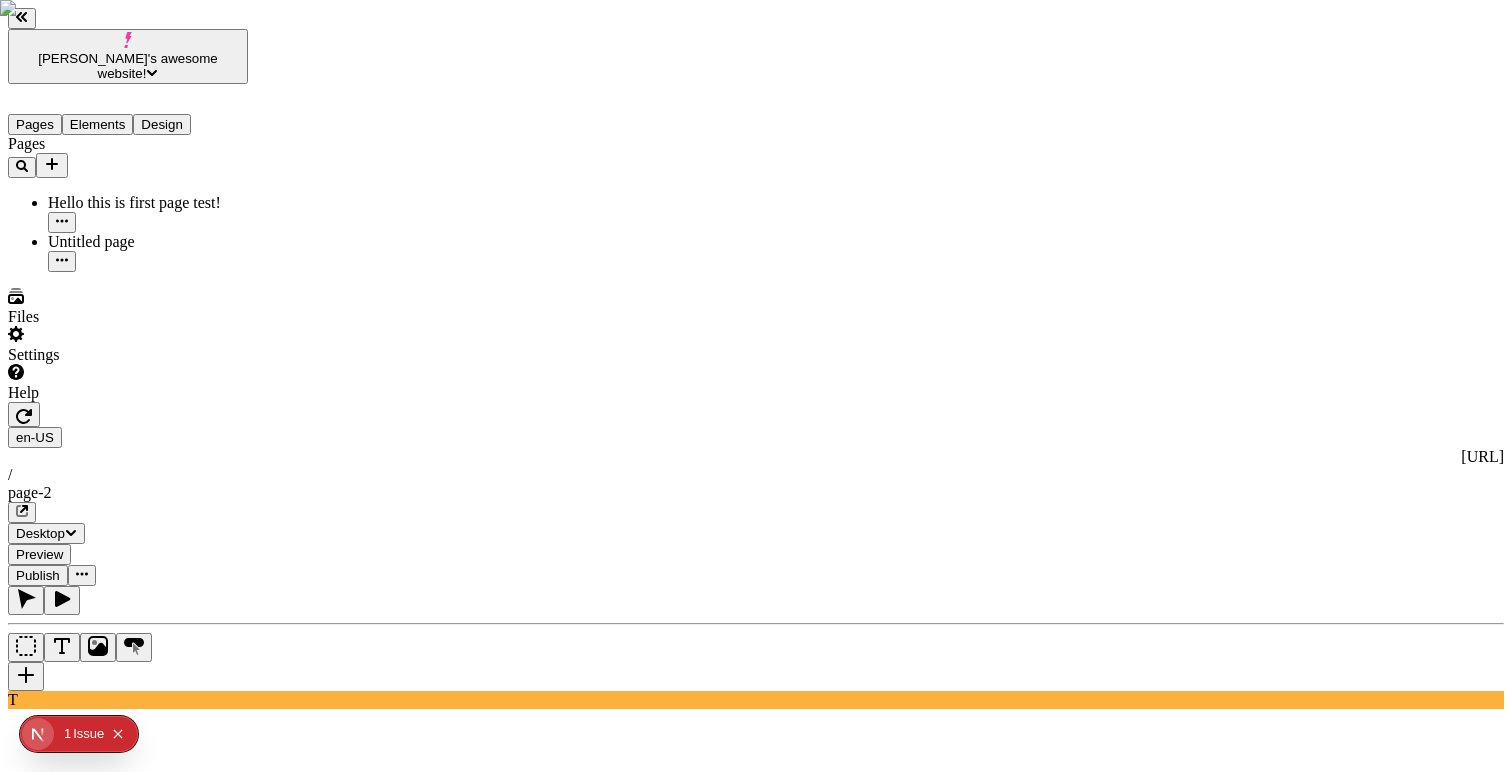 click 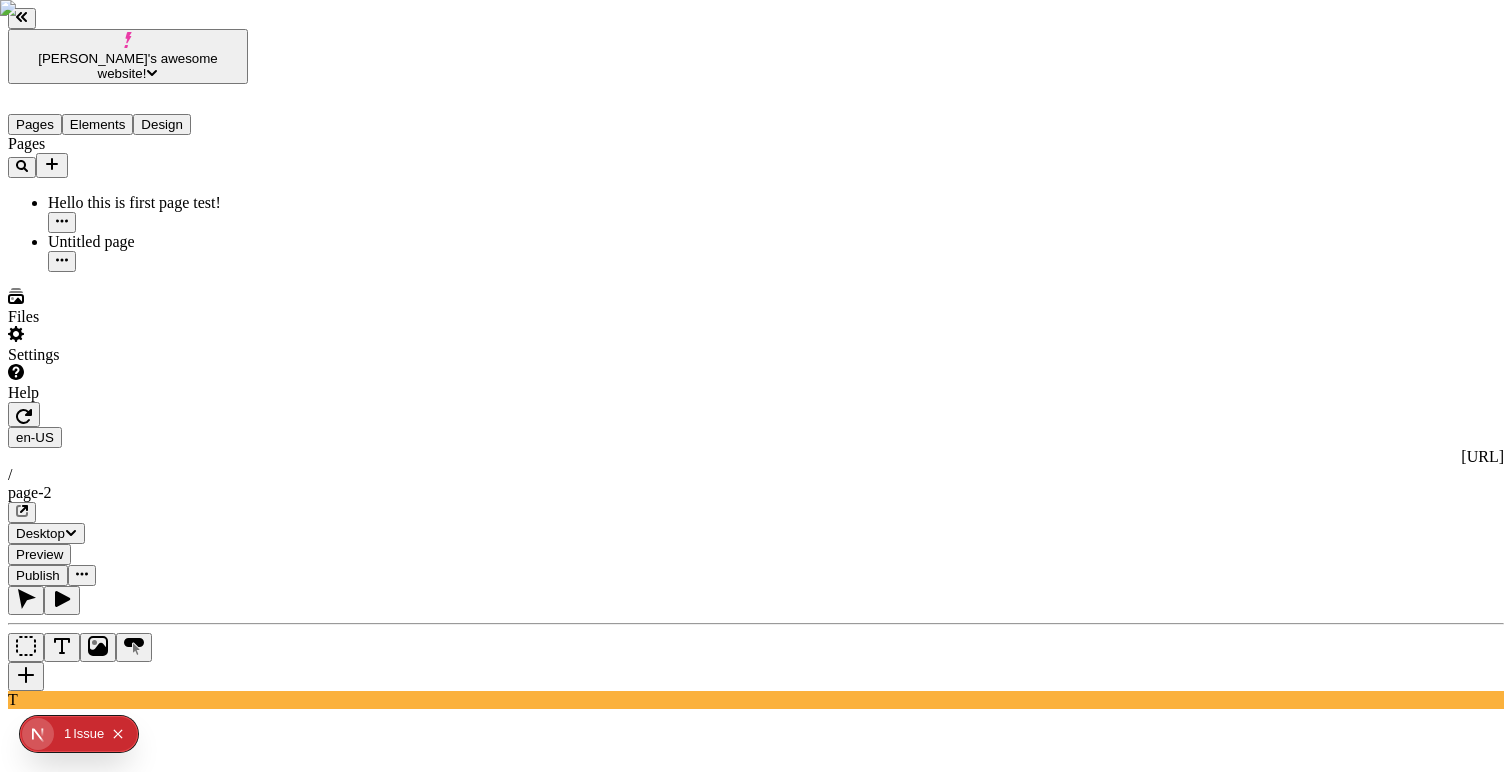 click 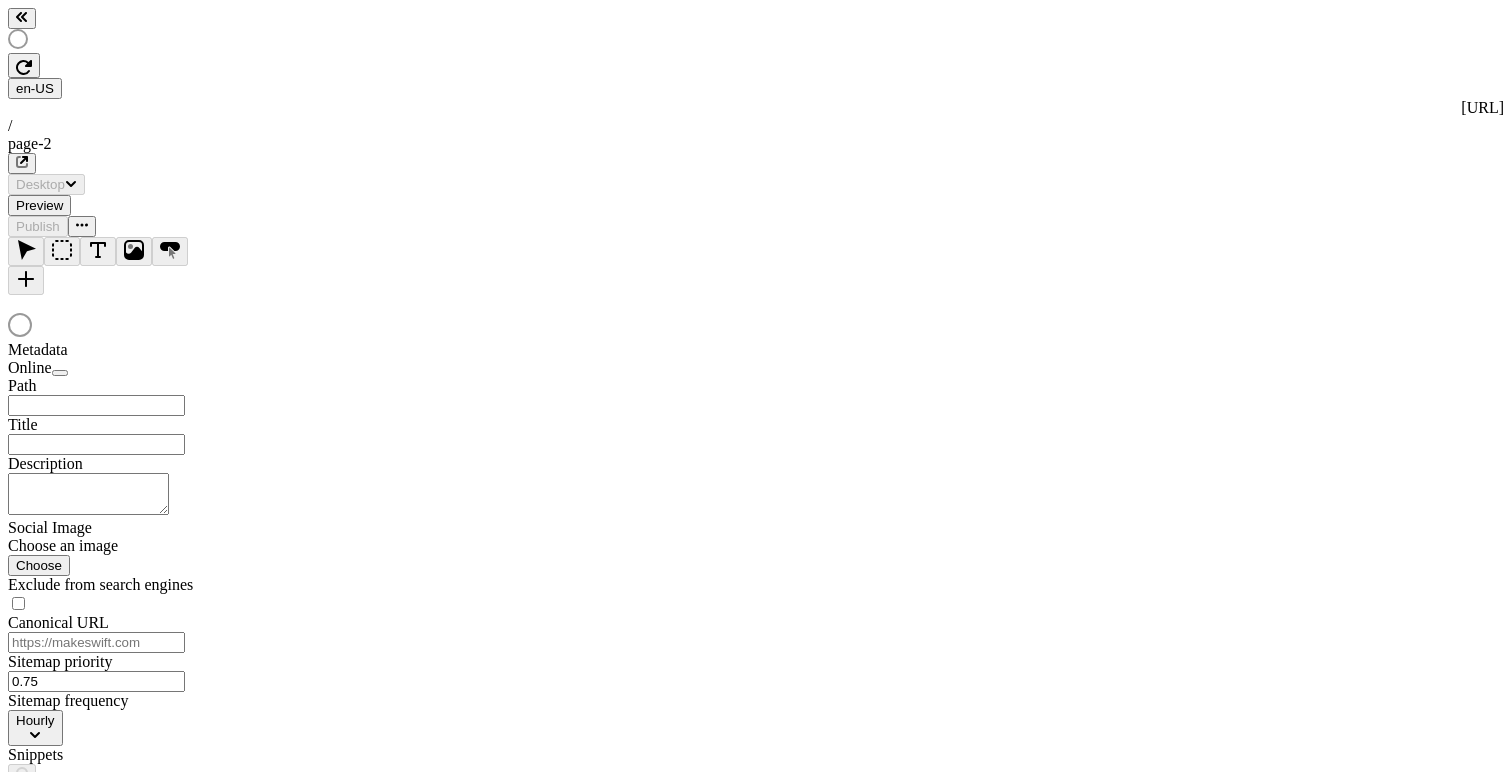 scroll, scrollTop: 0, scrollLeft: 0, axis: both 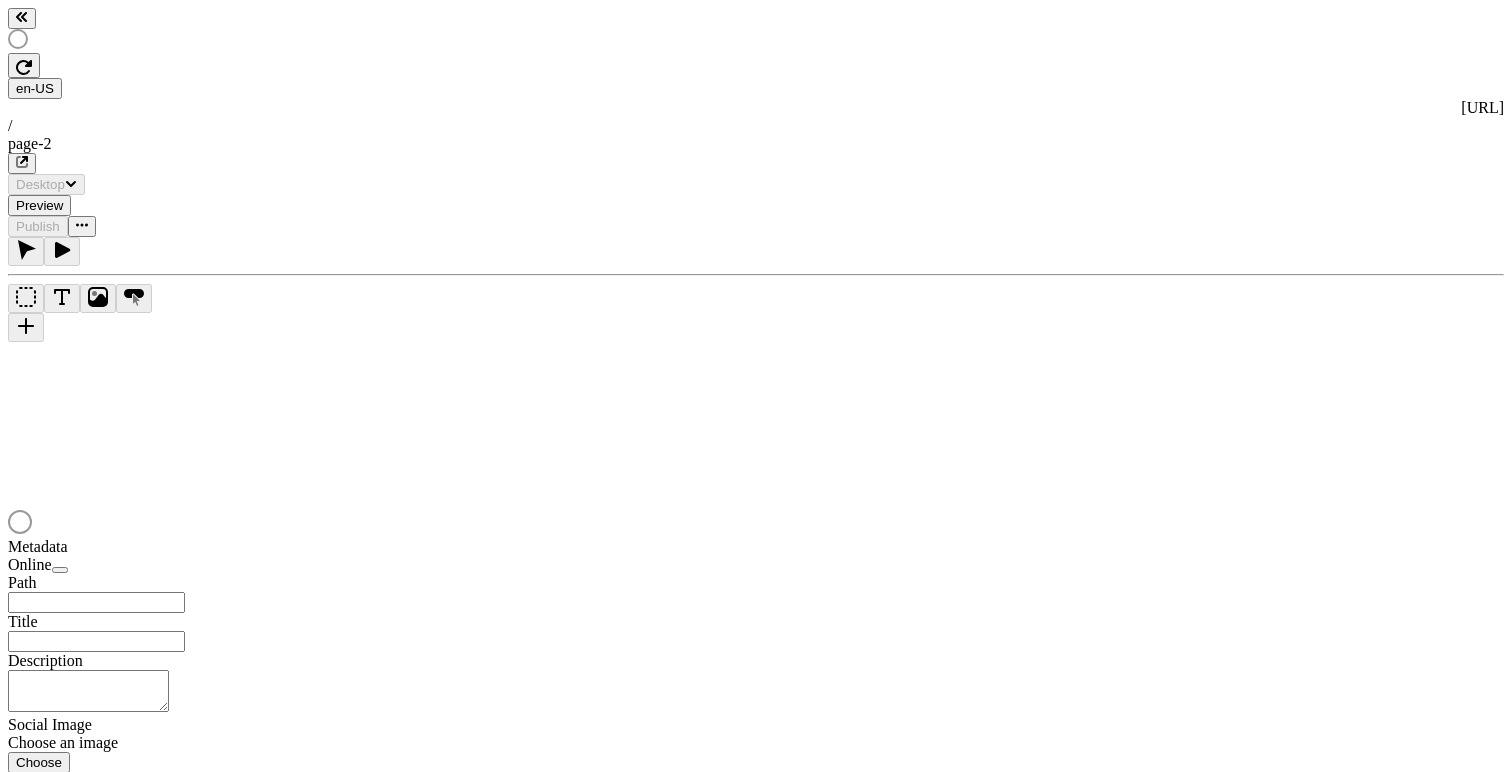 type on "/page-2" 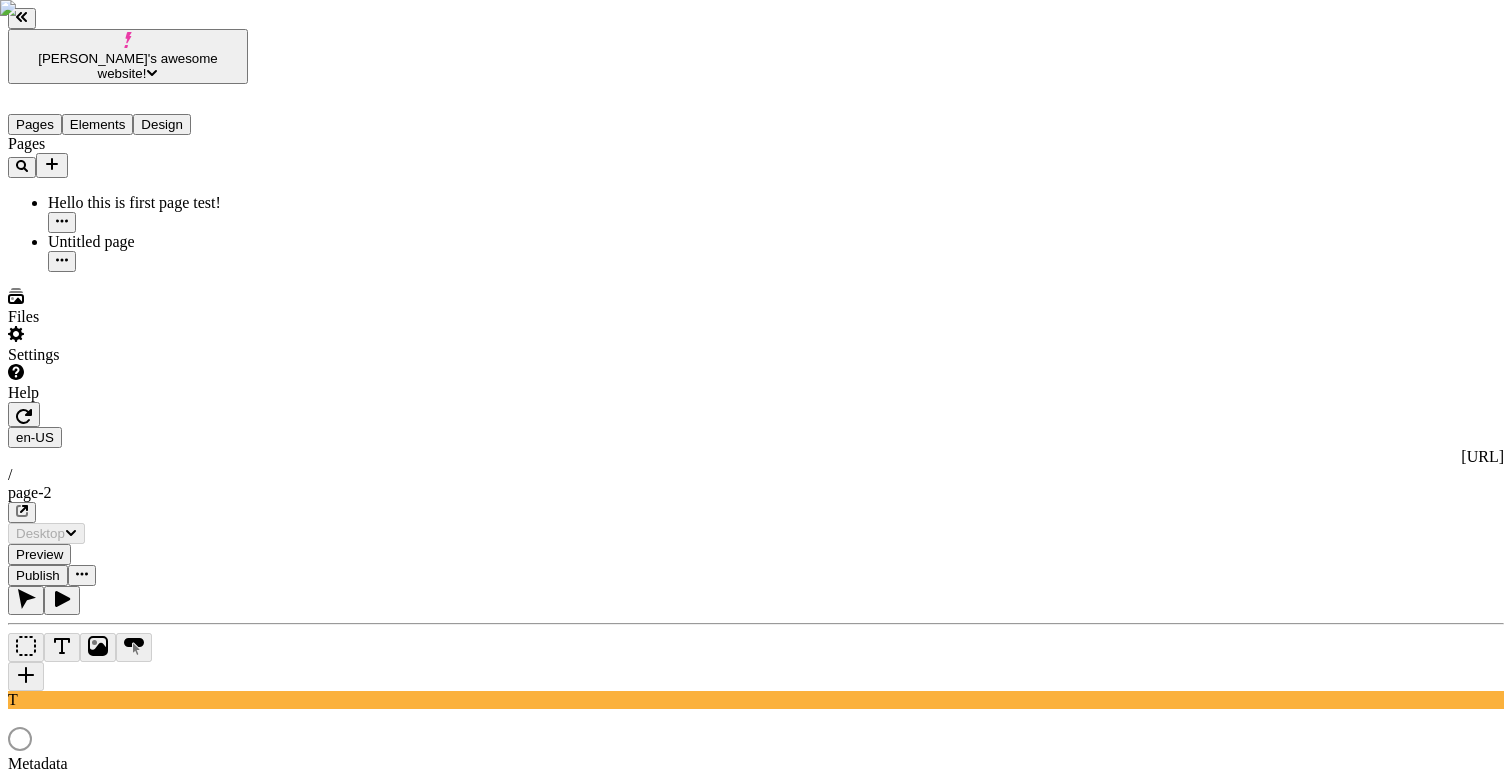 scroll, scrollTop: 0, scrollLeft: 0, axis: both 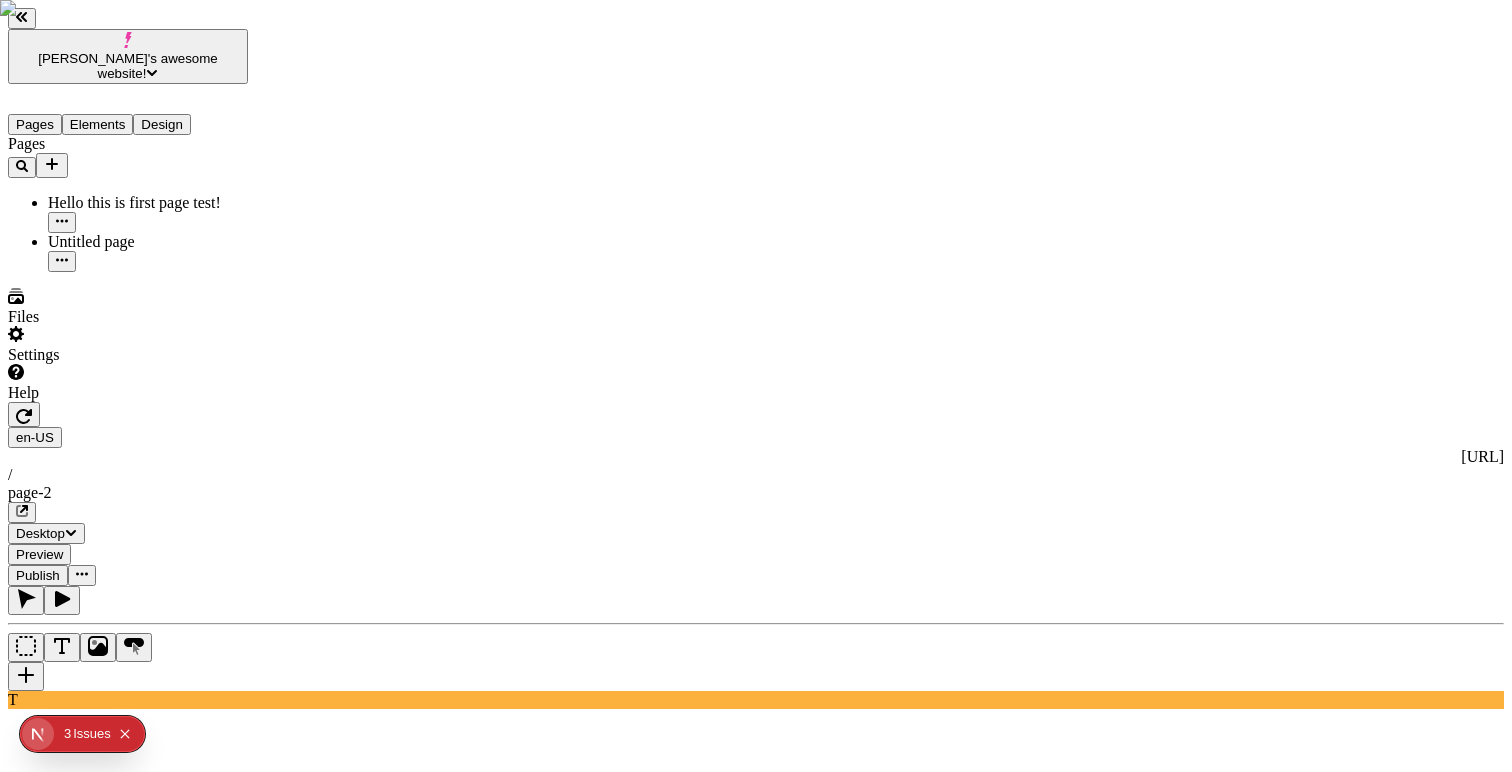 click 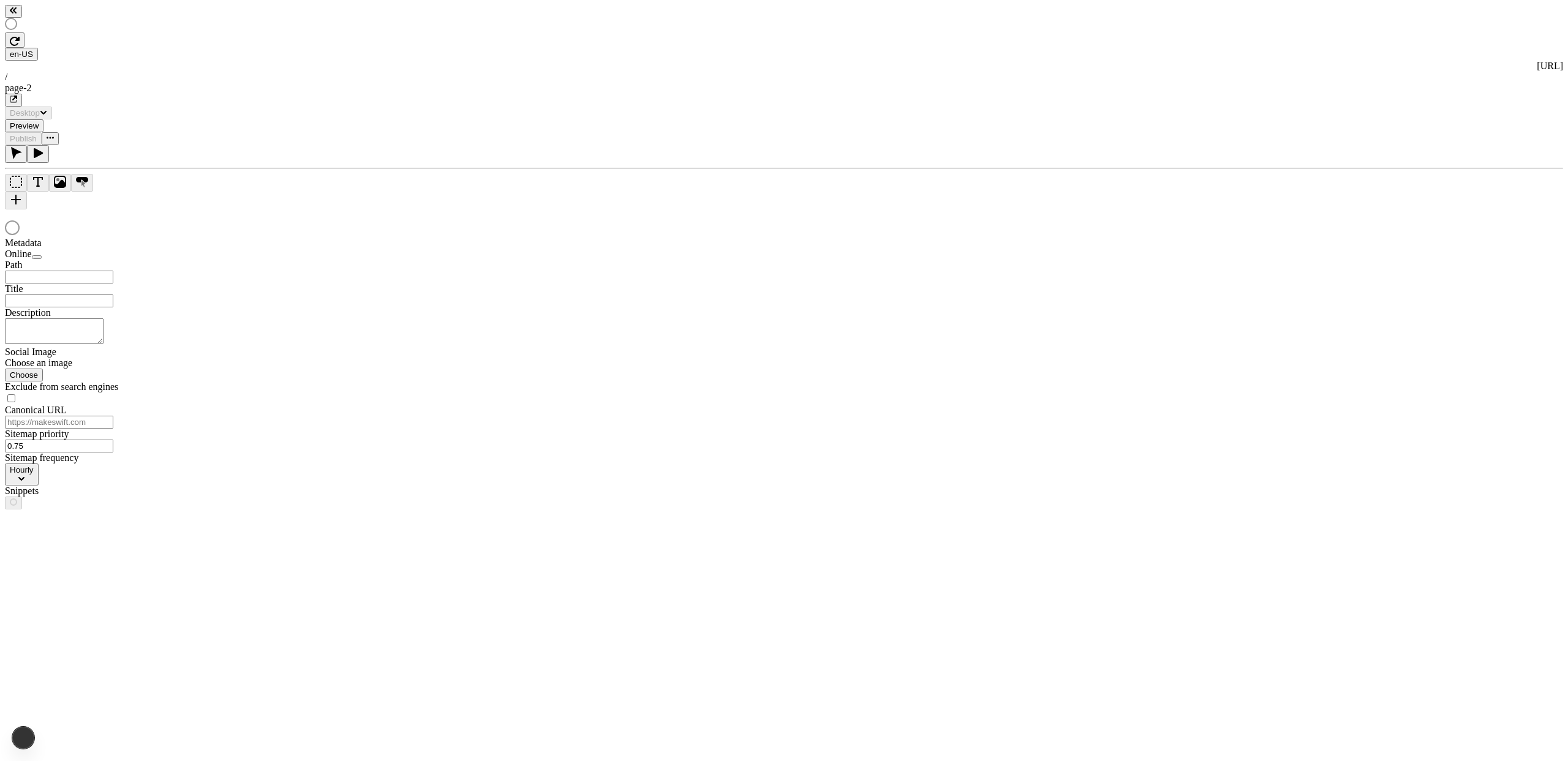 scroll, scrollTop: 0, scrollLeft: 0, axis: both 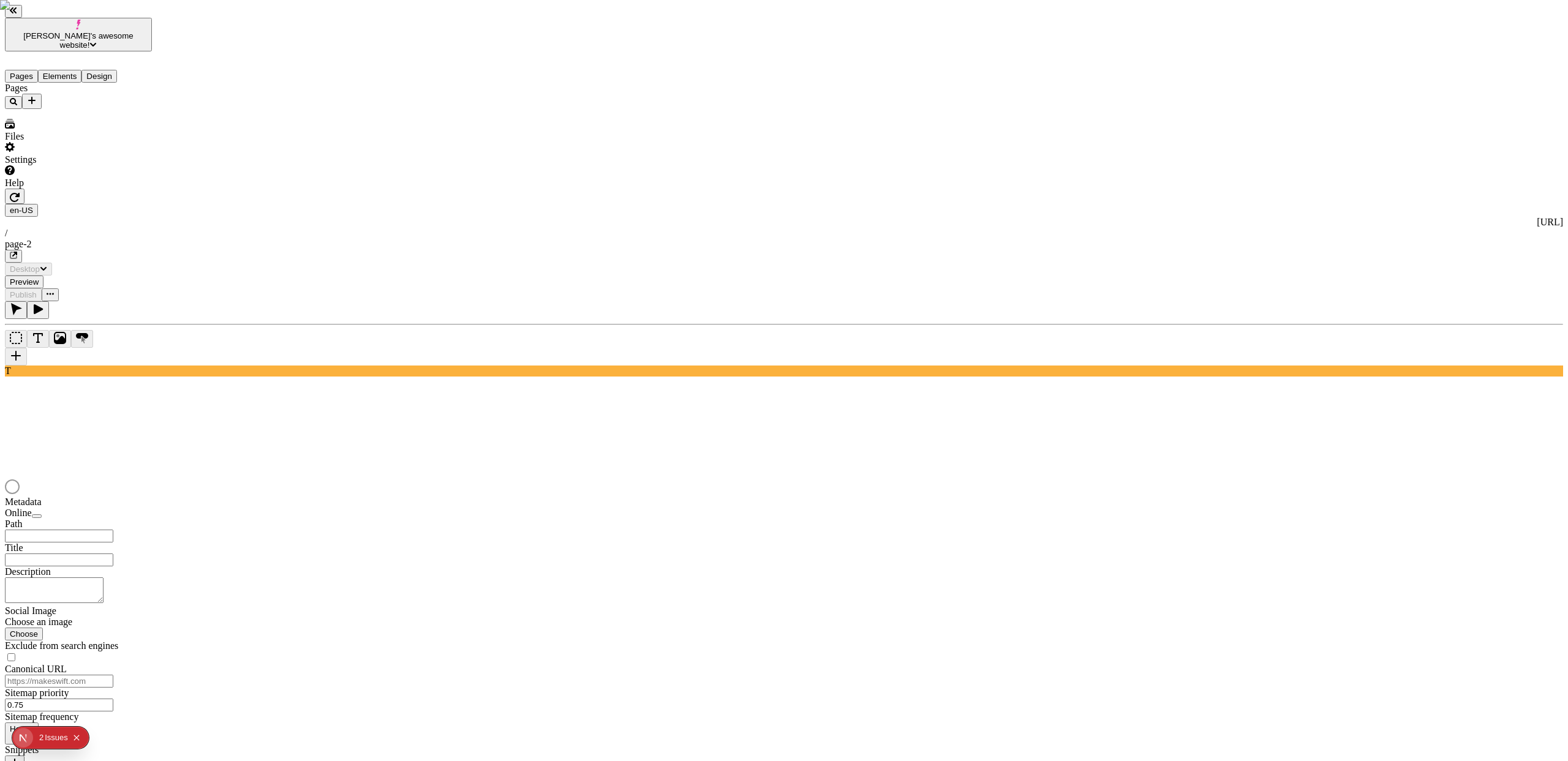 type on "/page-2" 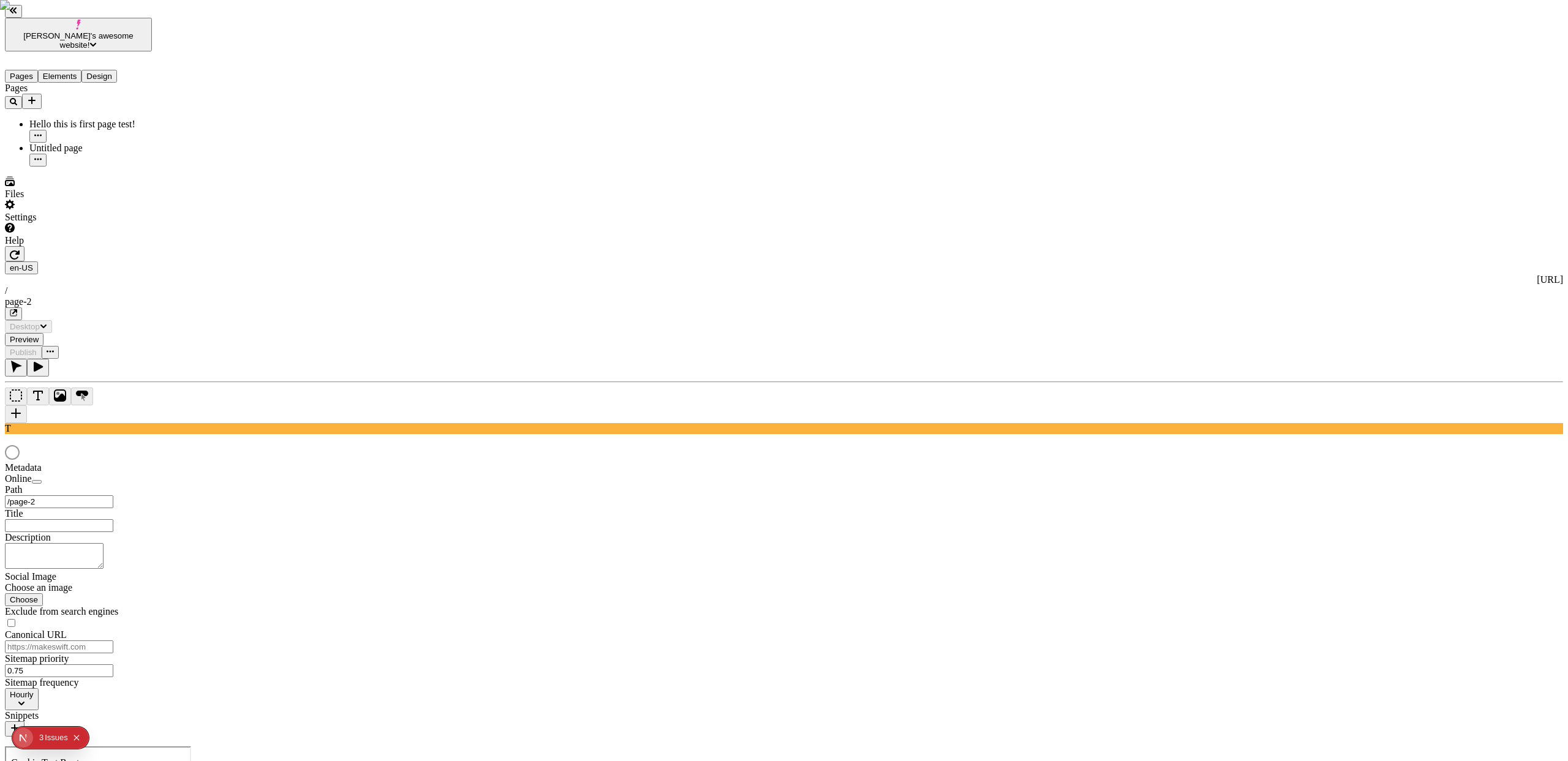 scroll, scrollTop: 0, scrollLeft: 0, axis: both 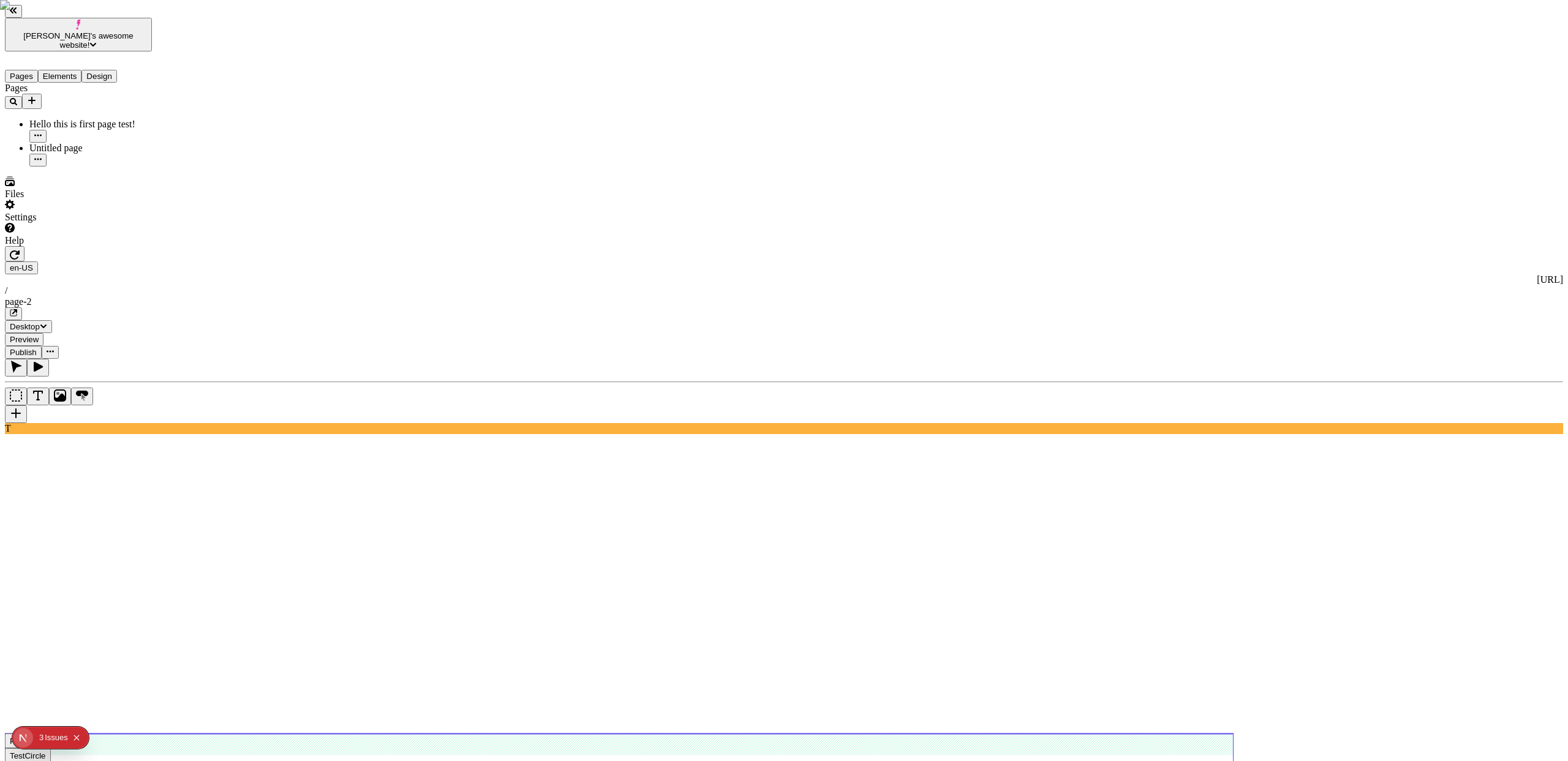 click on "TestCircle" 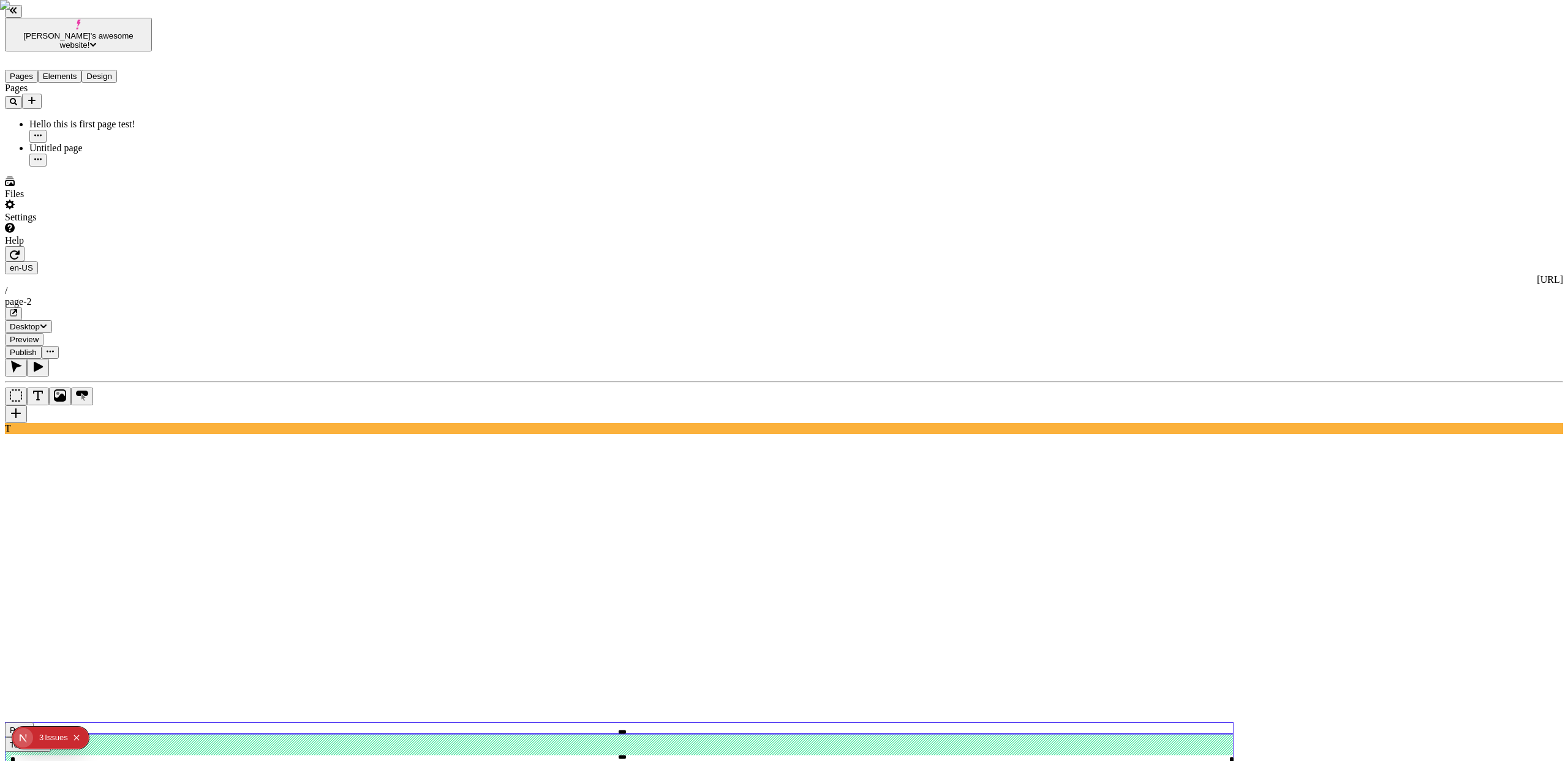 click 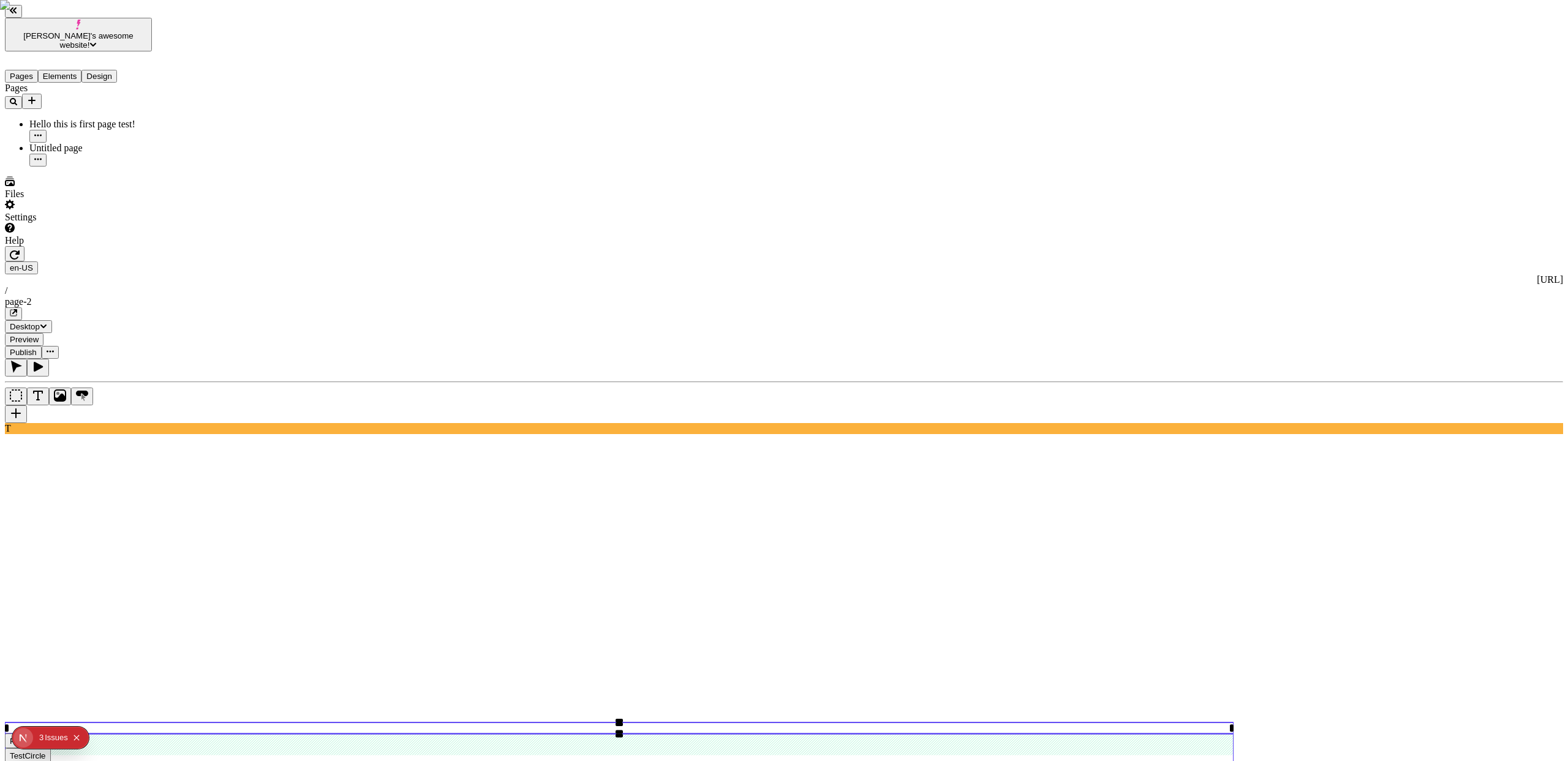 click 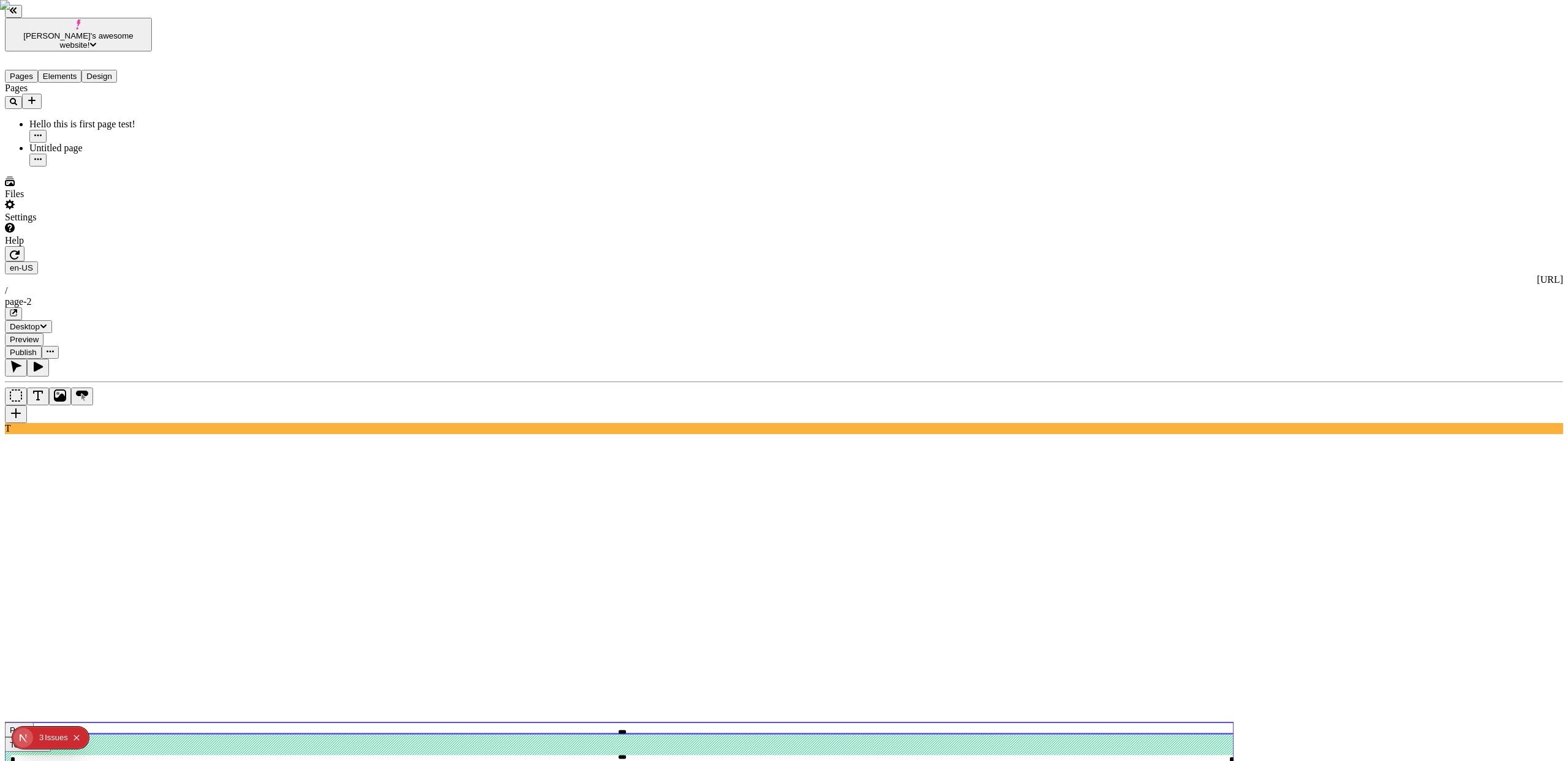 click 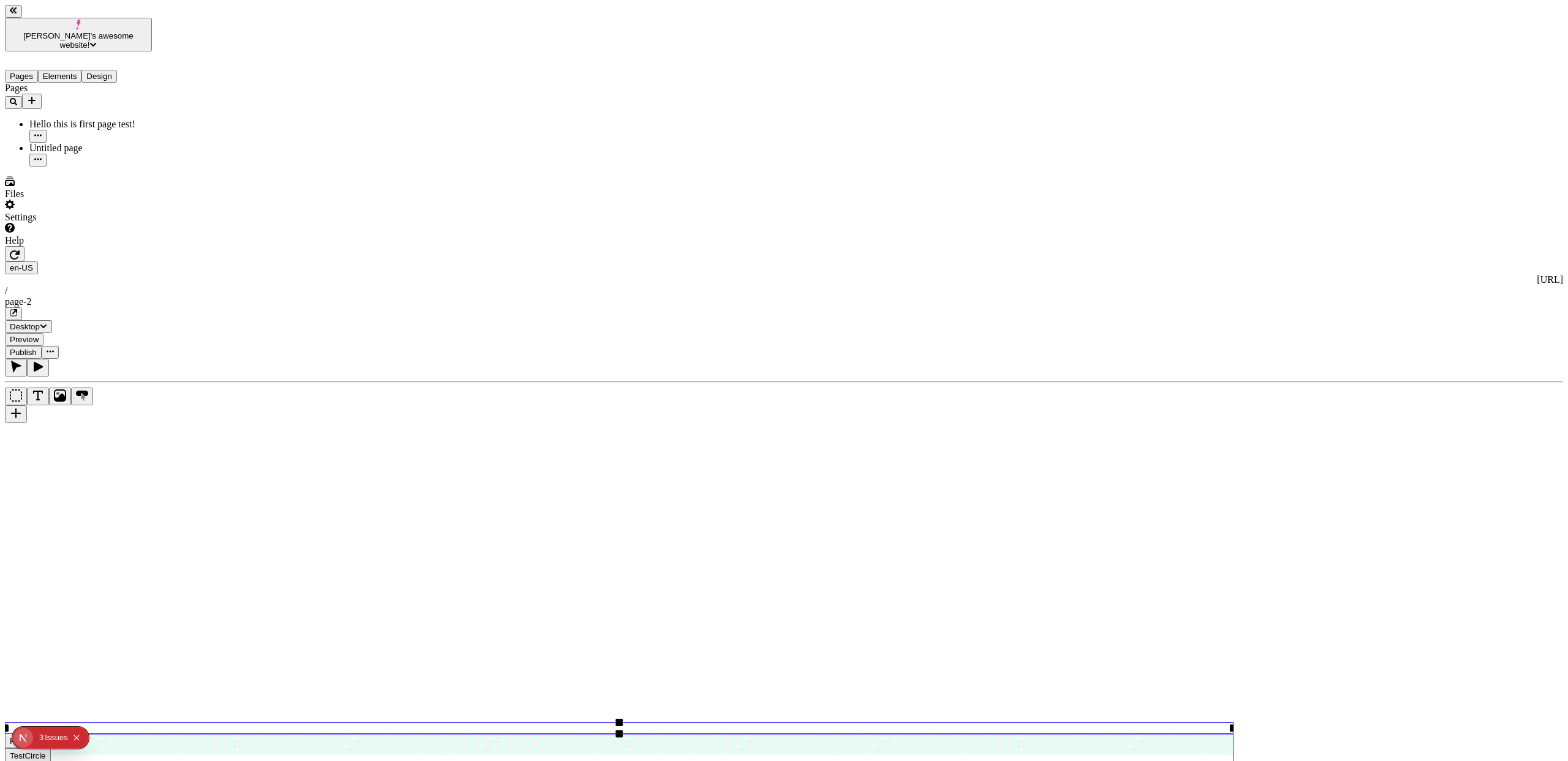 click 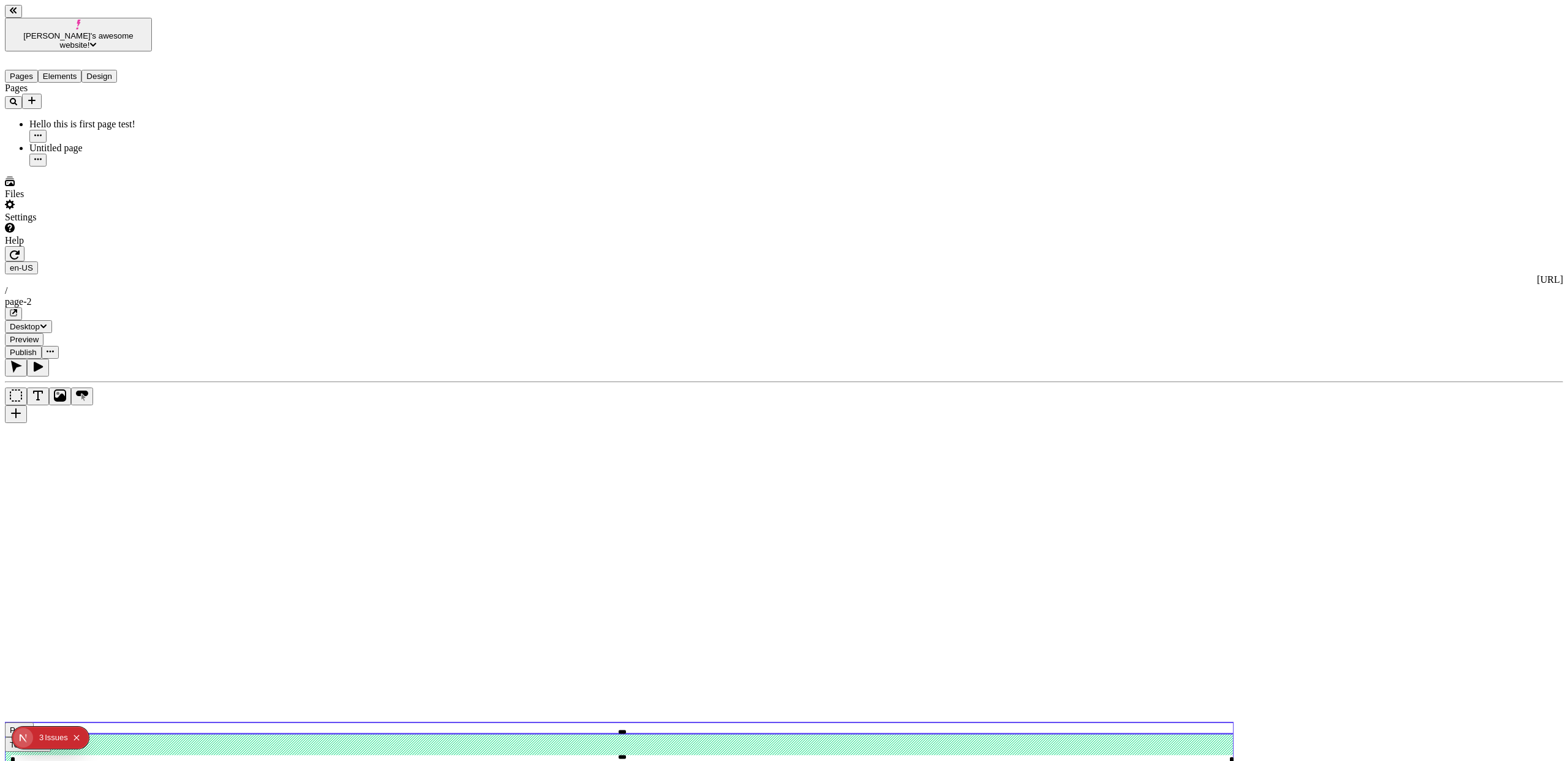 click 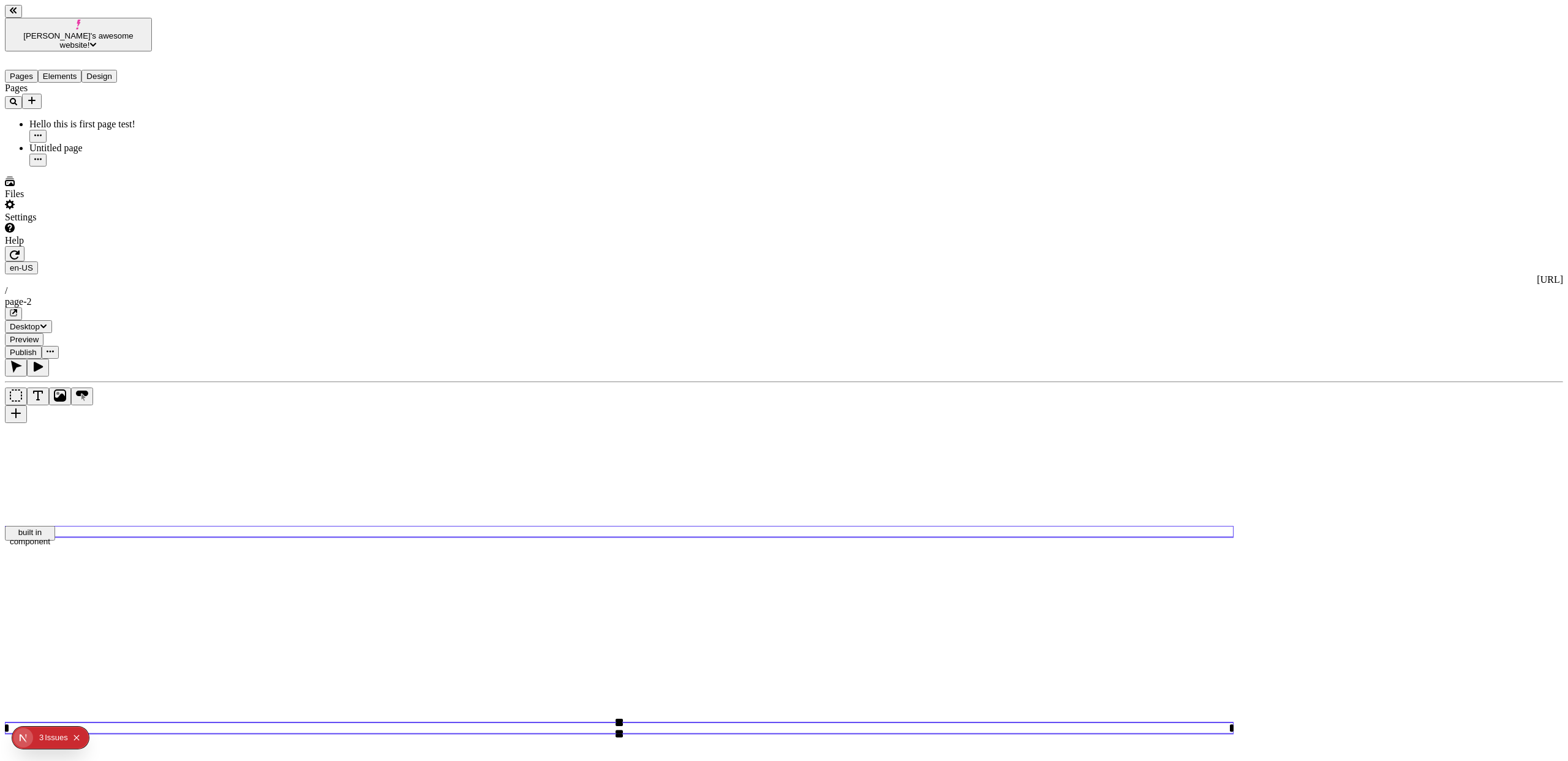 click on "built in component" 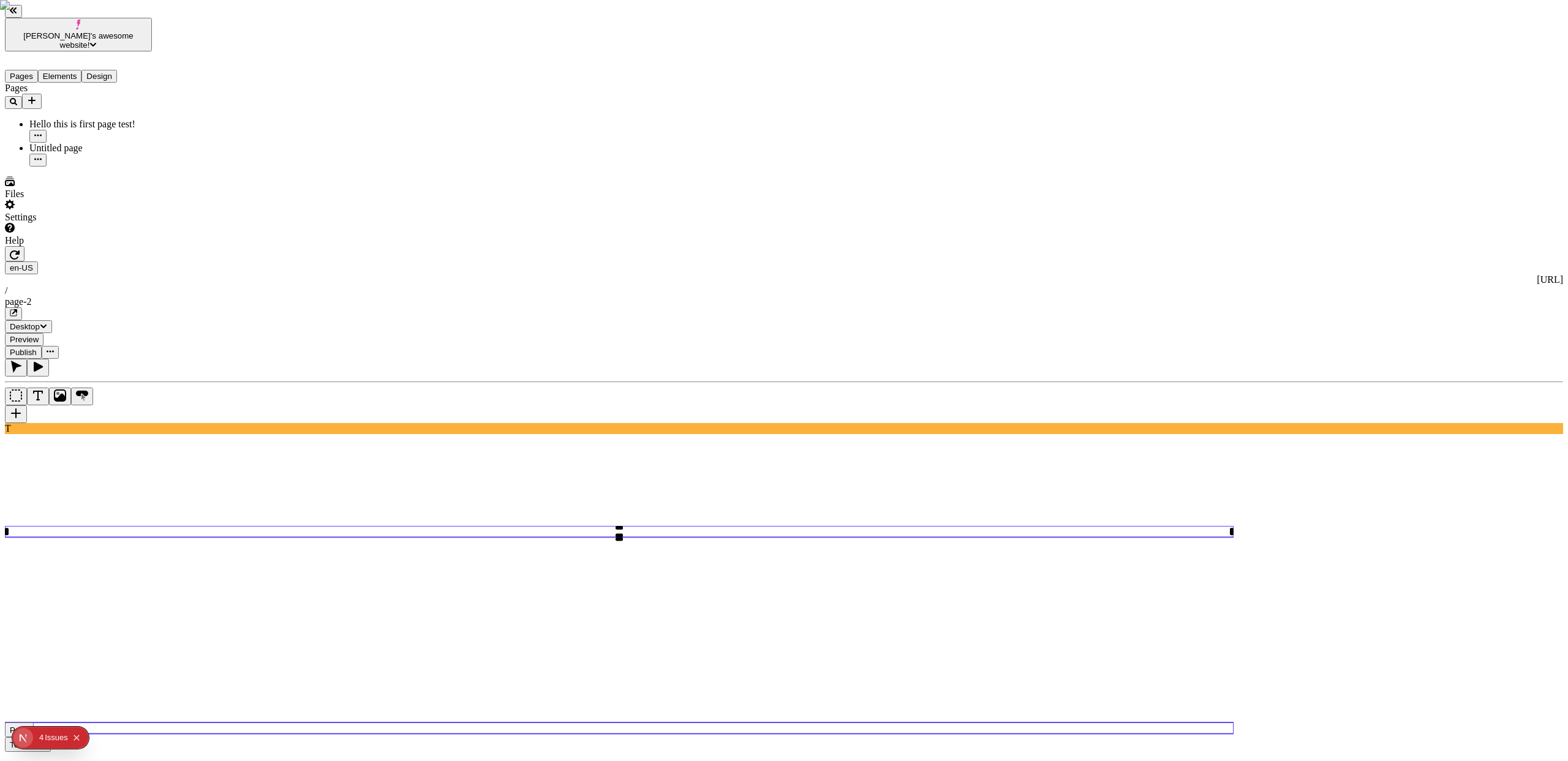click 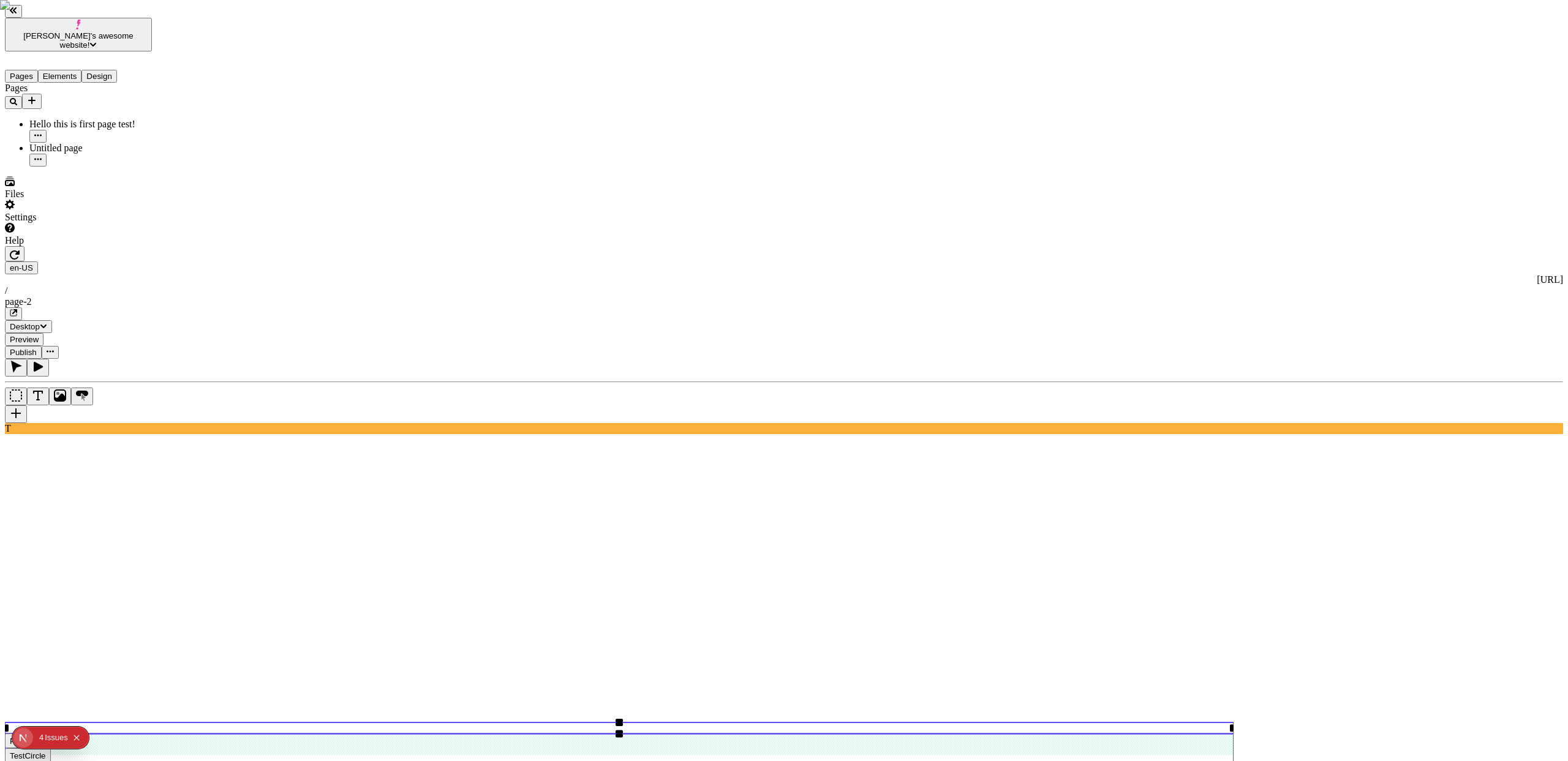 click 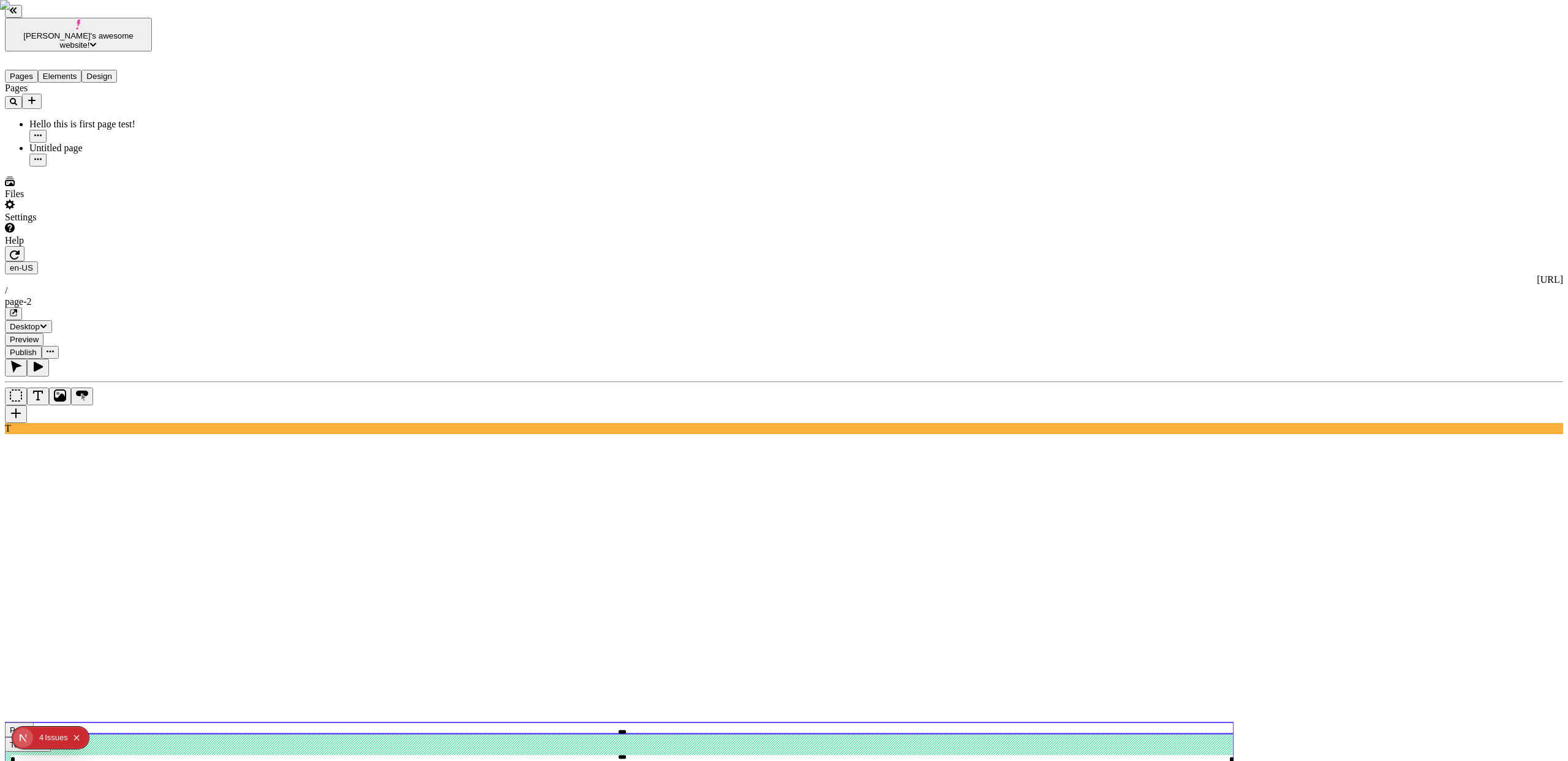 click 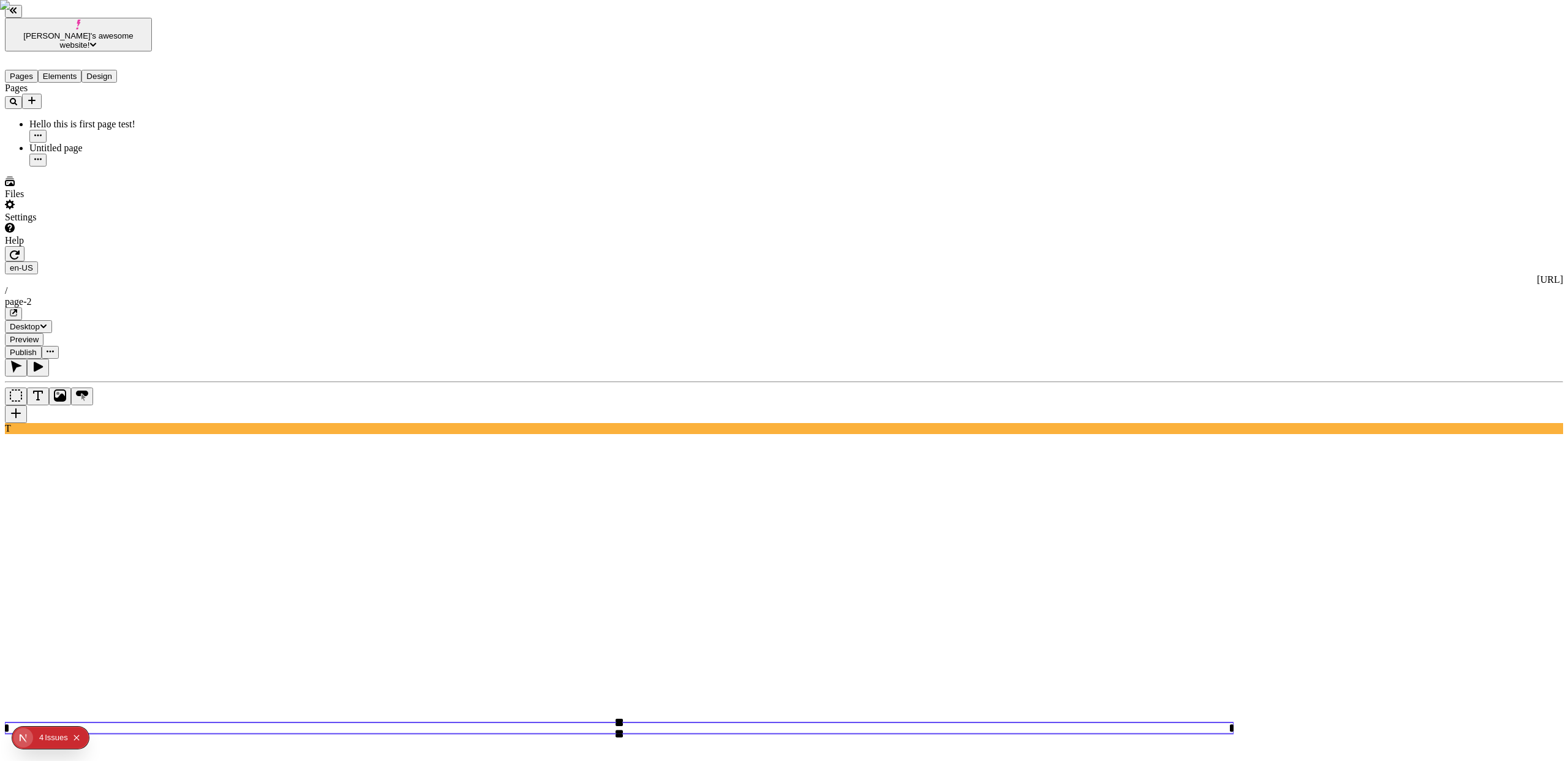click 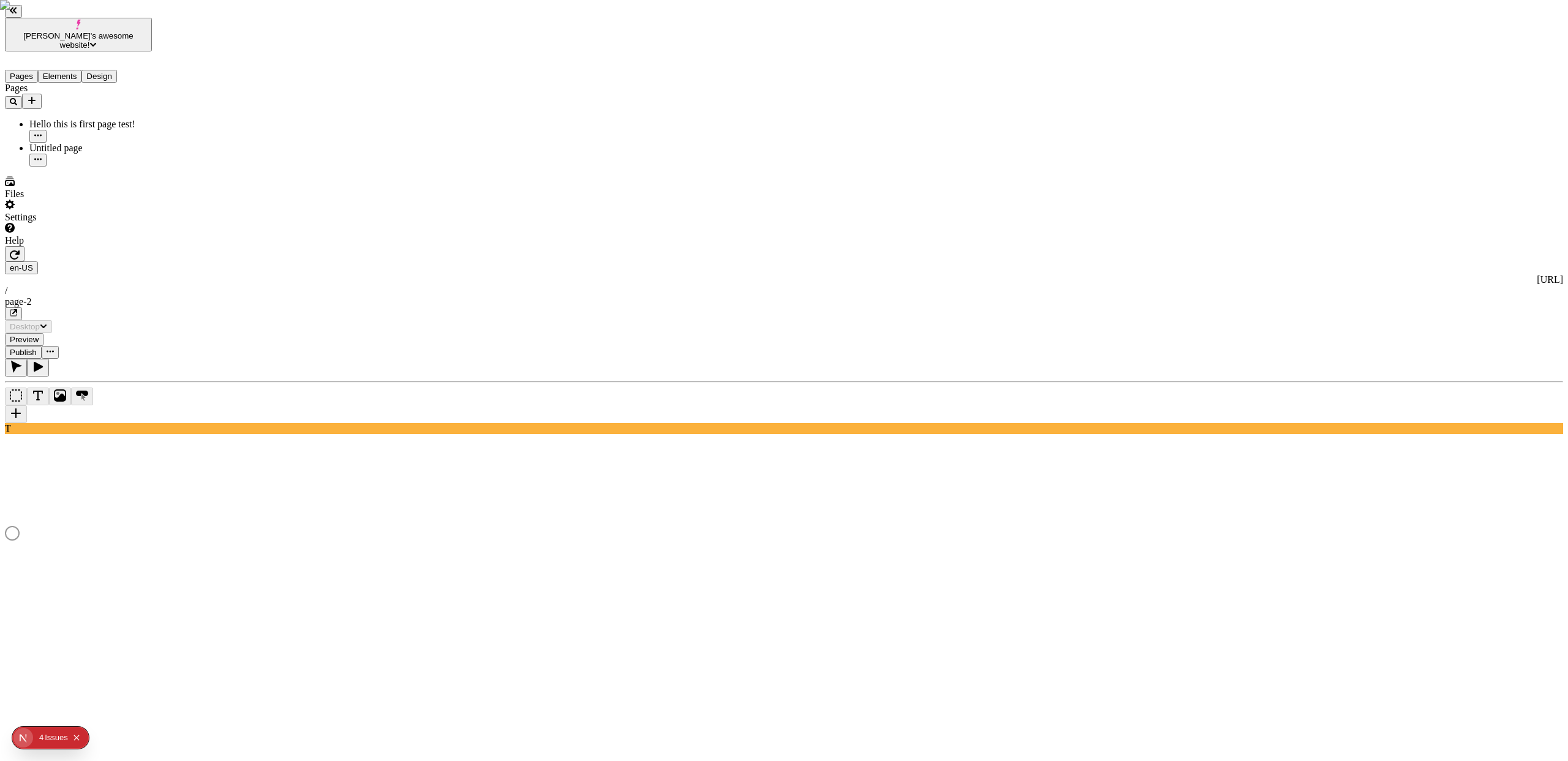 type on "/page-2" 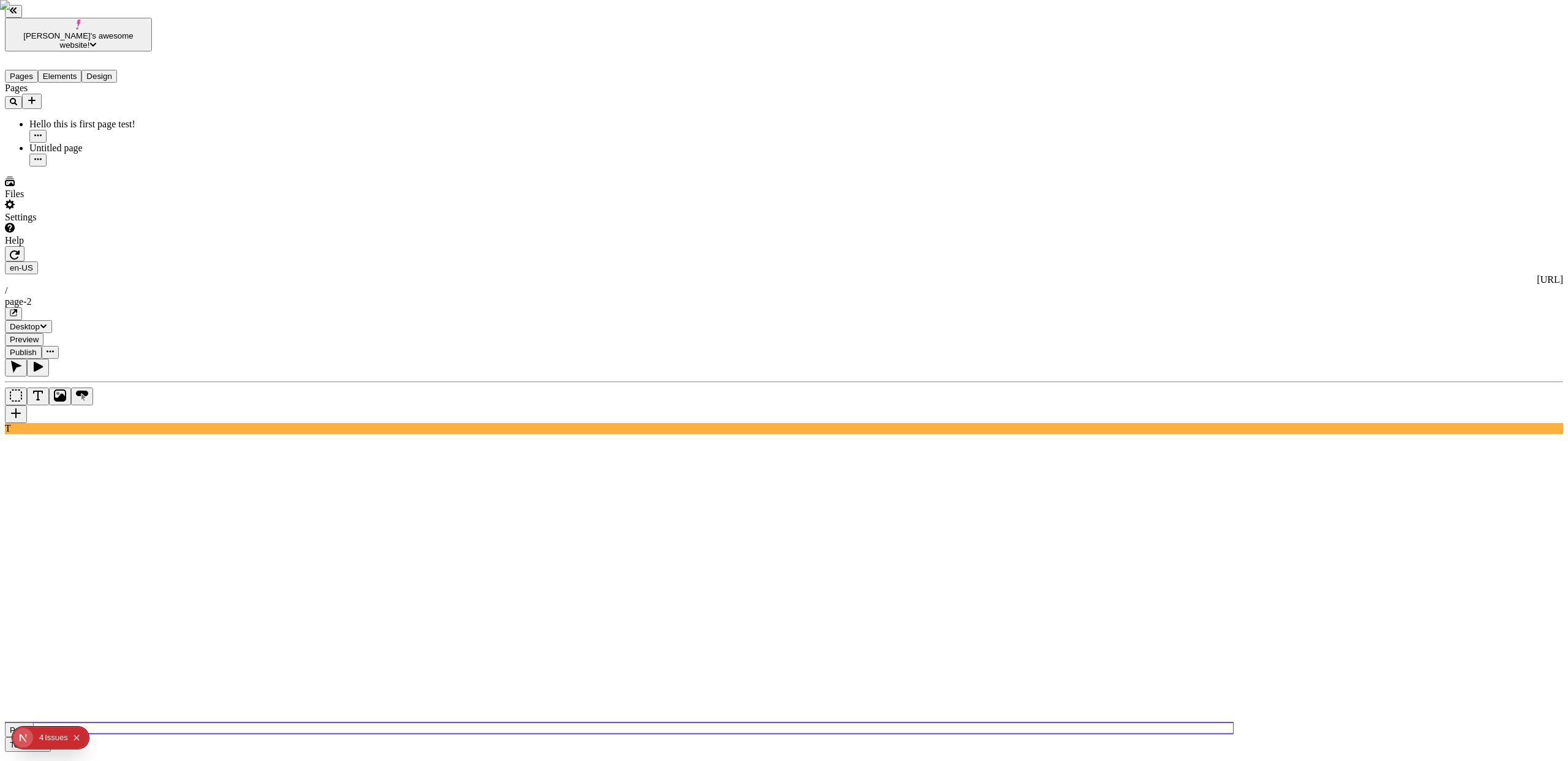 click 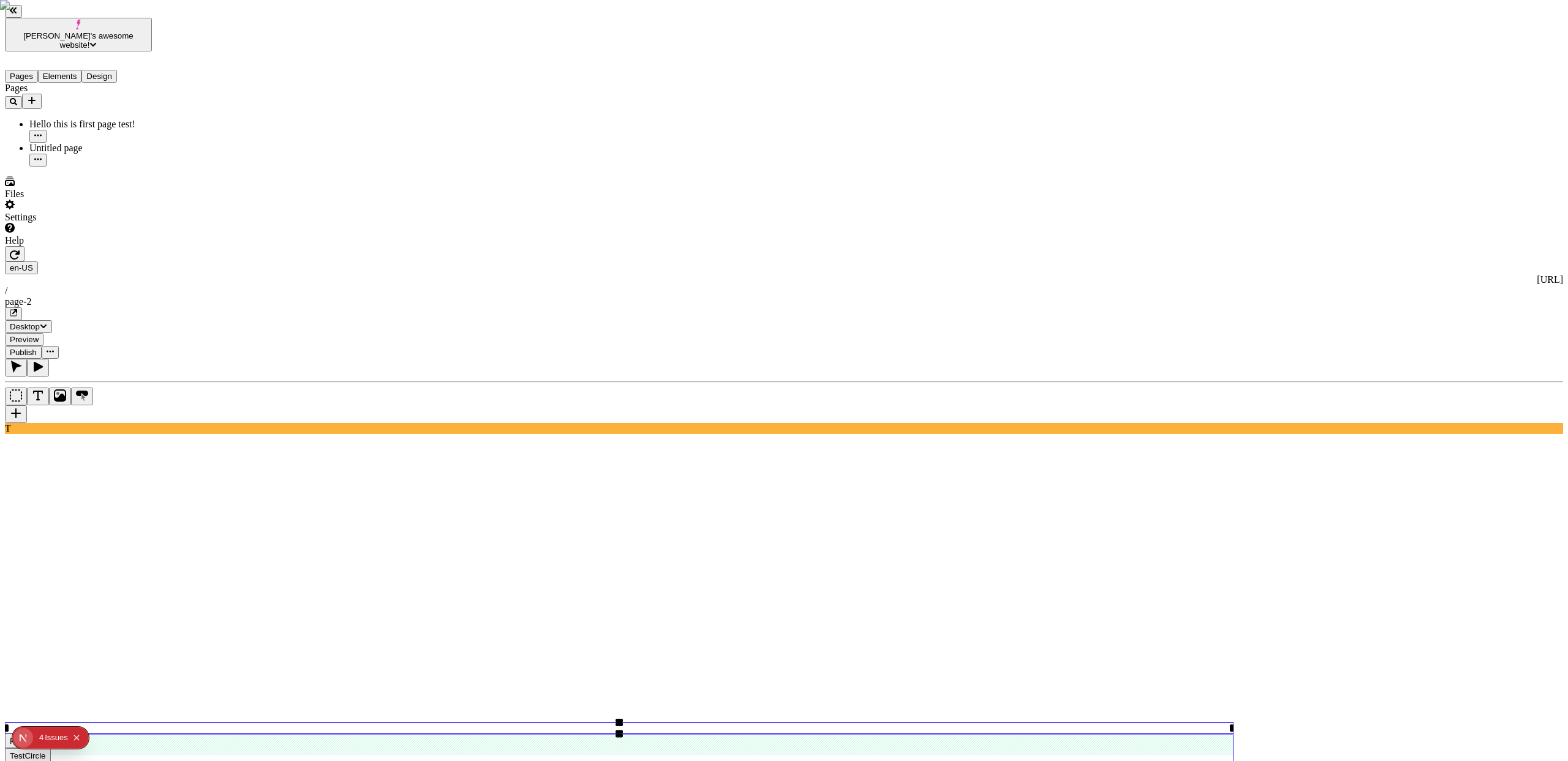 click 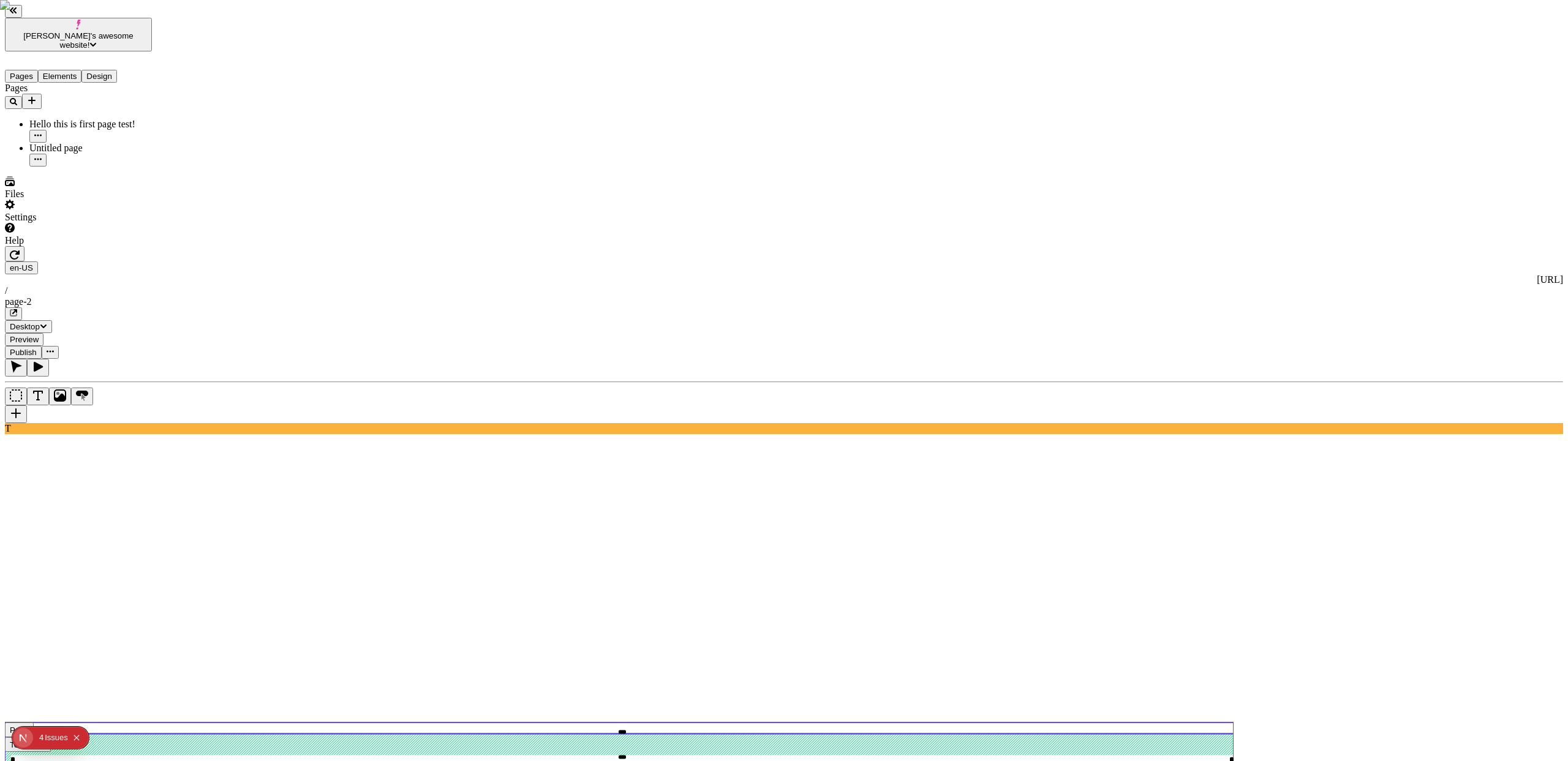 click 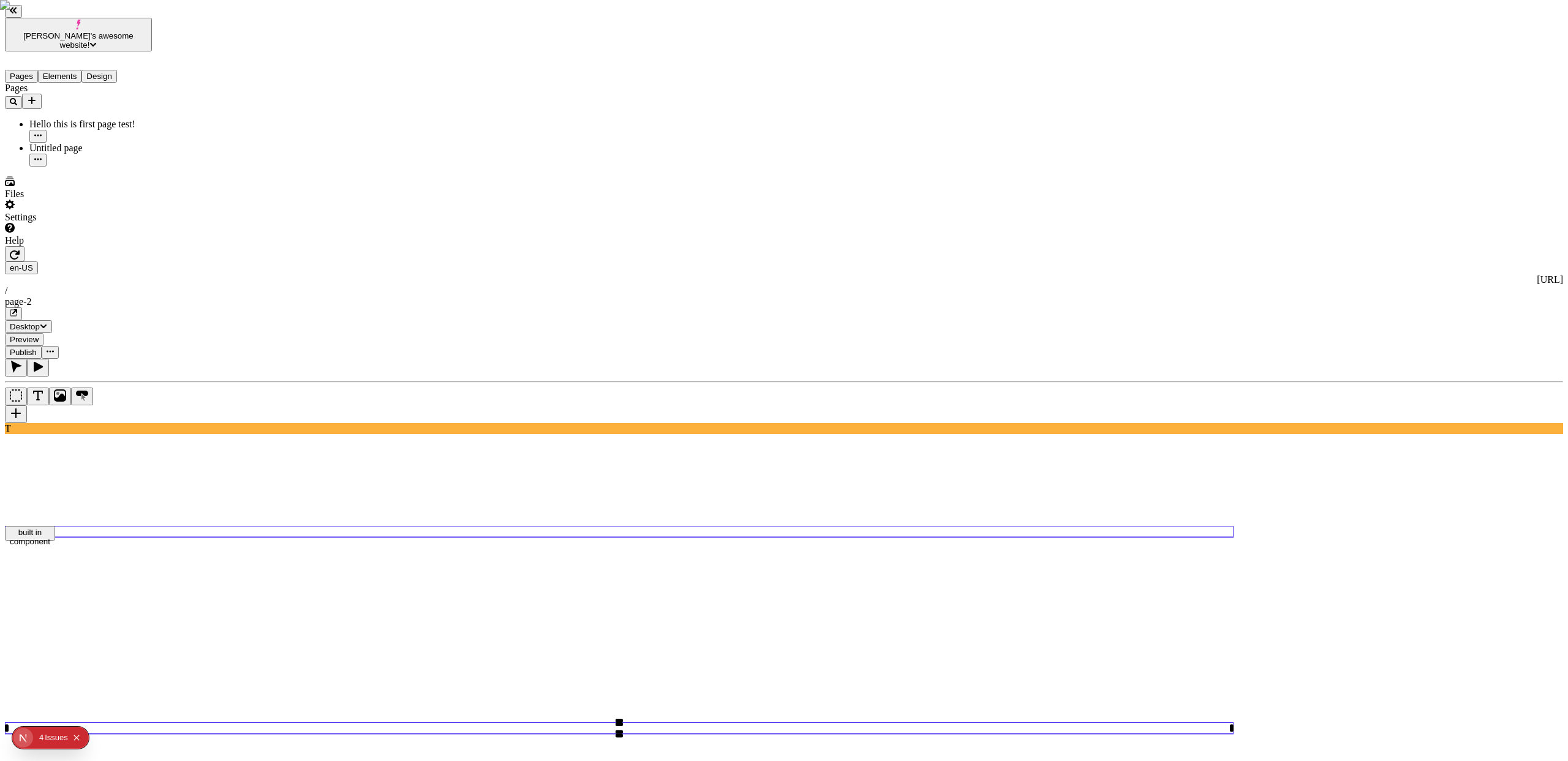 click on "built in component" 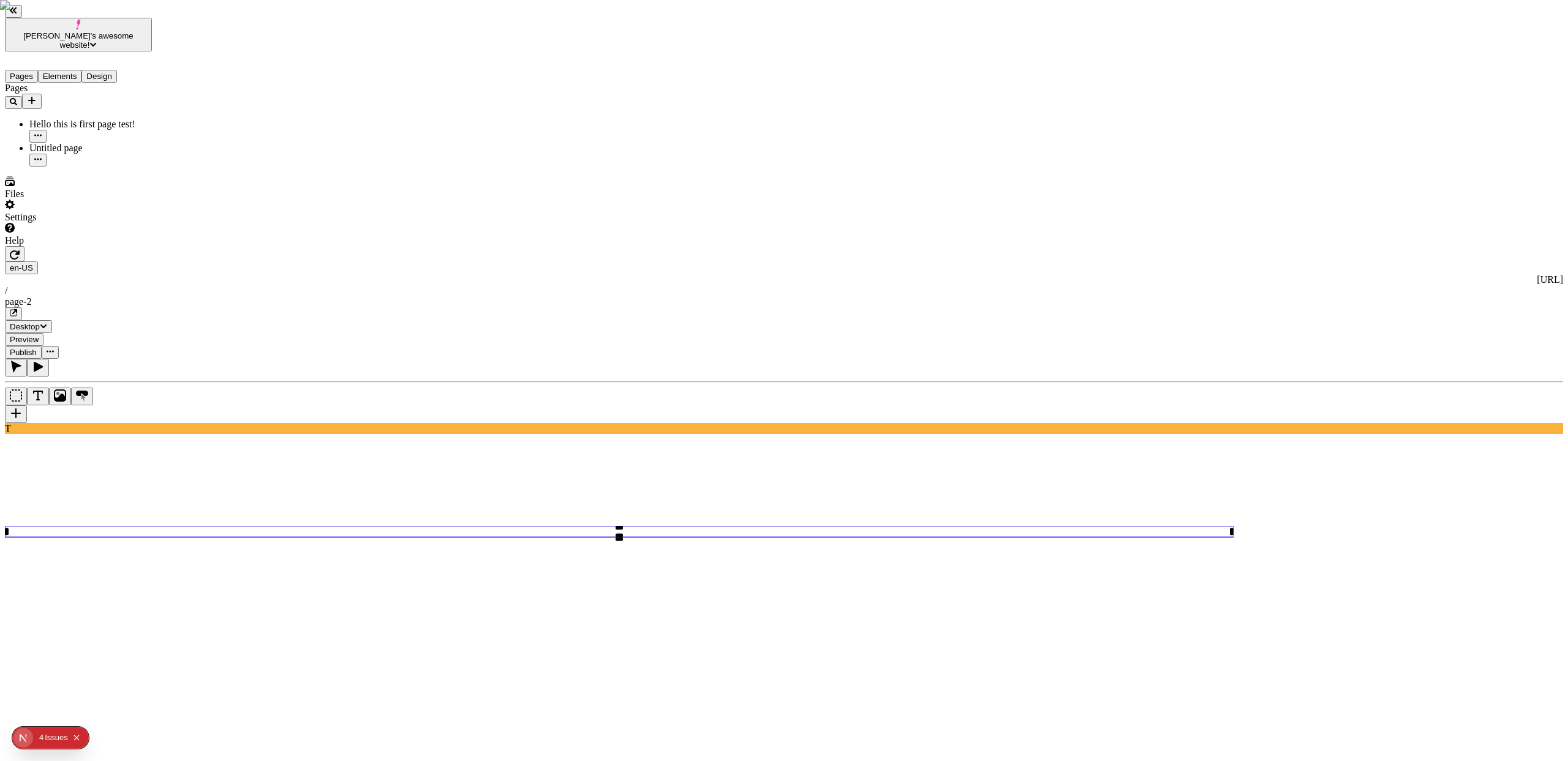 click 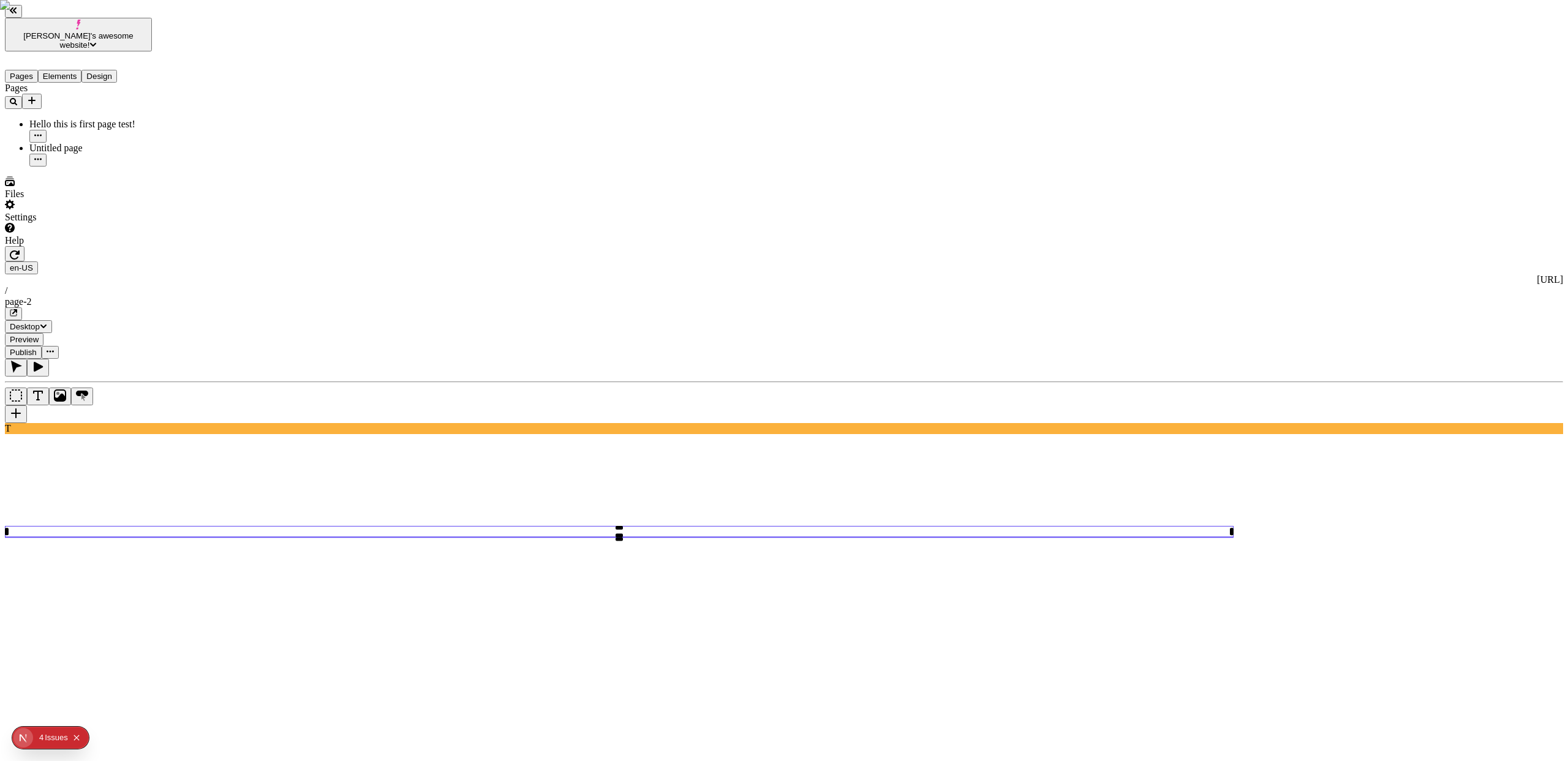 type 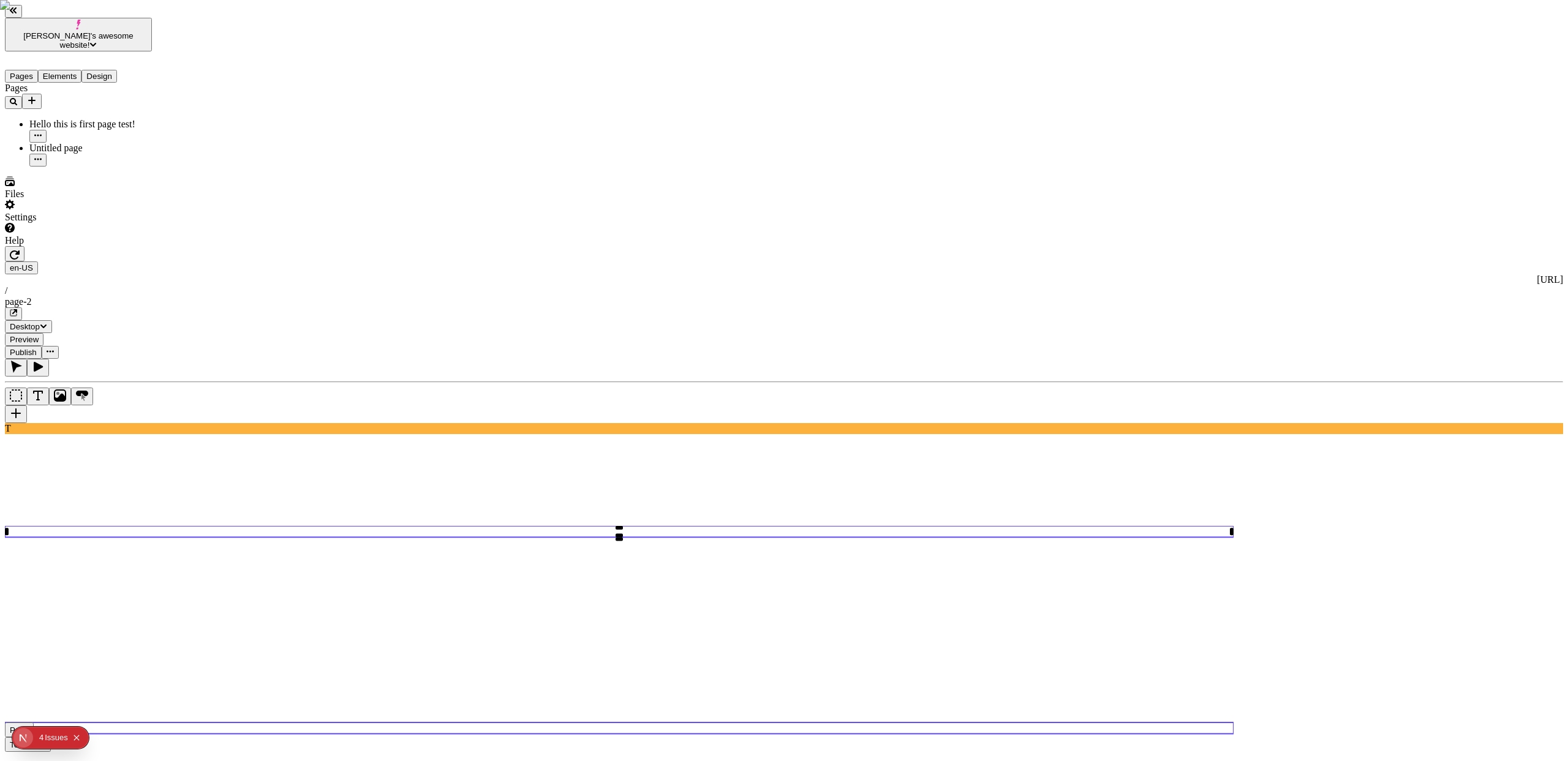 click on "TestCircle" 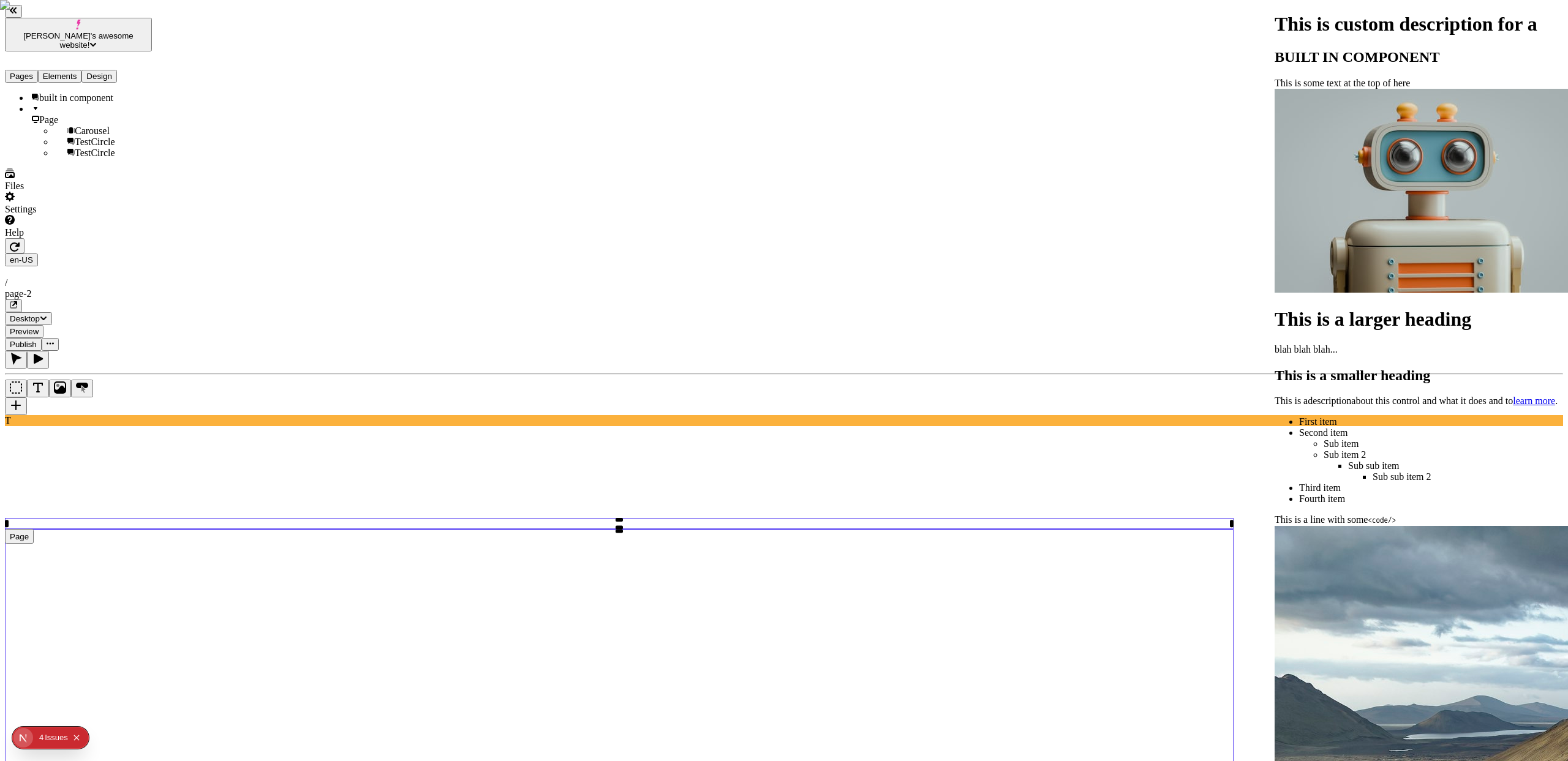 scroll, scrollTop: 225, scrollLeft: 0, axis: vertical 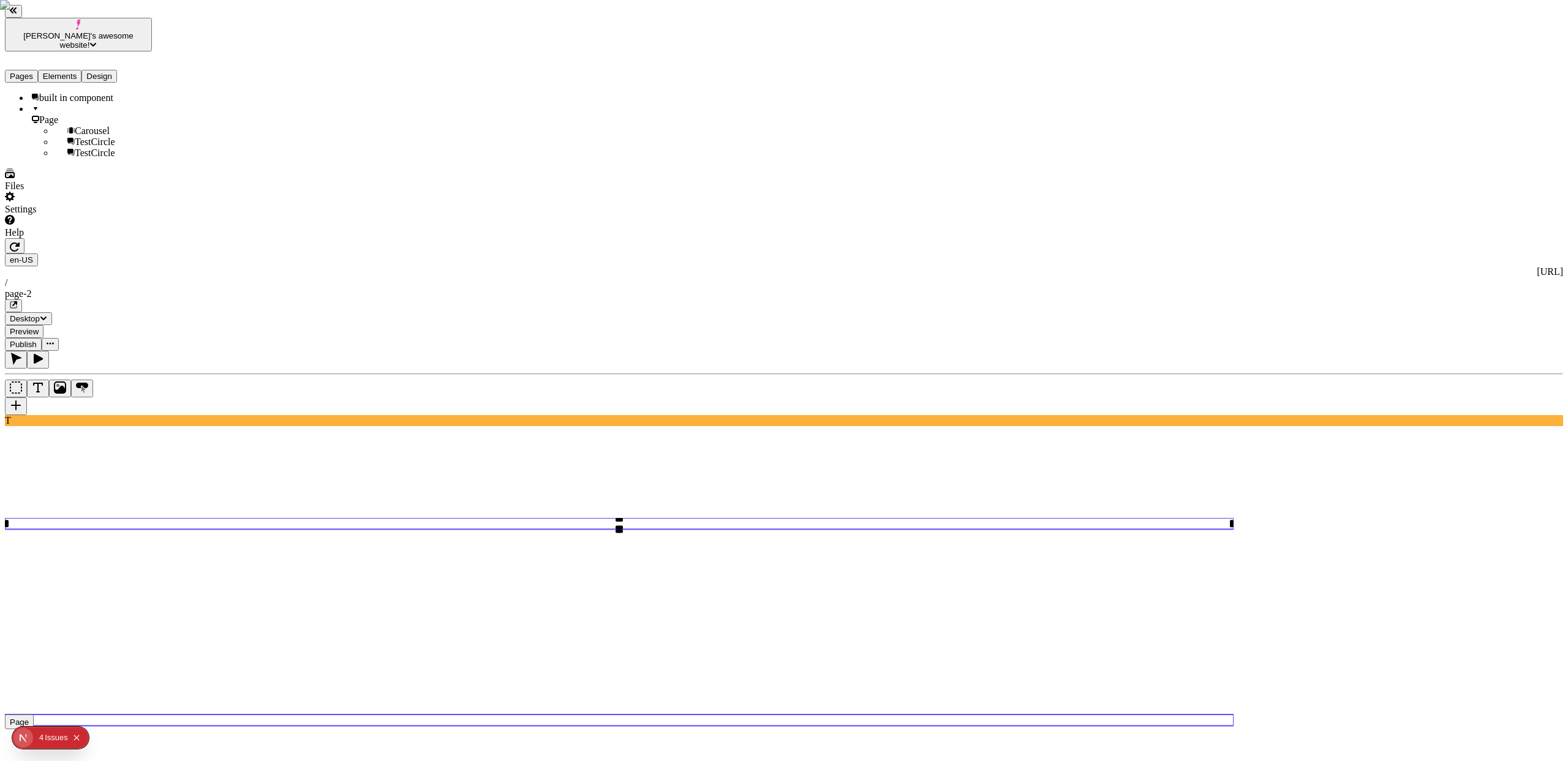 click 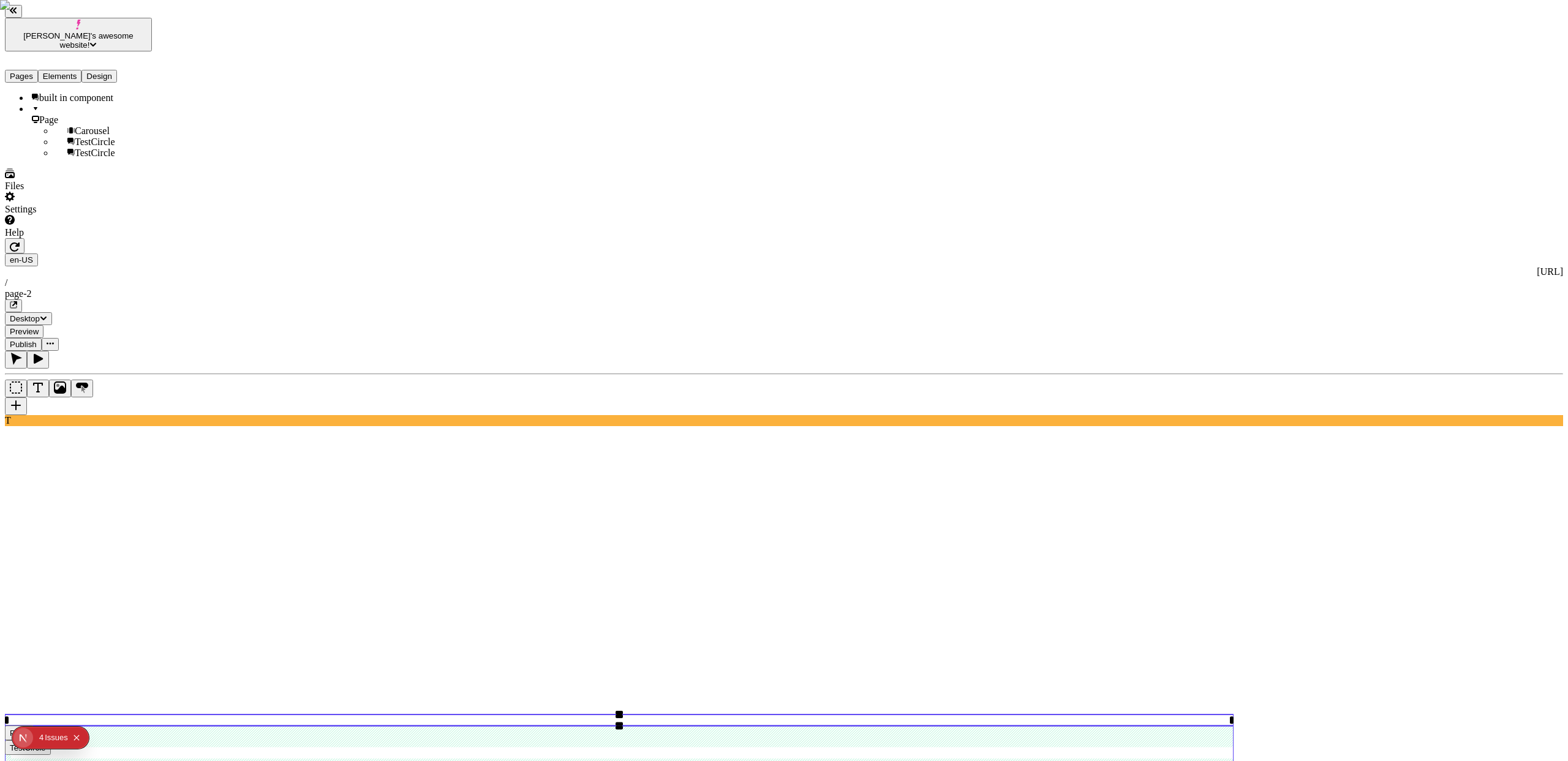 click 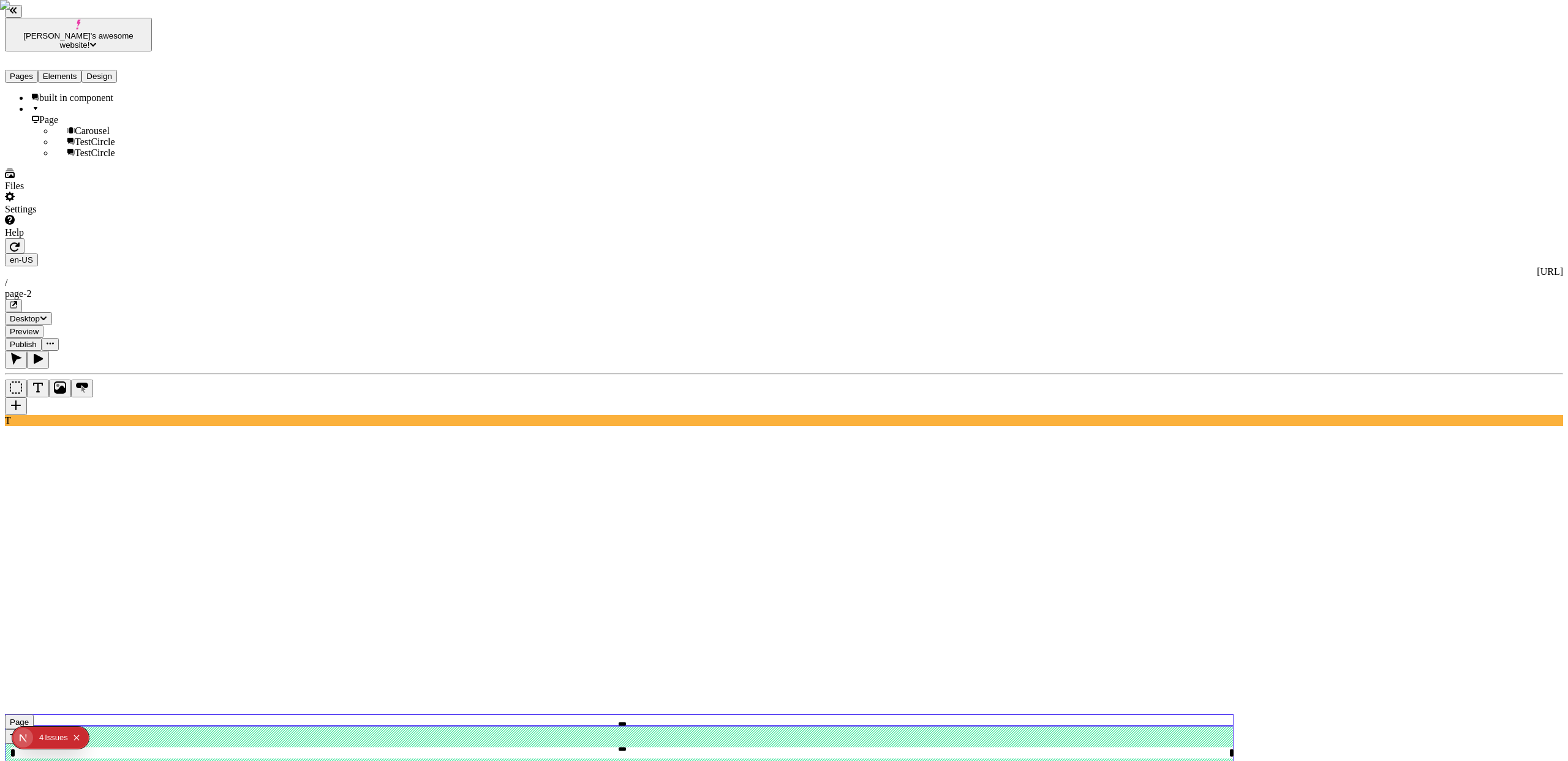 click 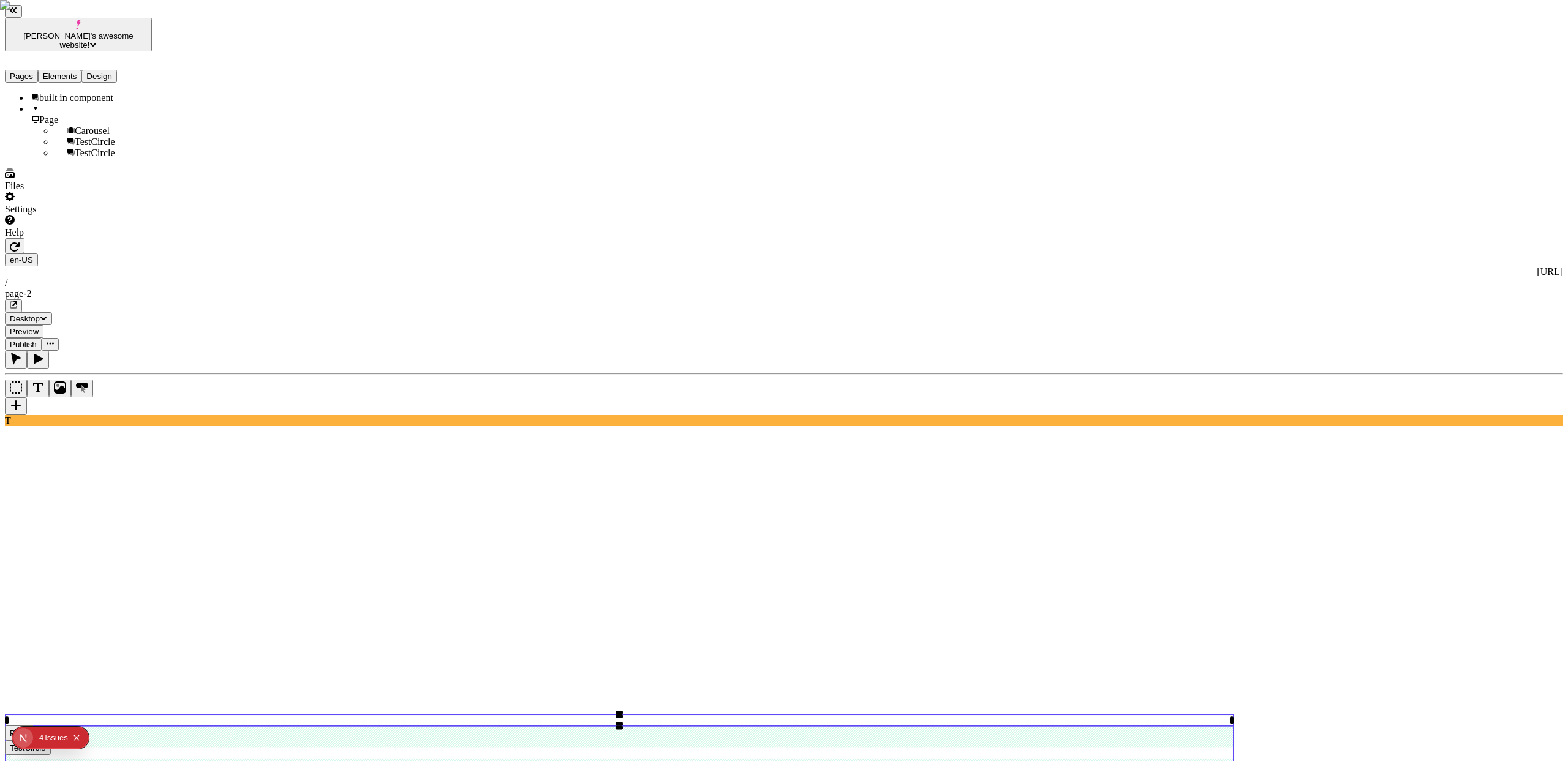 click 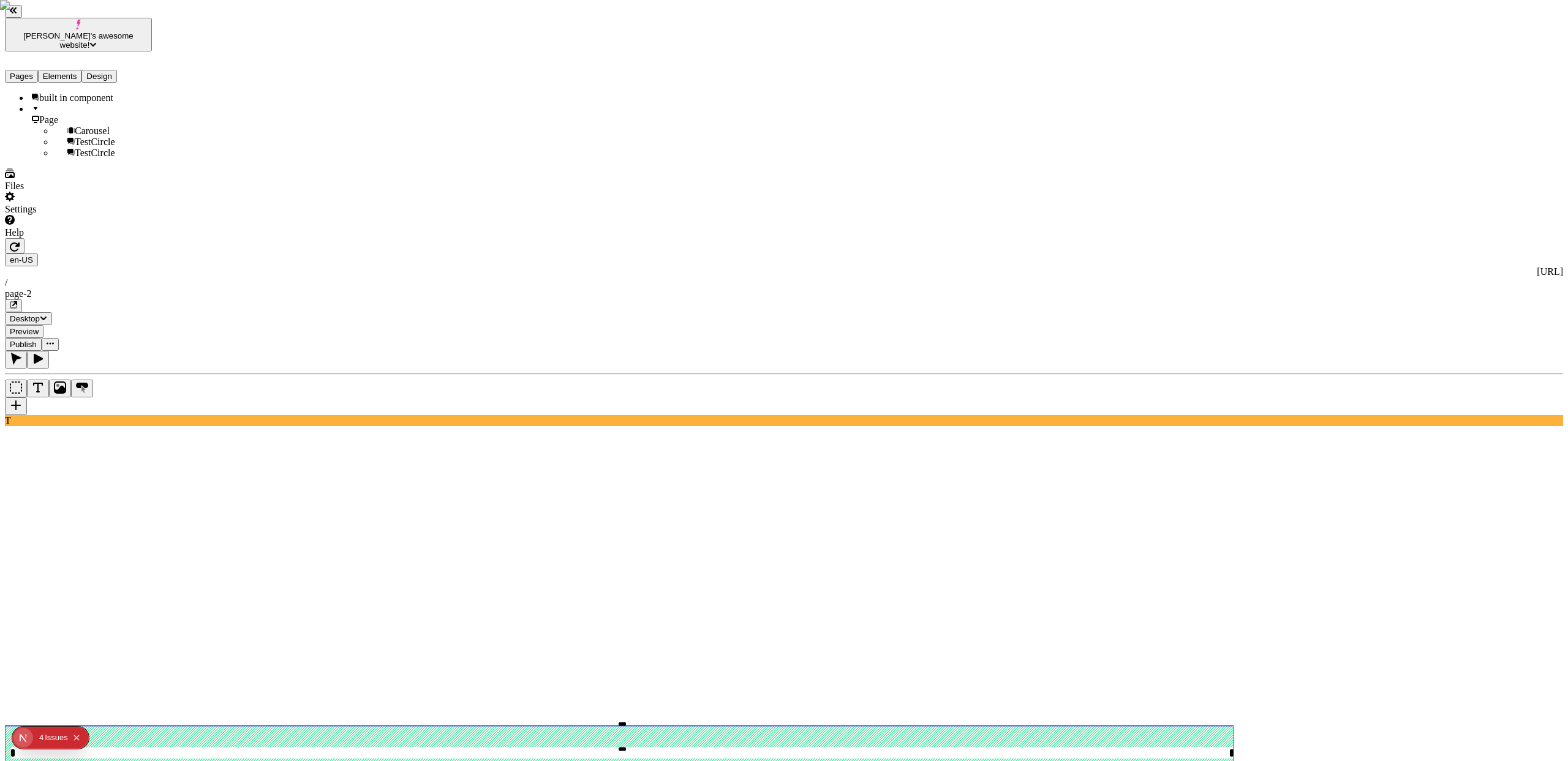 type 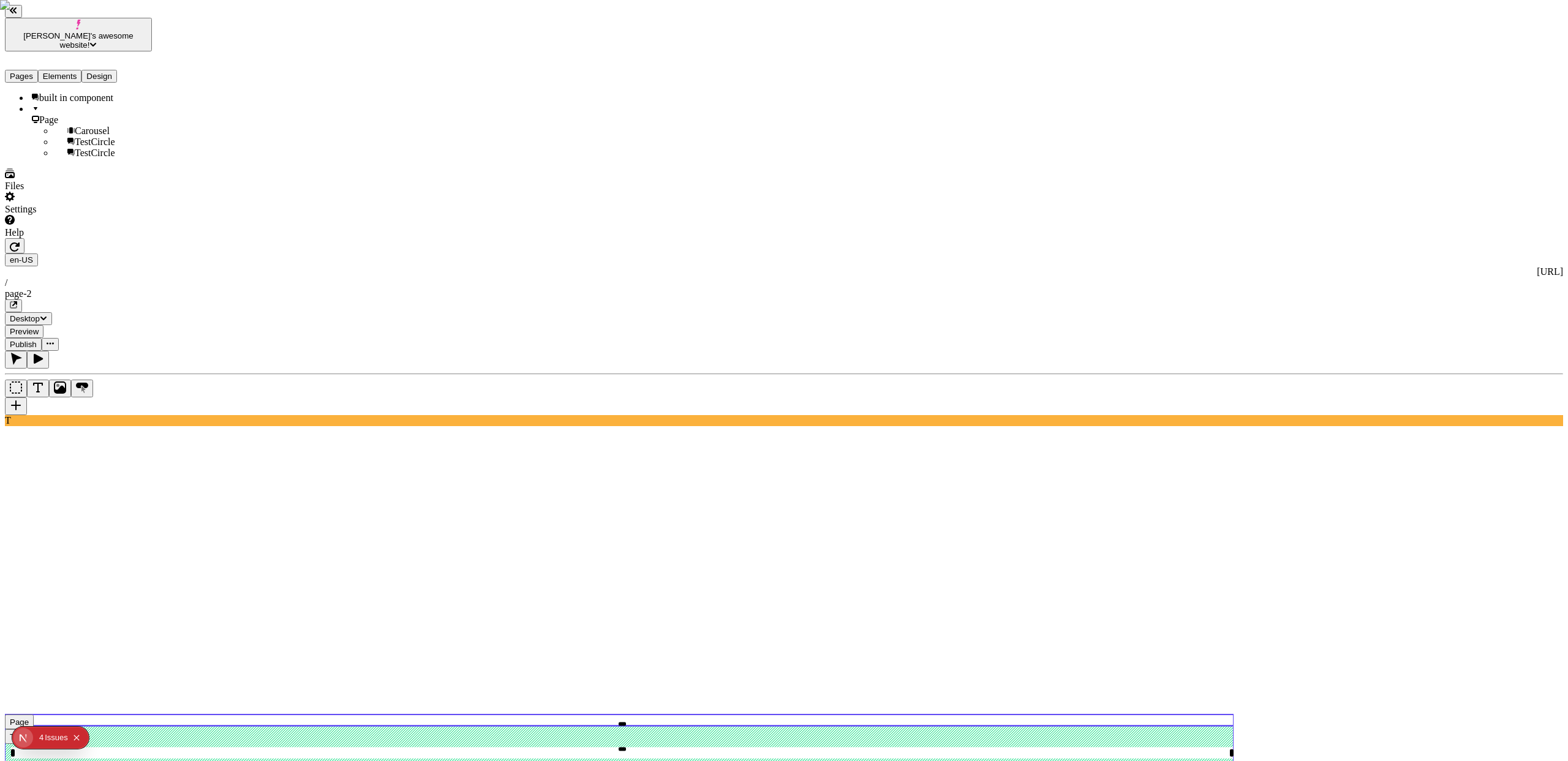 click on "TestCircle" 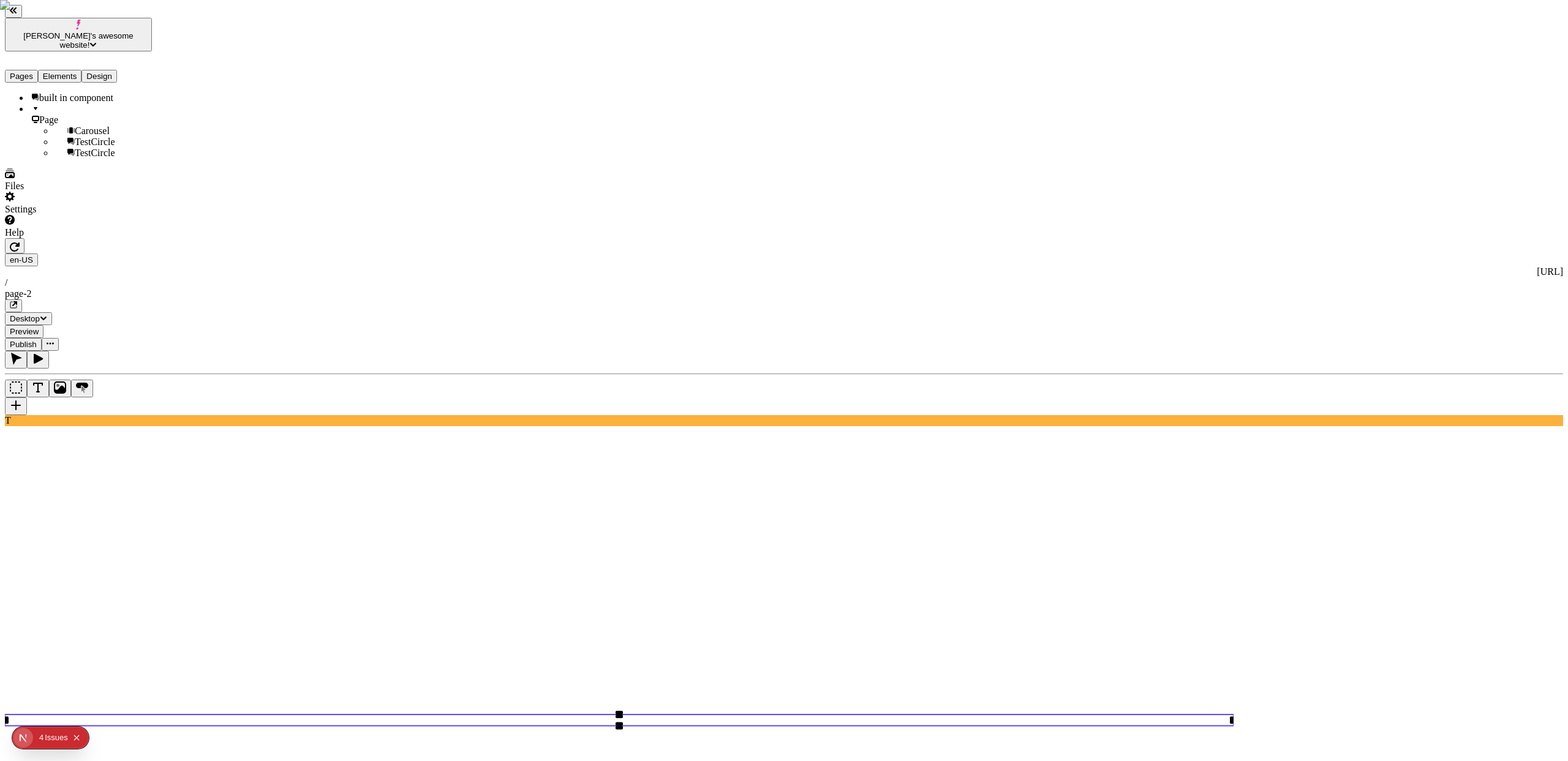 click at bounding box center [15, 246] 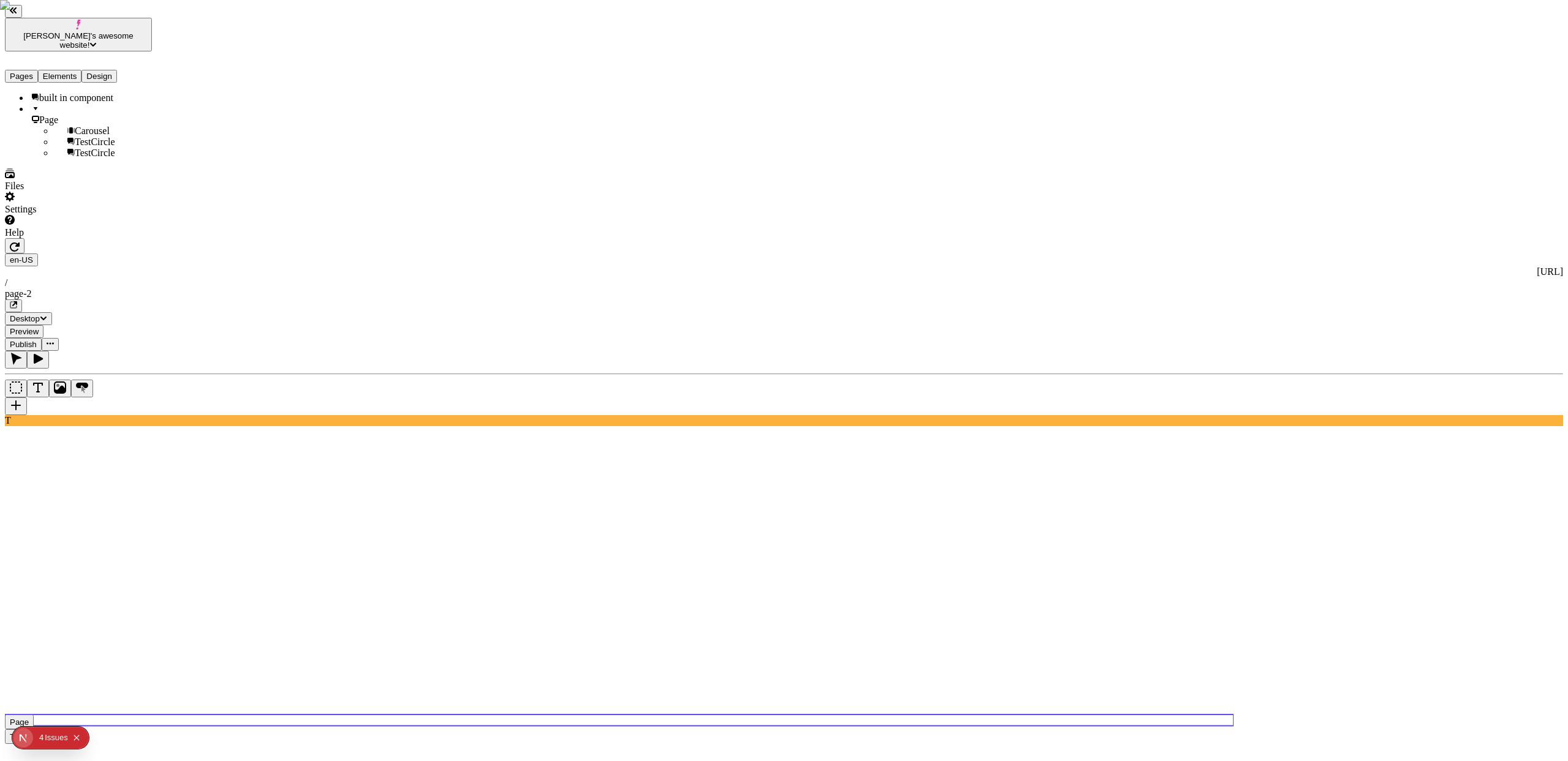 click 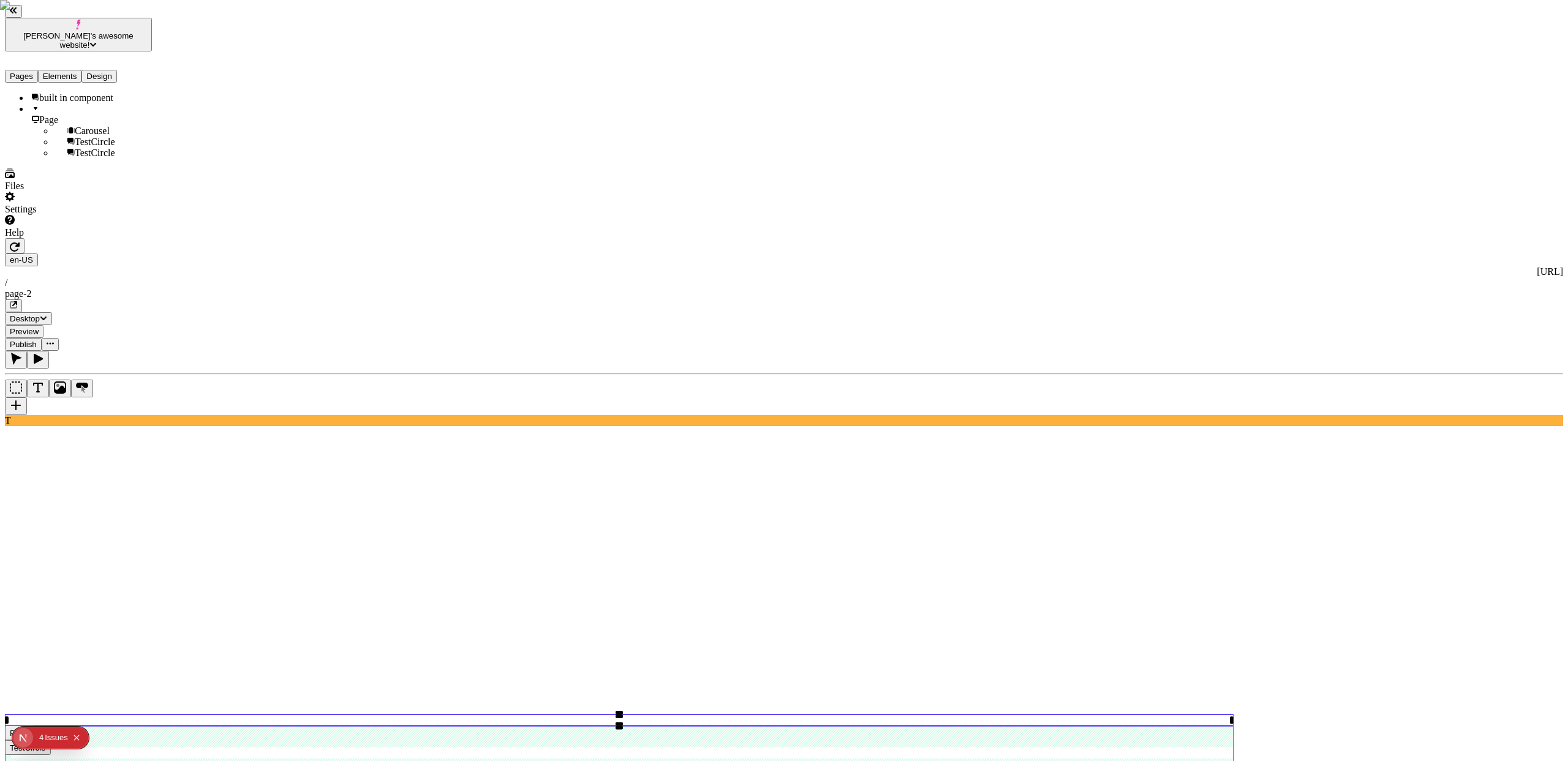 click 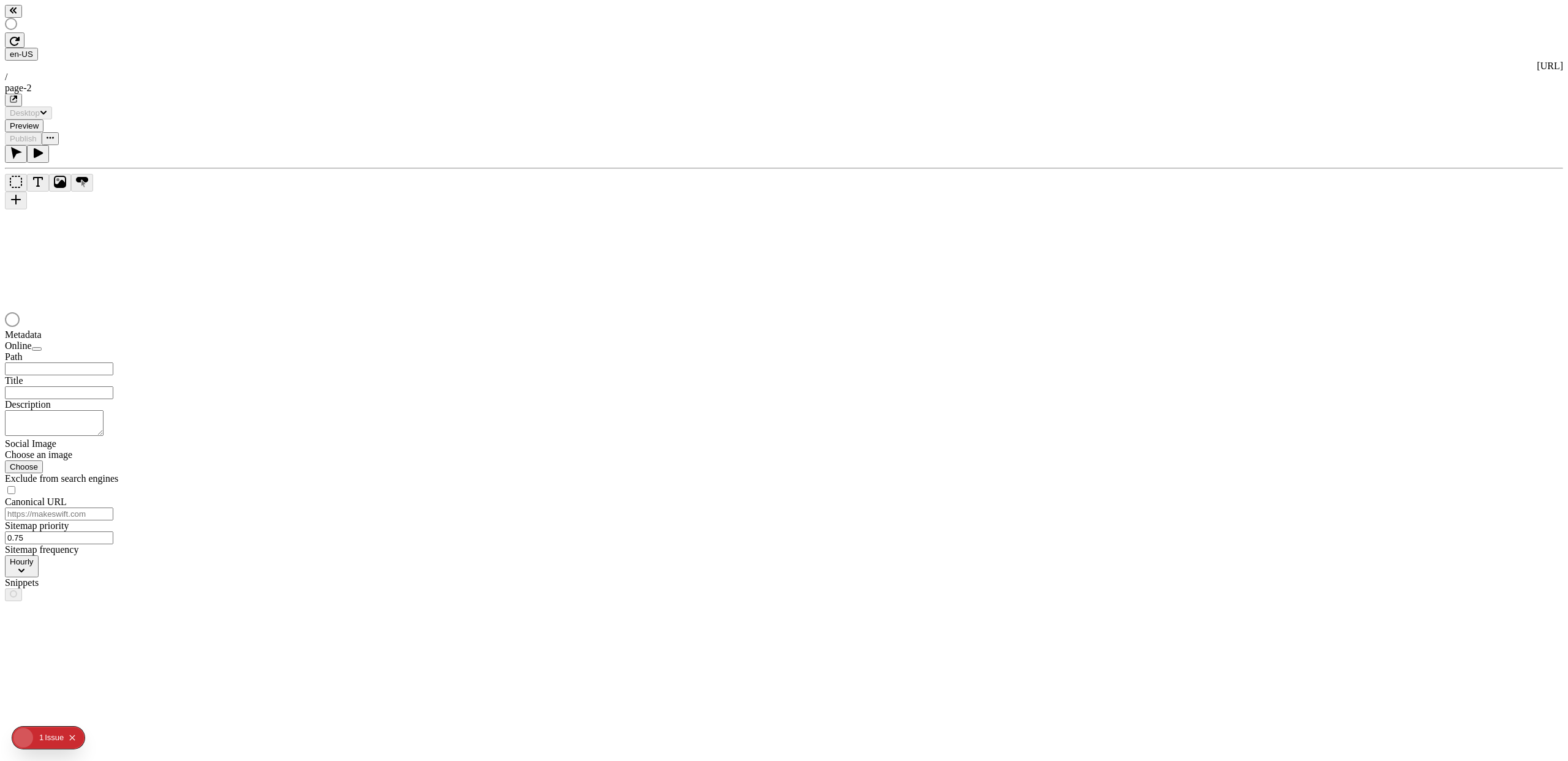 scroll, scrollTop: 0, scrollLeft: 0, axis: both 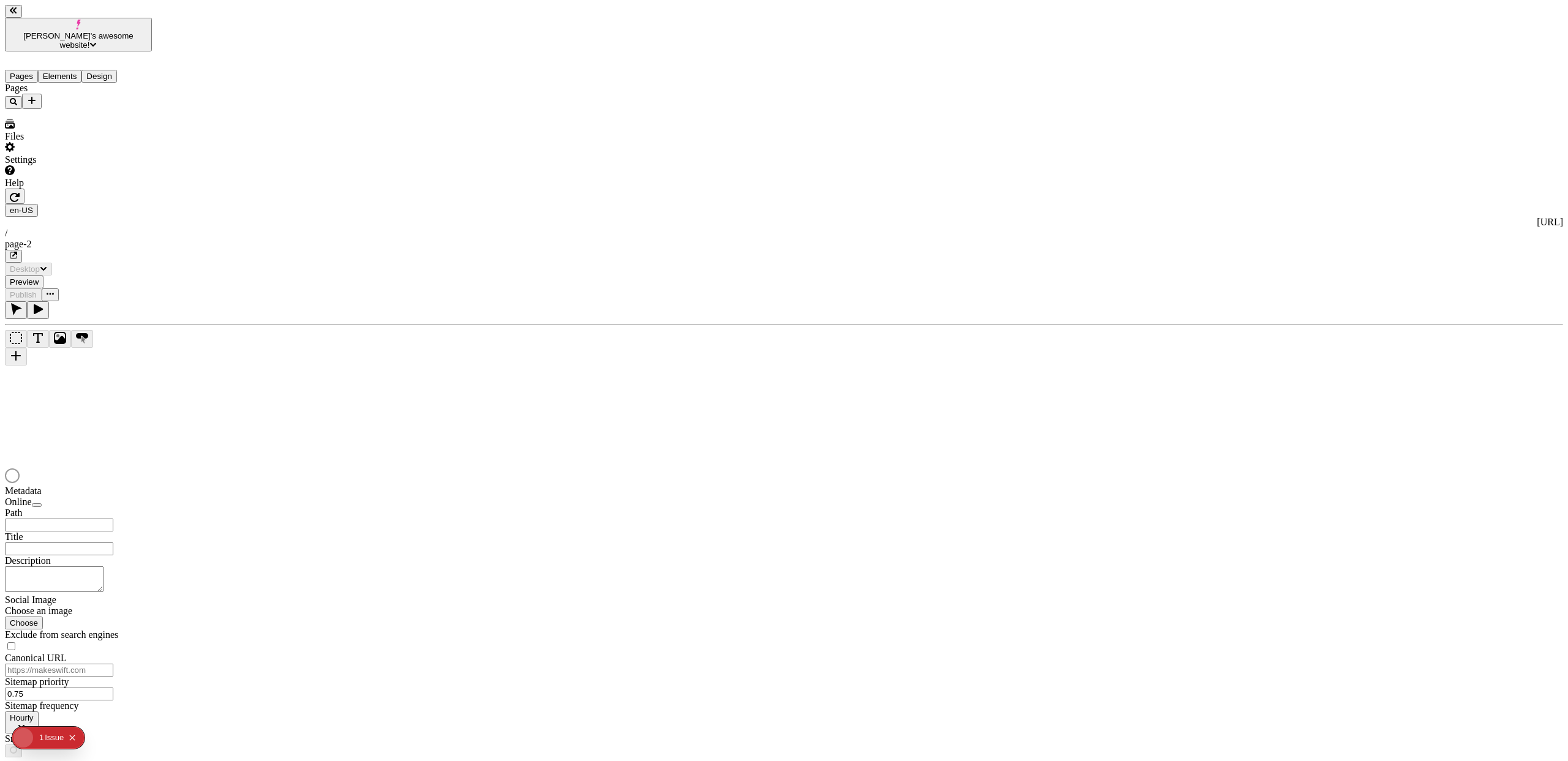 type on "/page-2" 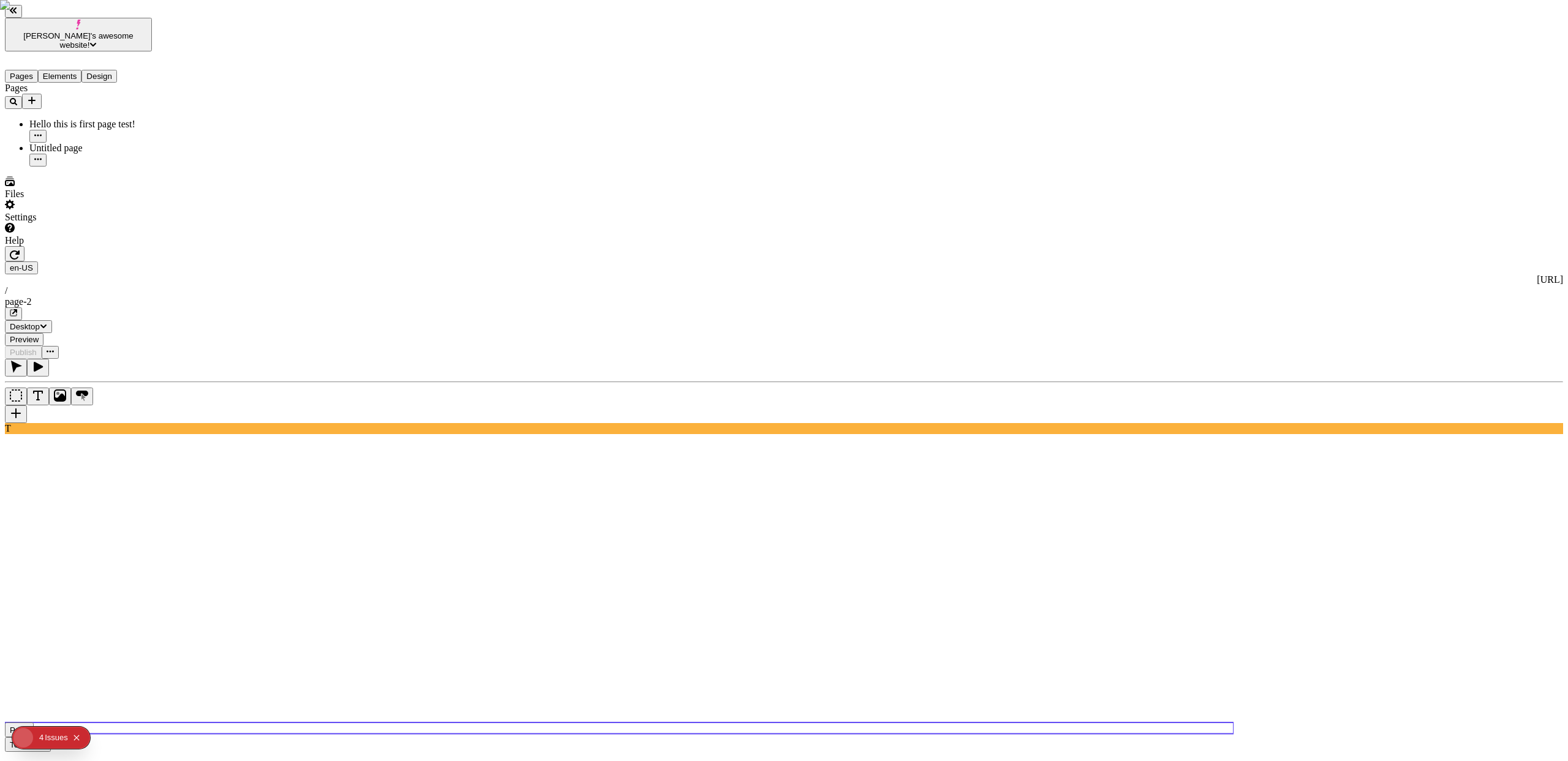 click 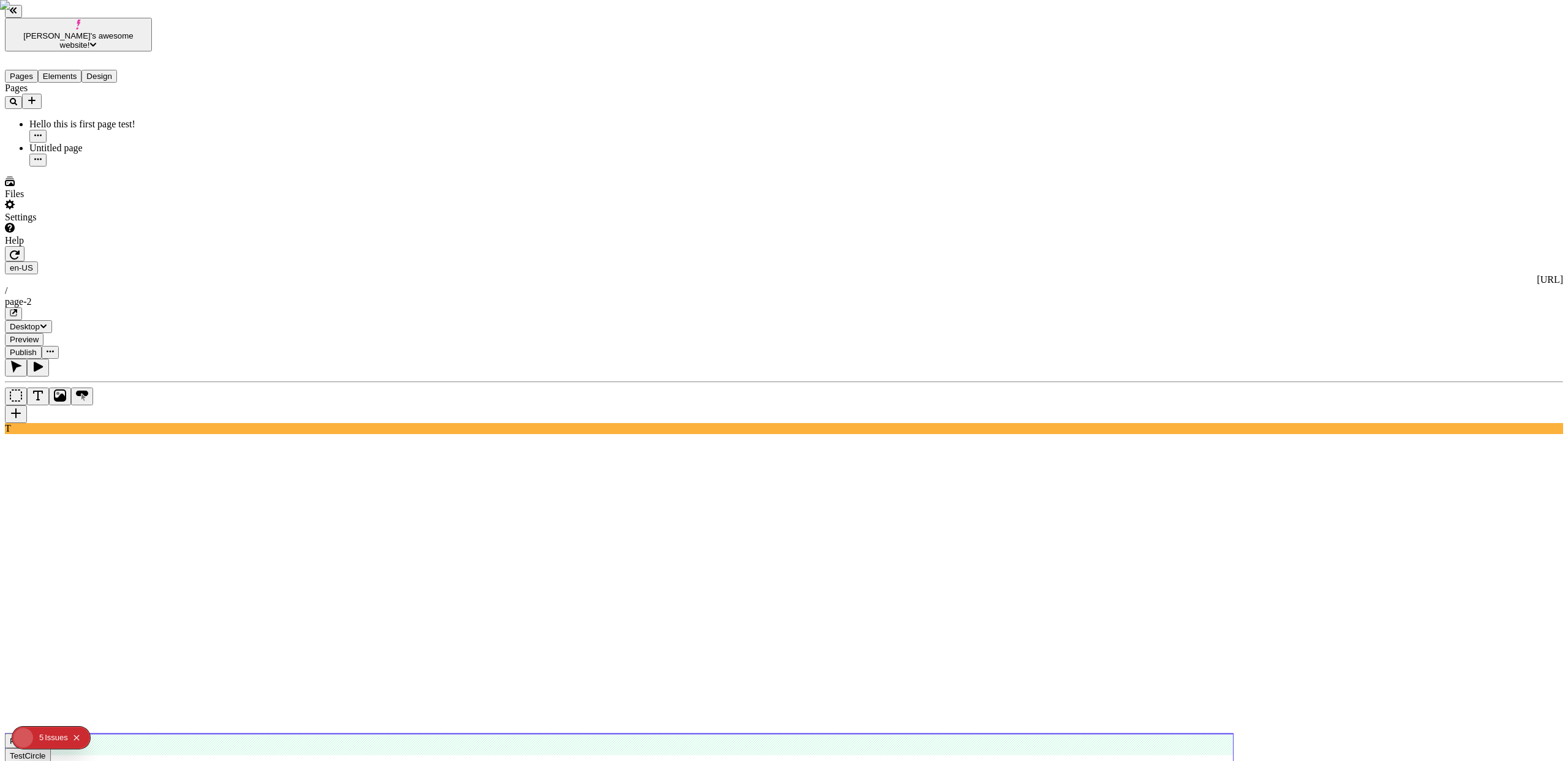 scroll, scrollTop: 0, scrollLeft: 0, axis: both 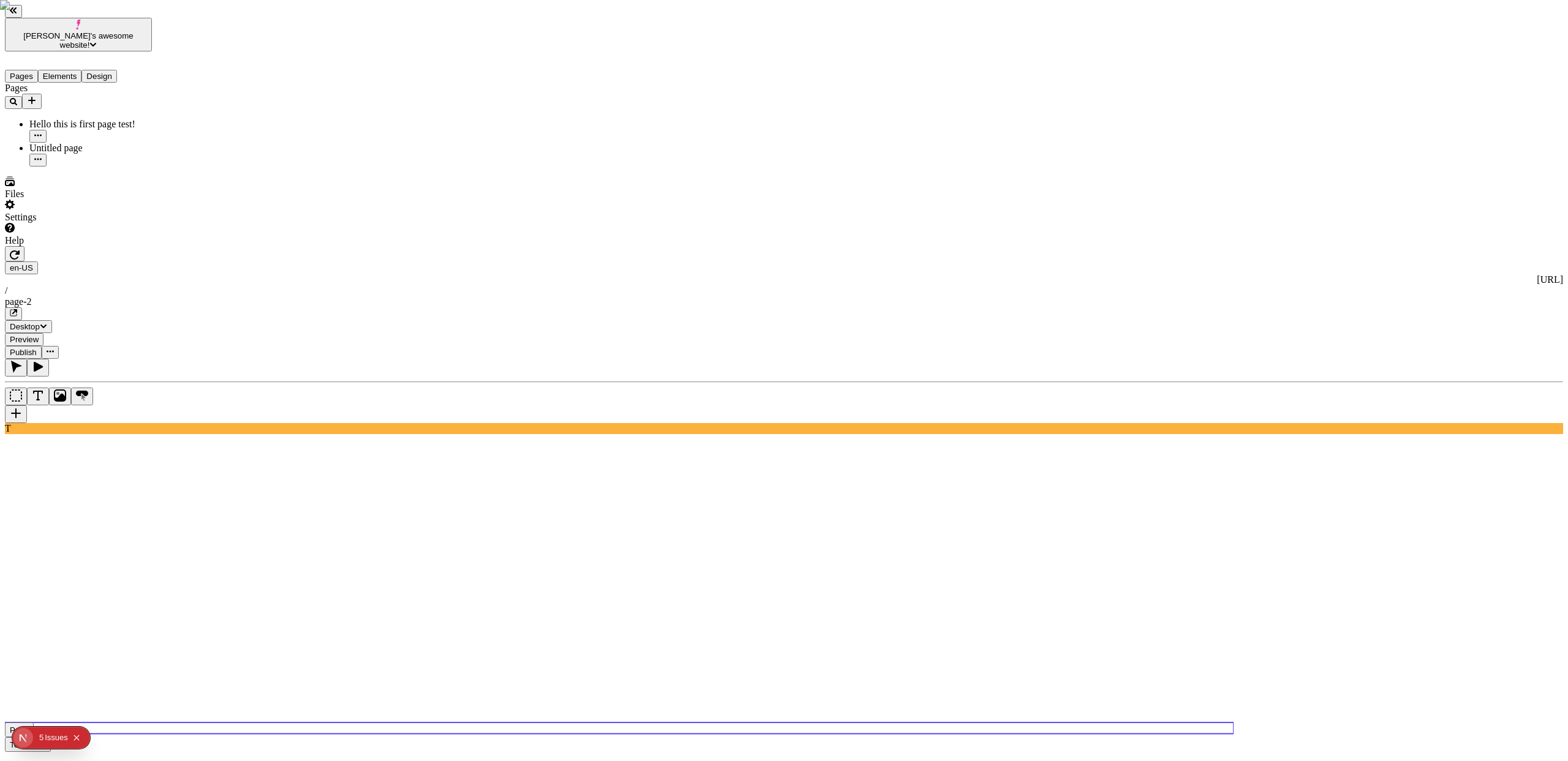 click 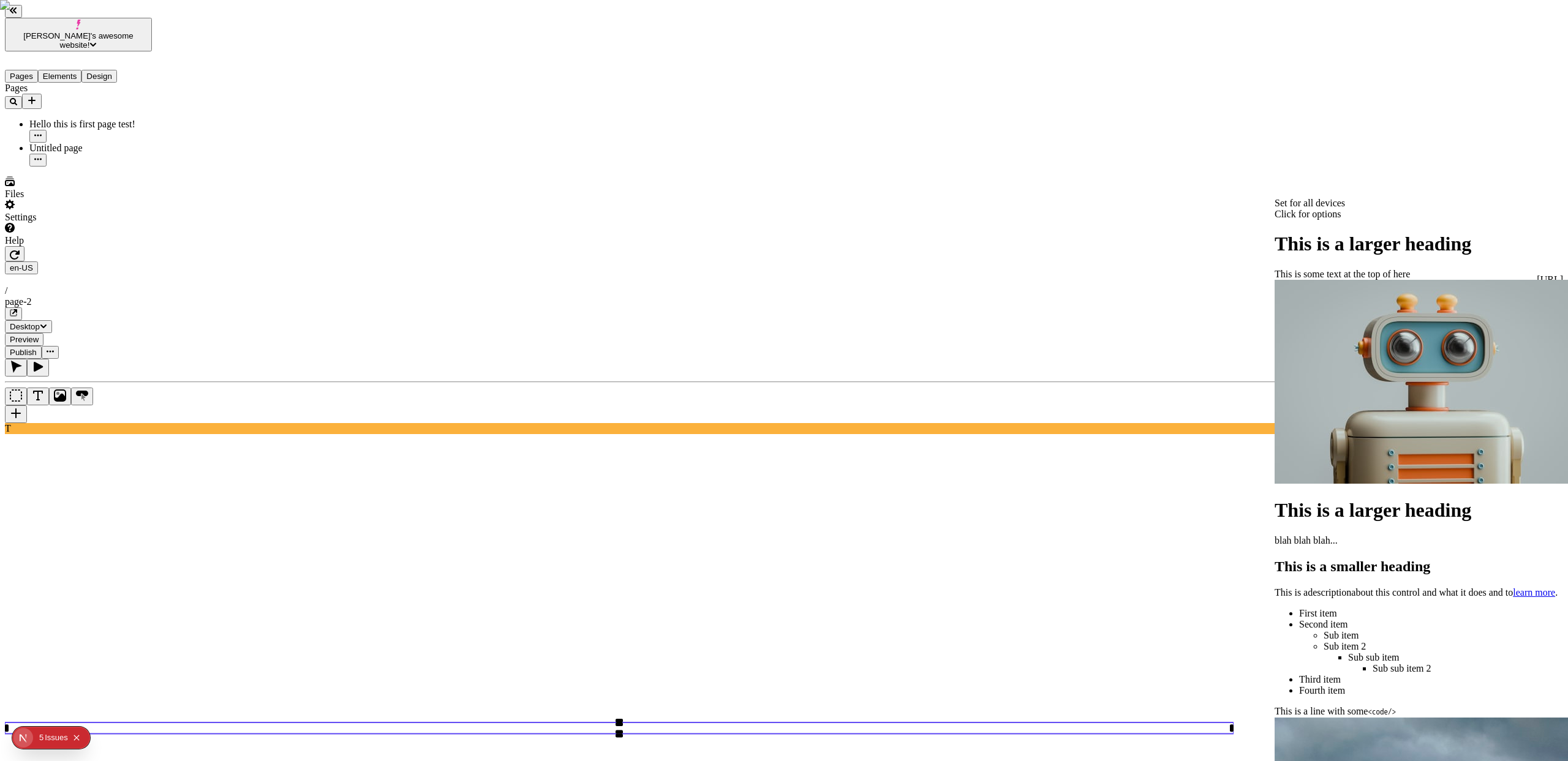 scroll, scrollTop: 0, scrollLeft: 0, axis: both 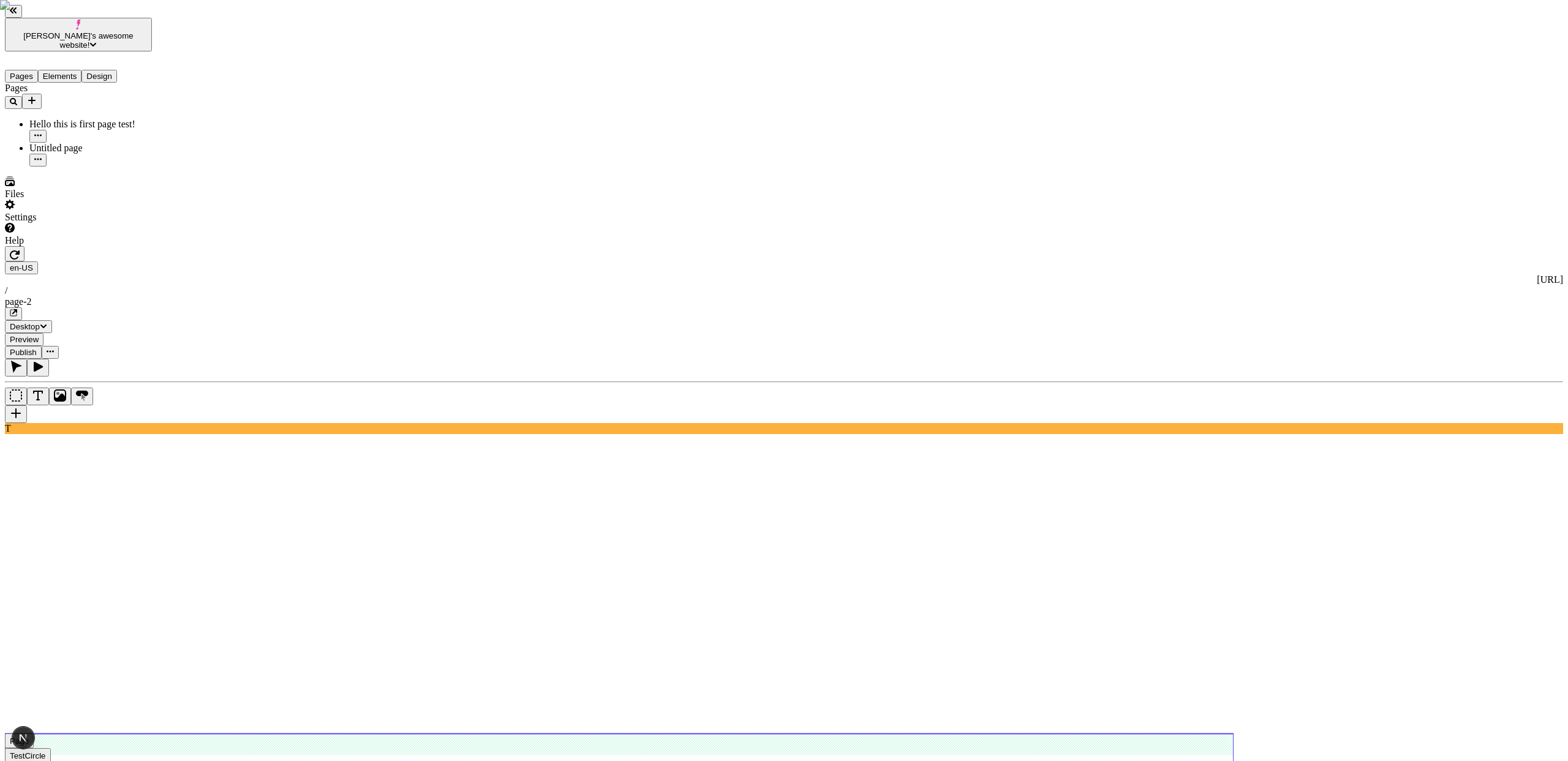 click 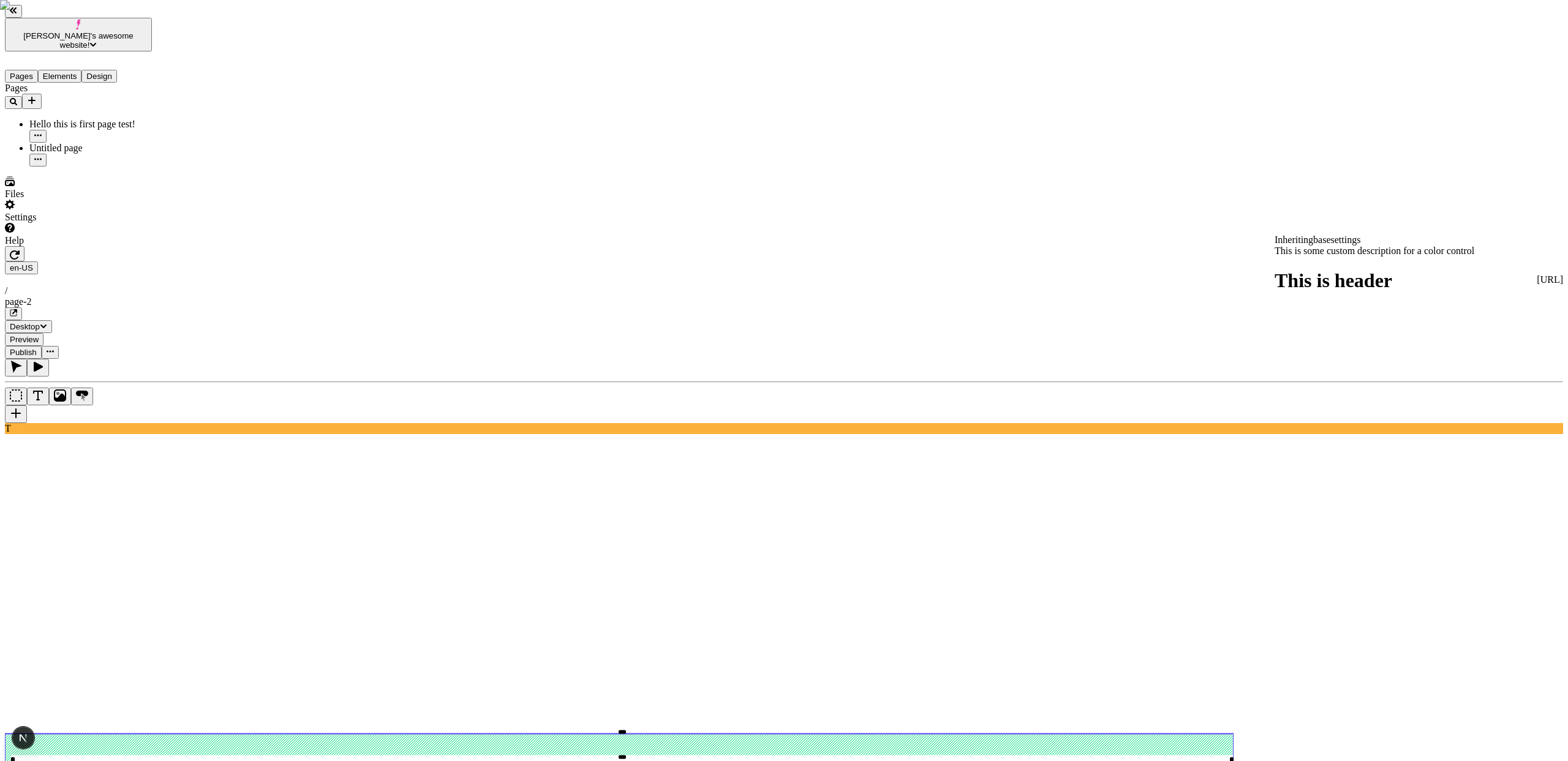 click on "Width 100 Margin 90 Padding 10 35 30 0 Border 0 Corners 0 Text style Select a font Select a font style myCheck Color Inheriting  base  settings This is some custom description for a color control
This is header Inheriting  base  settings This is some custom description for a color control
This is header #000000 / 100% Color #000000 / 100%" at bounding box center (78, 1504) 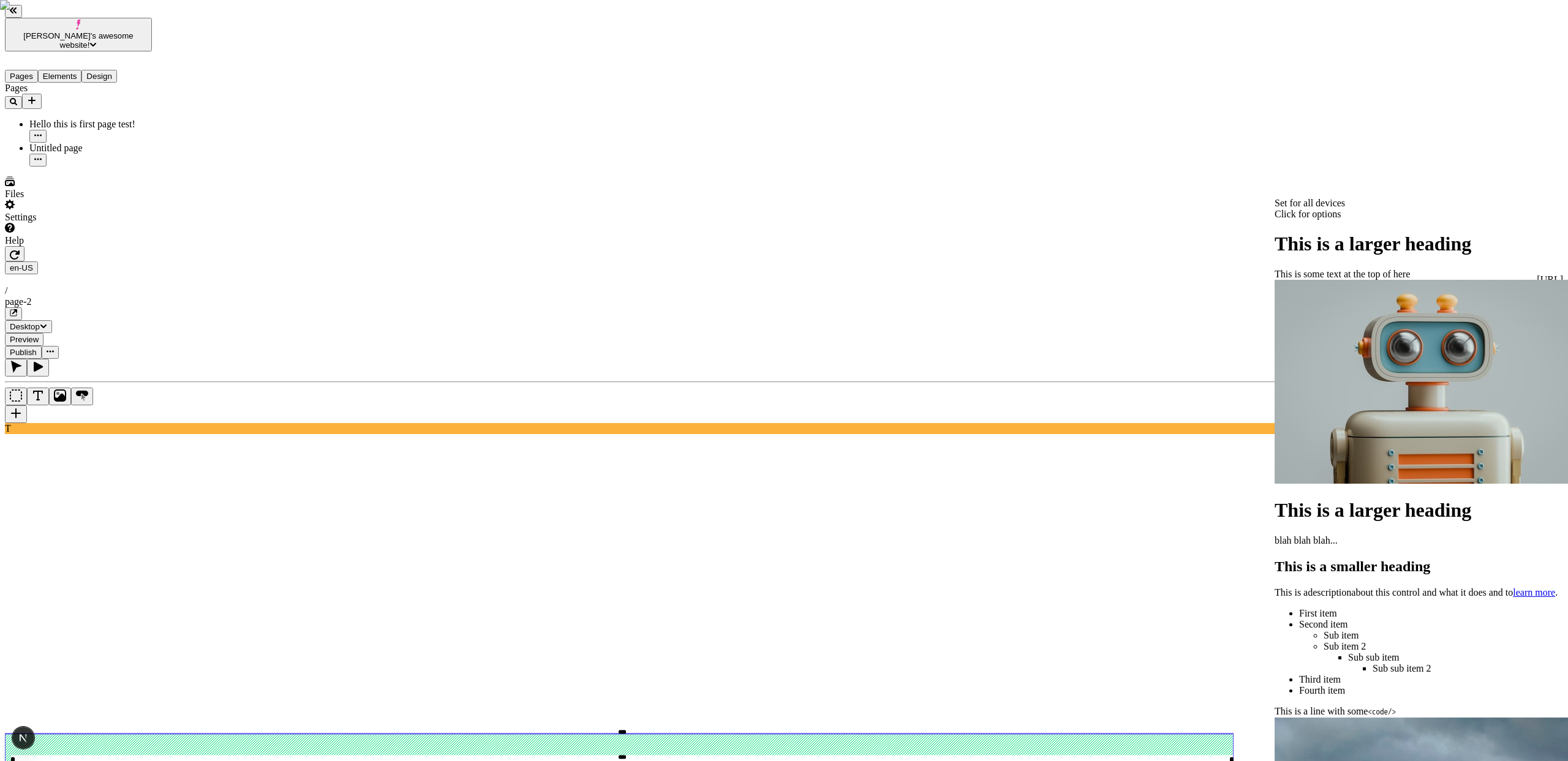 scroll, scrollTop: 196, scrollLeft: 0, axis: vertical 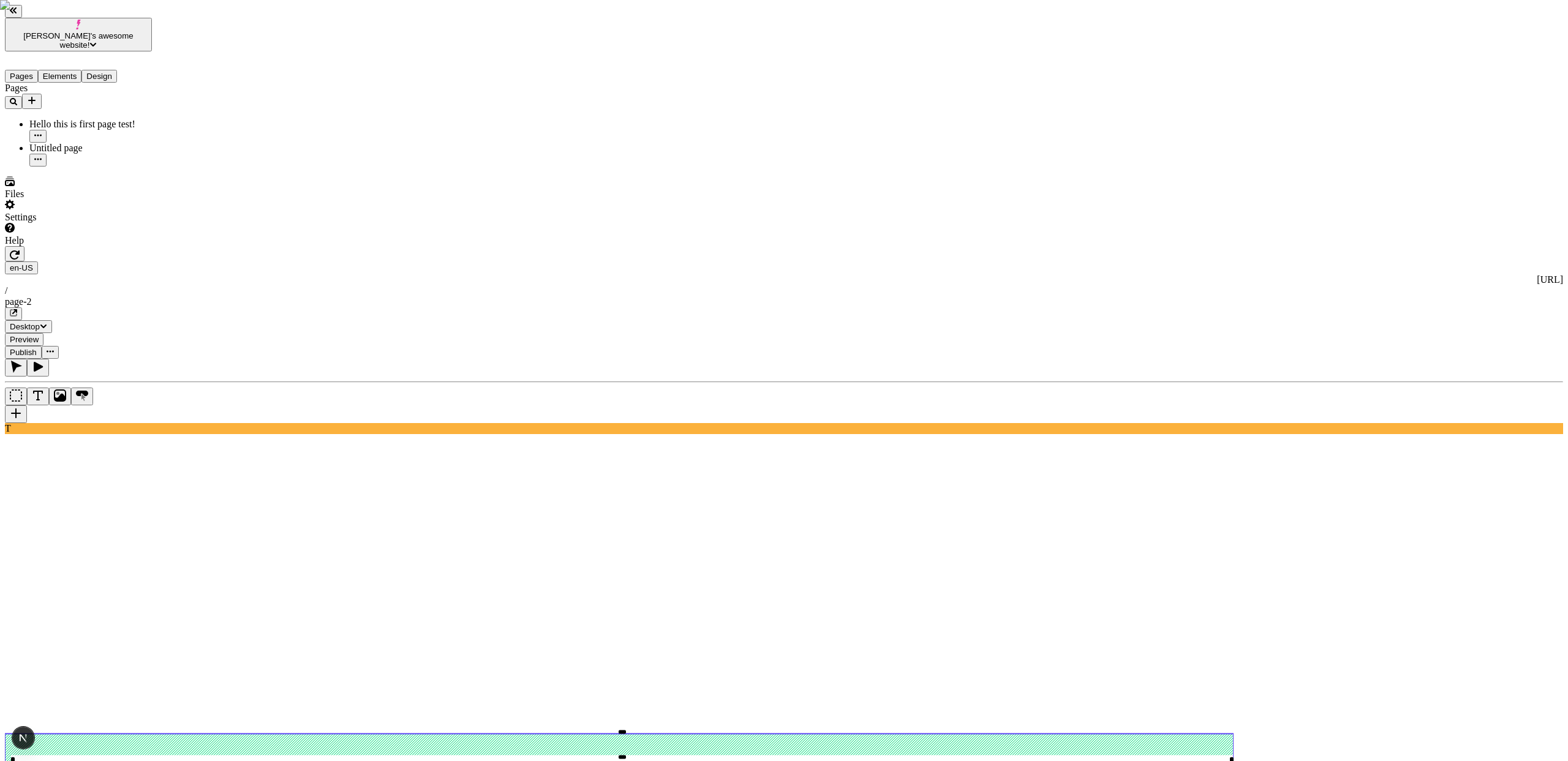 click at bounding box center (15, 253) 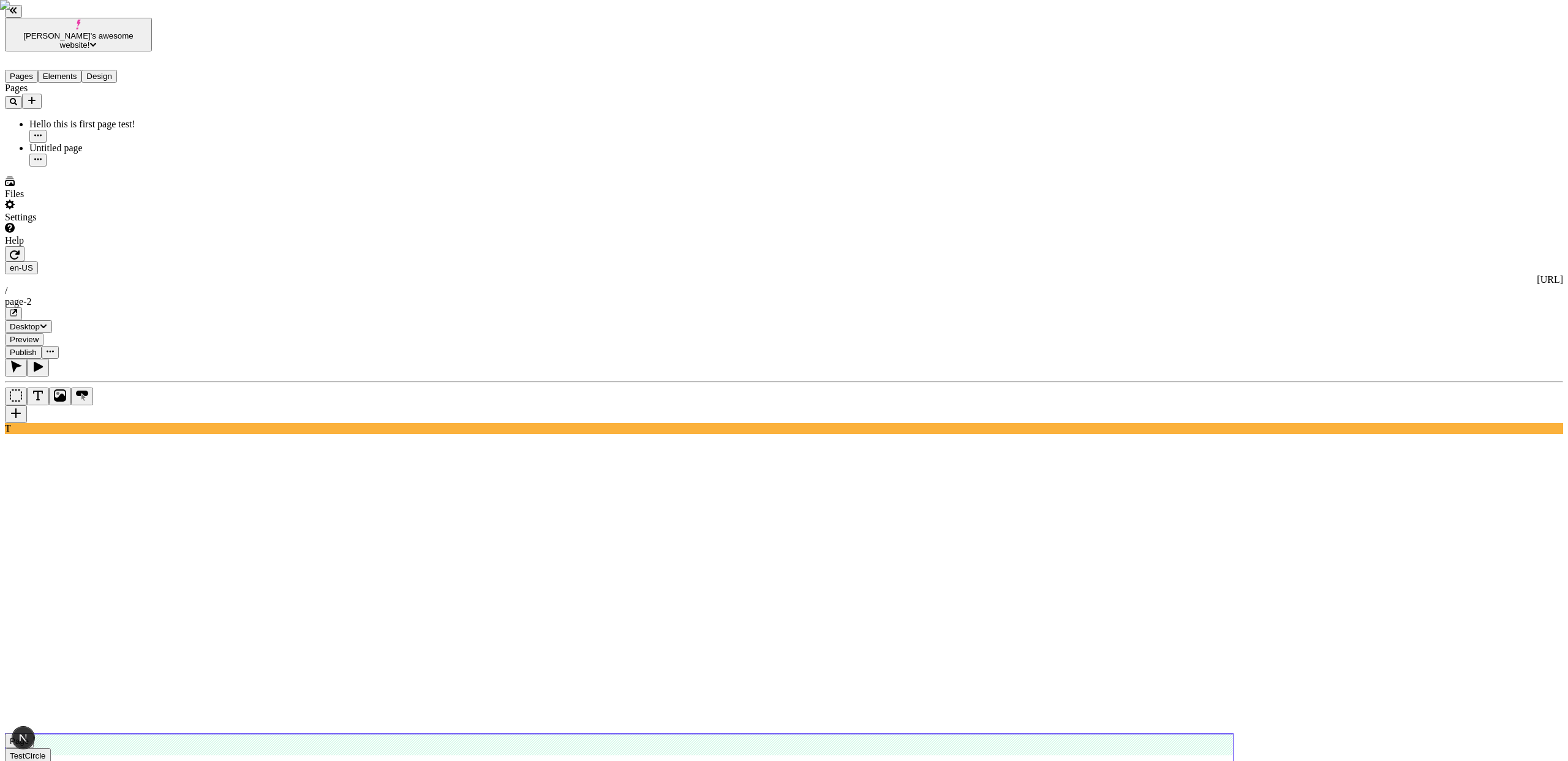 click 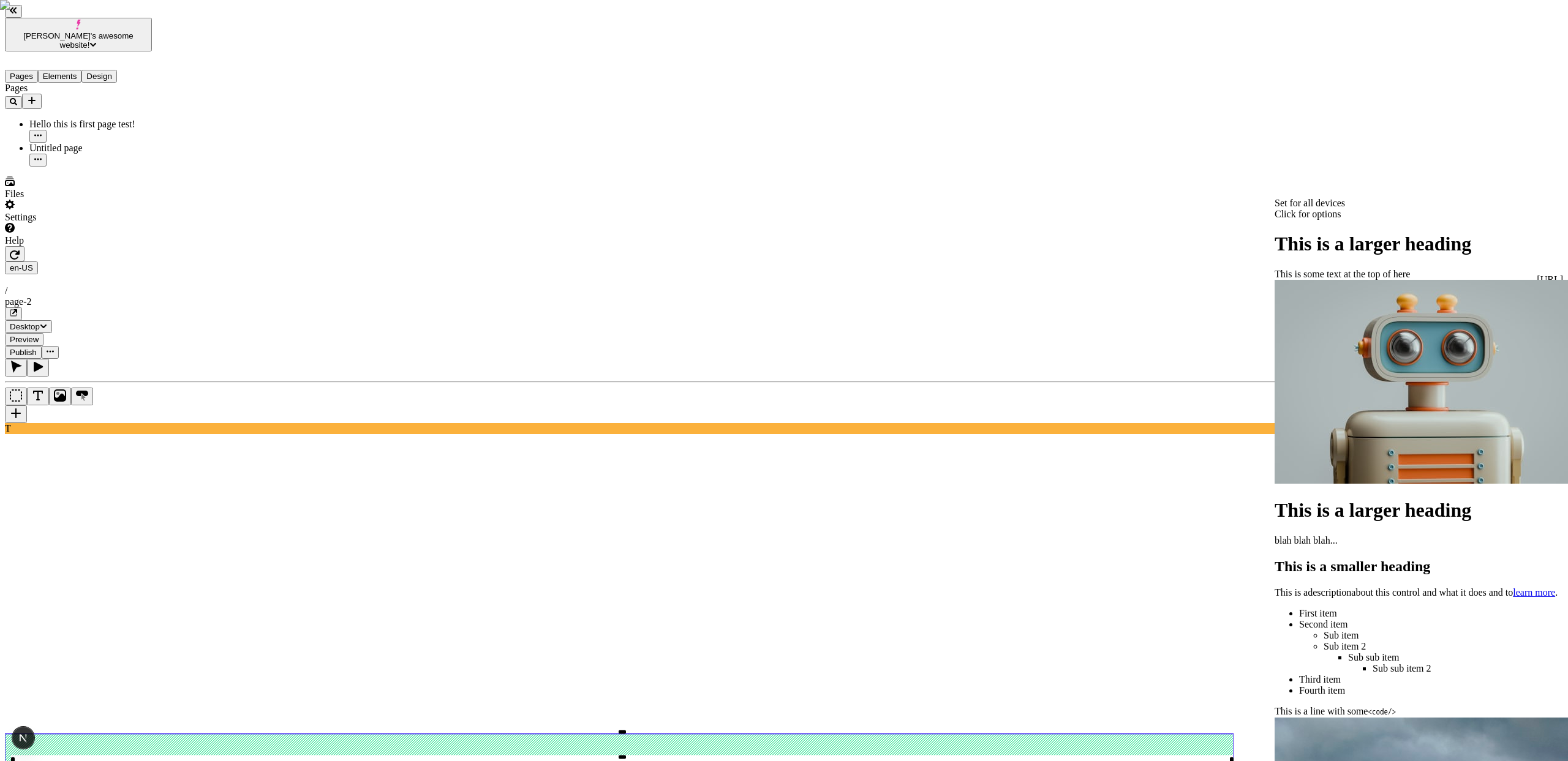 type 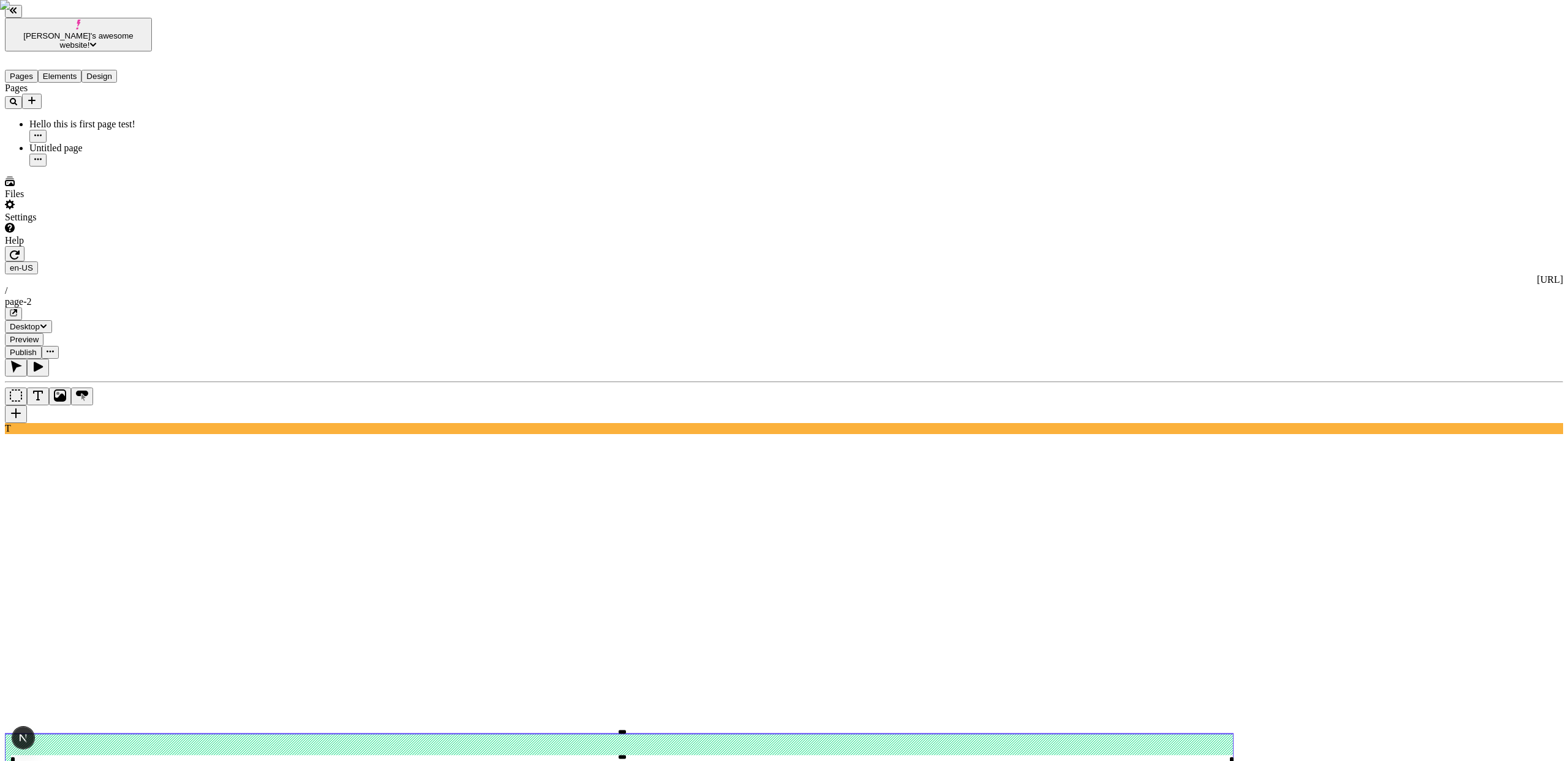 drag, startPoint x: 188, startPoint y: 20, endPoint x: 230, endPoint y: 44, distance: 48.373546 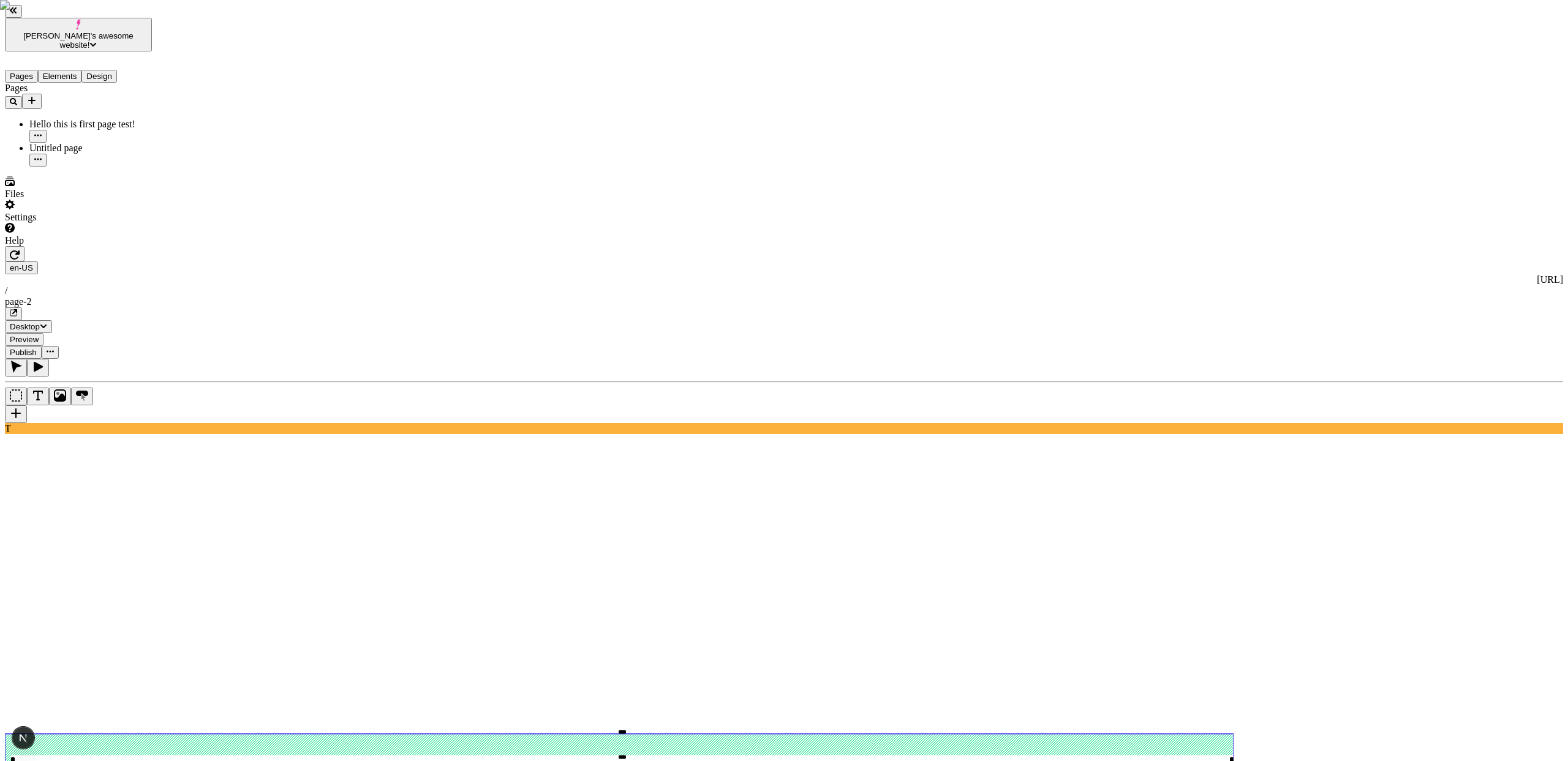 click 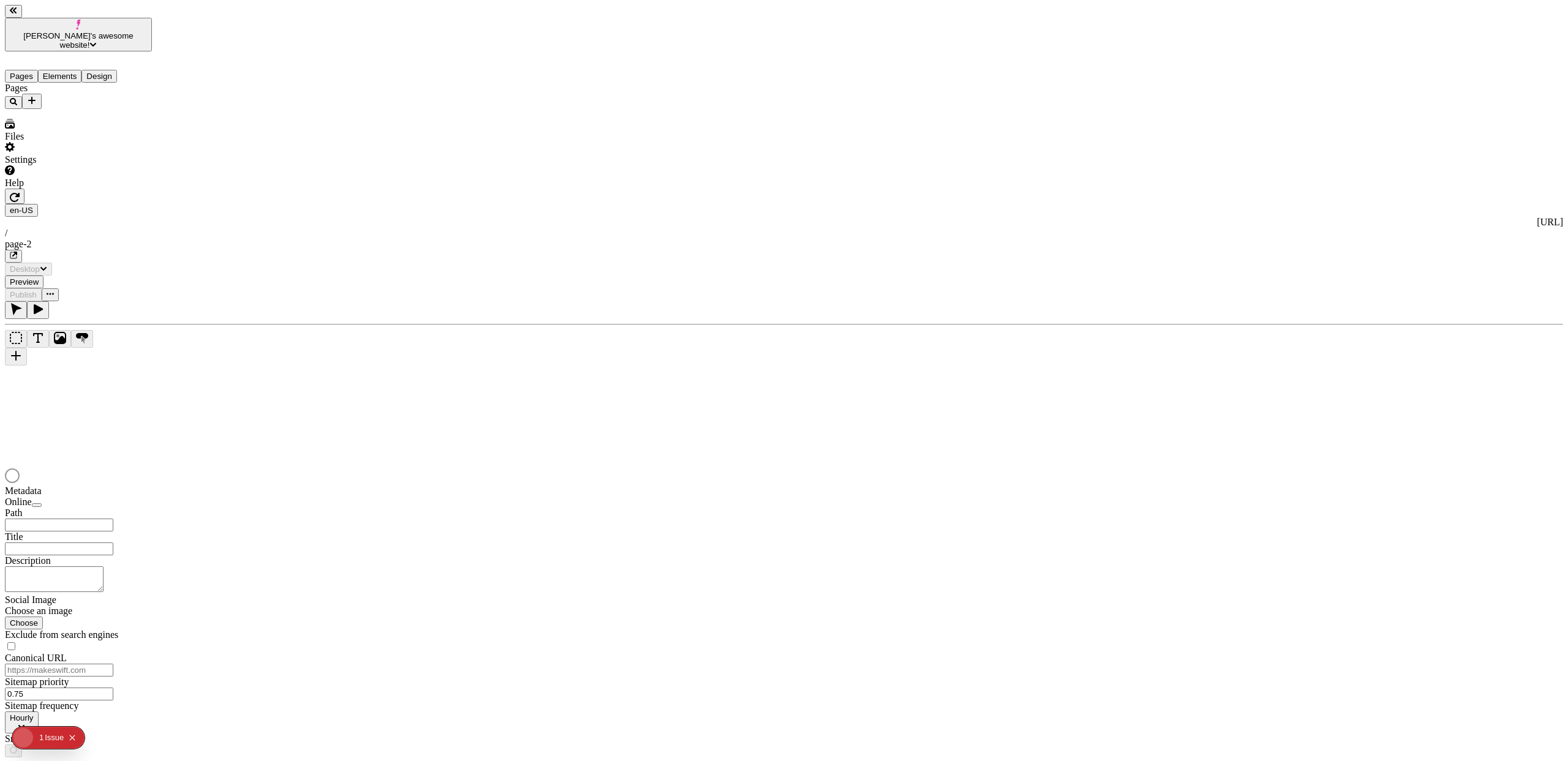 scroll, scrollTop: 0, scrollLeft: 0, axis: both 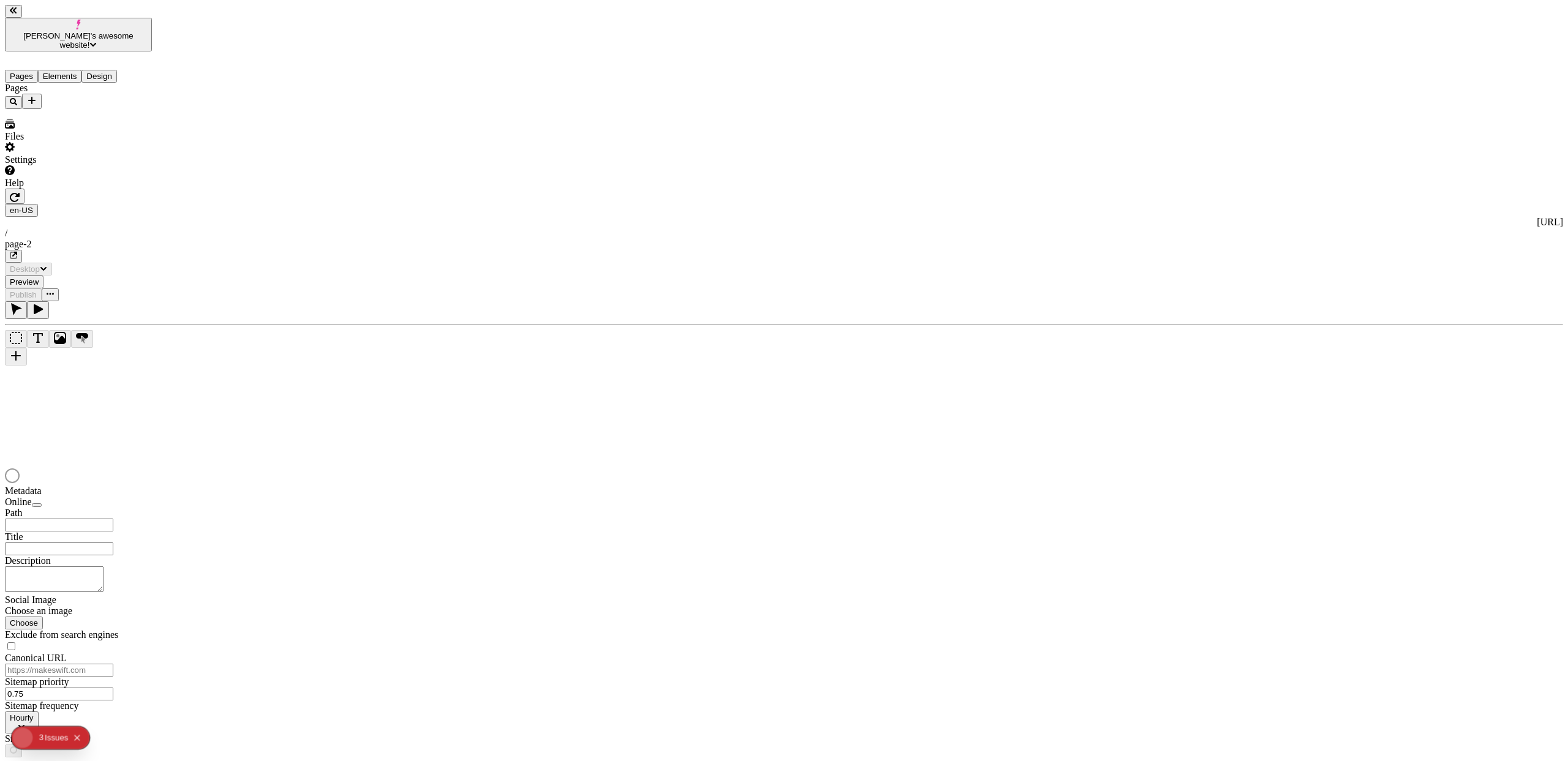 type on "/page-2" 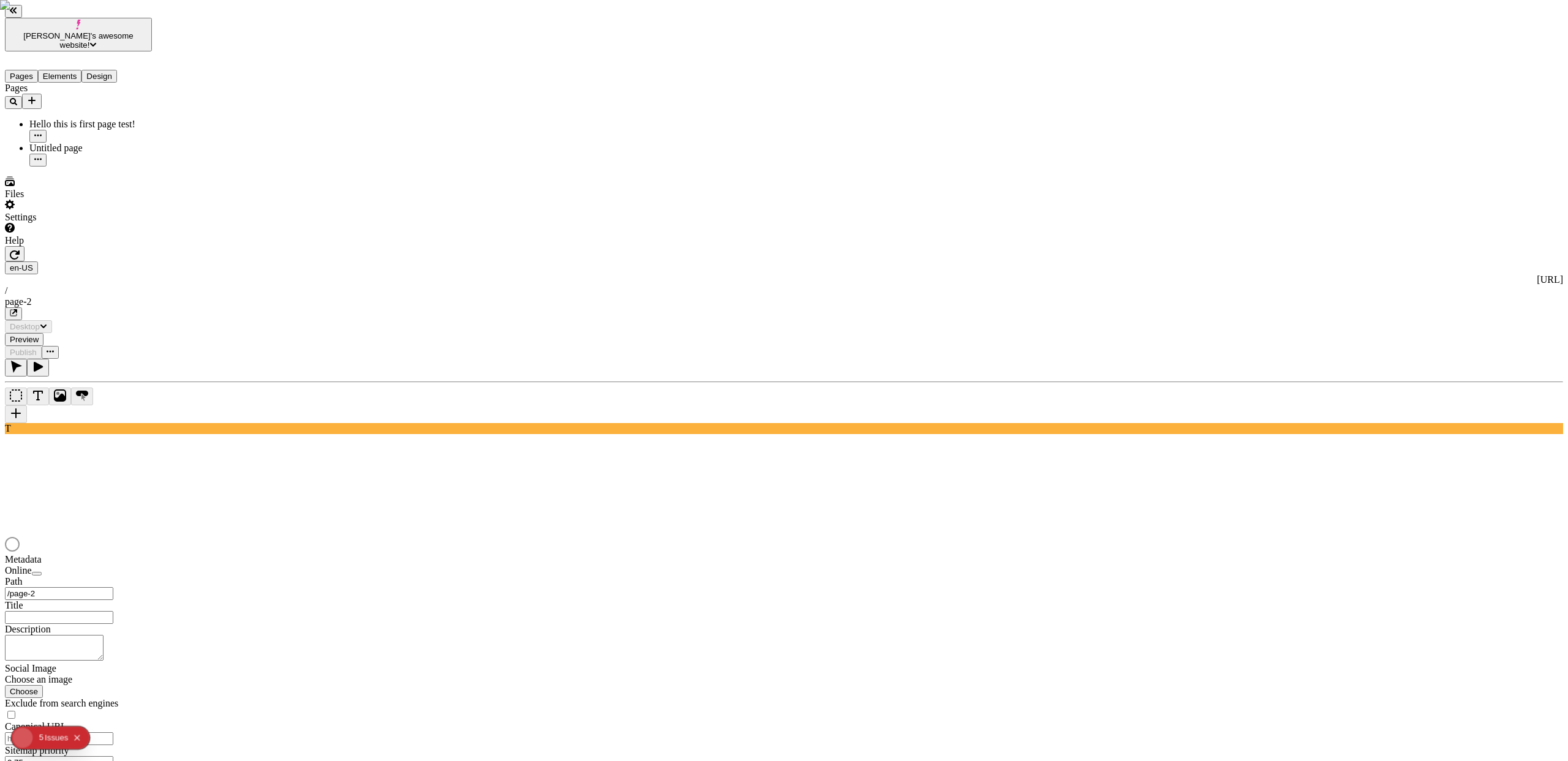 scroll, scrollTop: 0, scrollLeft: 0, axis: both 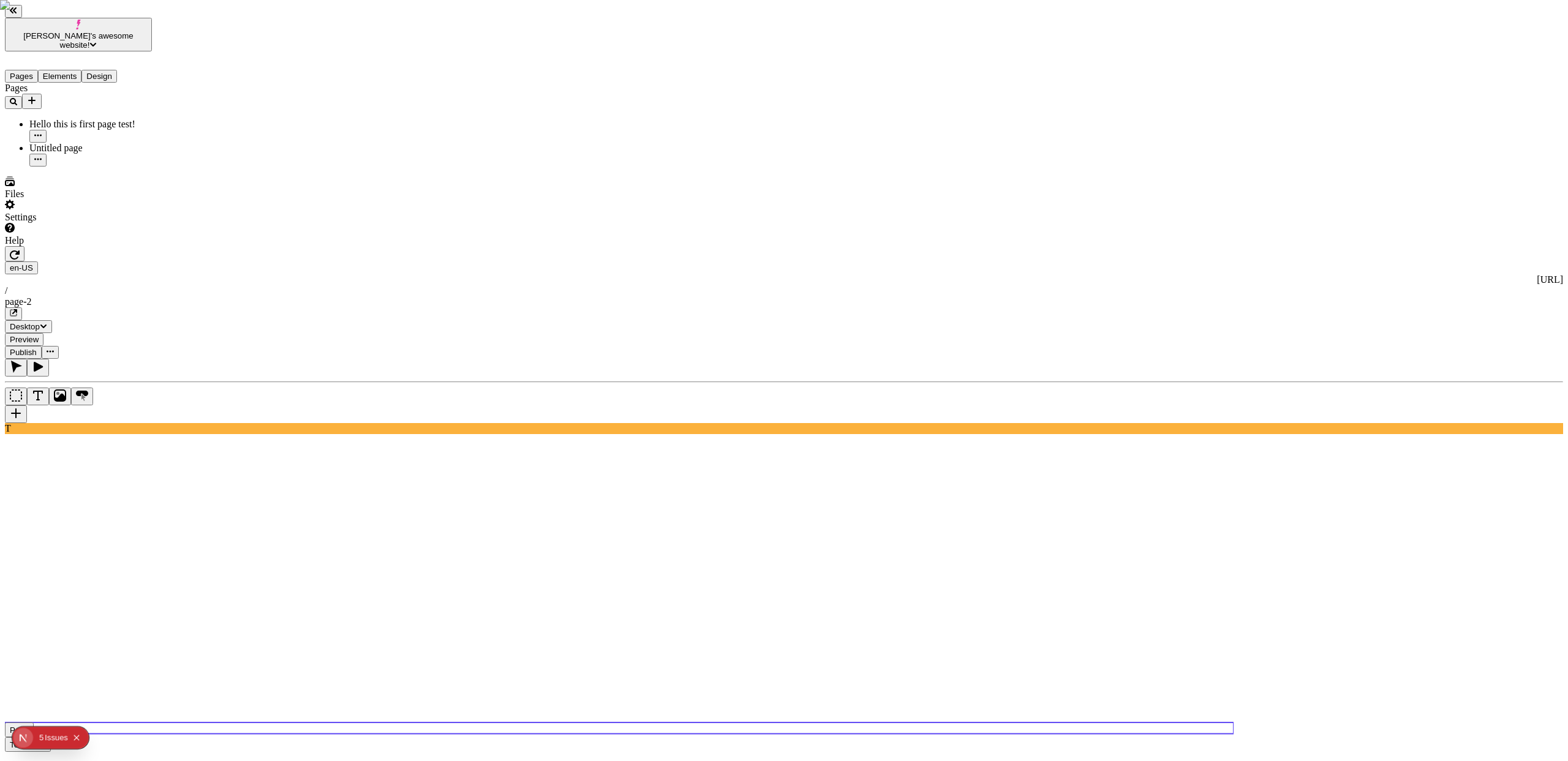 click 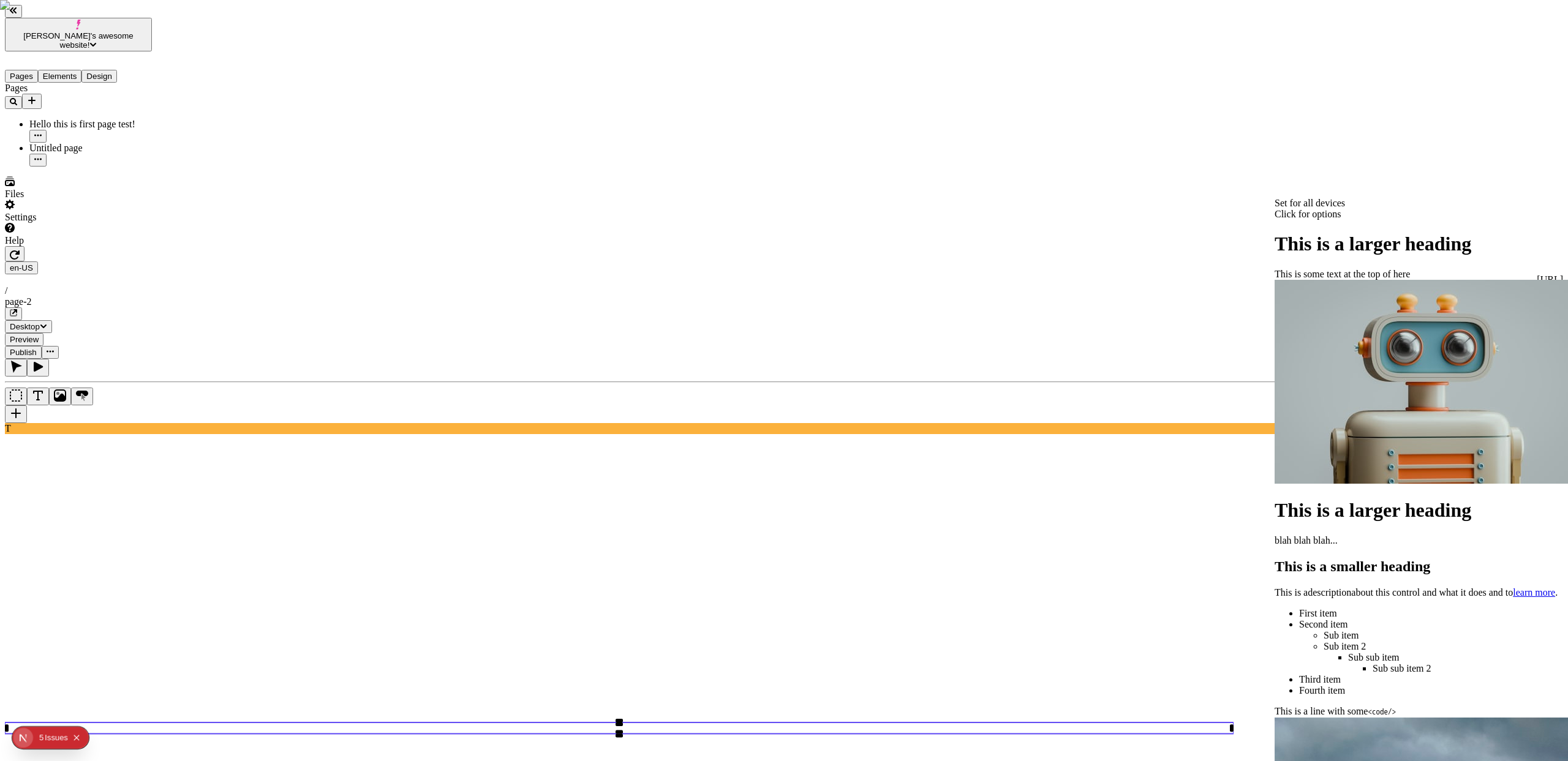 scroll, scrollTop: 120, scrollLeft: 0, axis: vertical 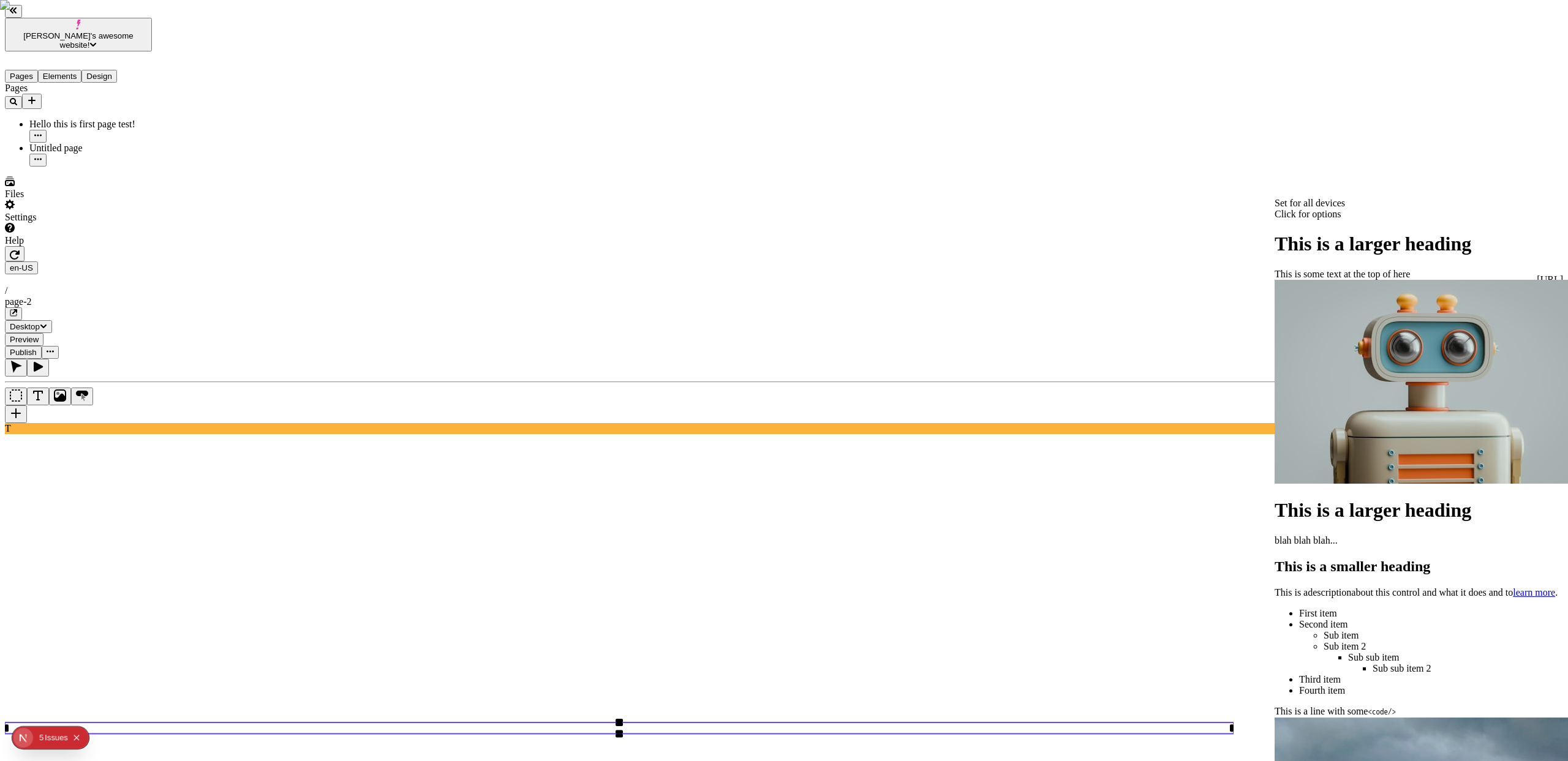 click at bounding box center (2301, 337) 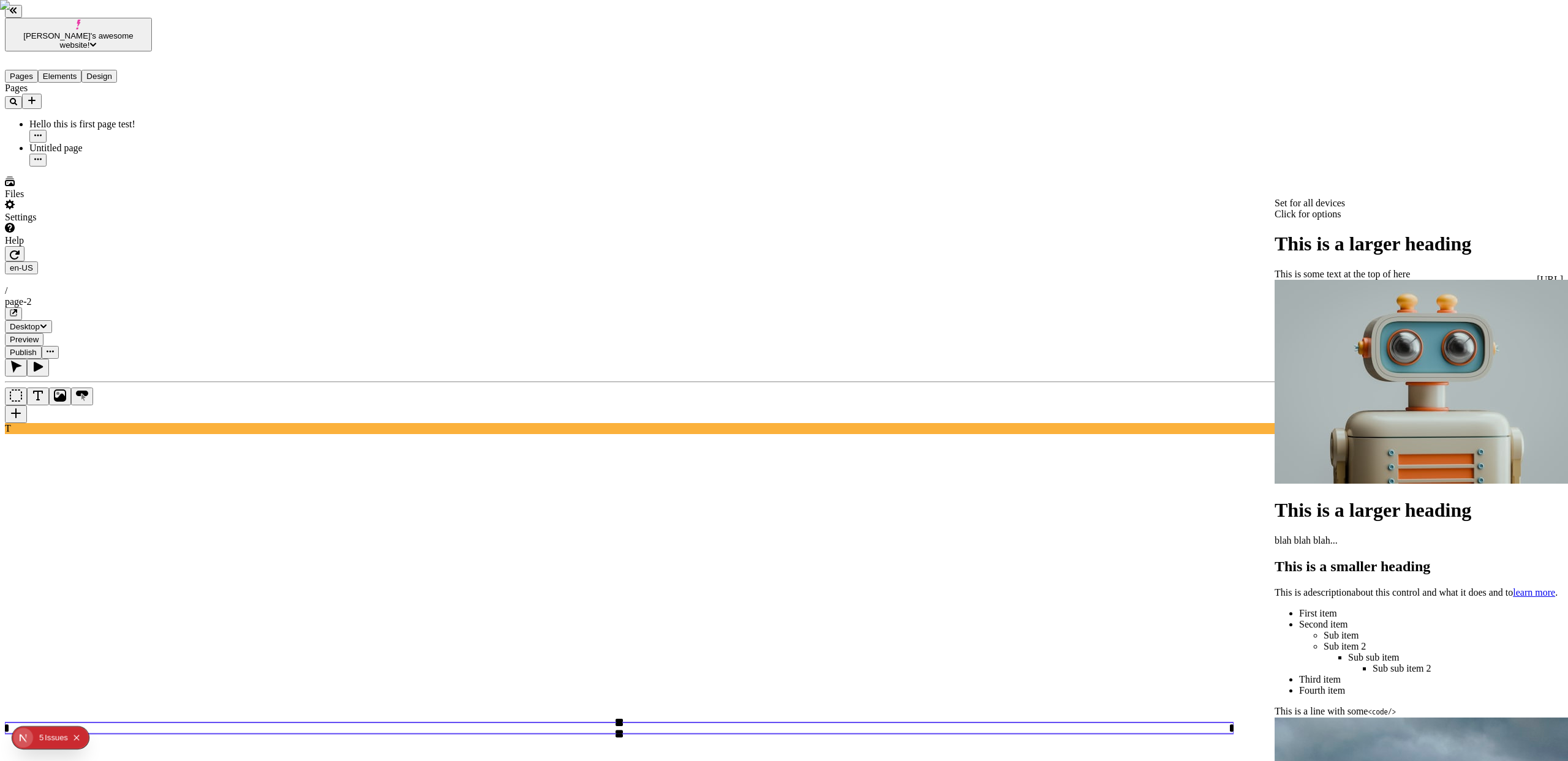 click on "More Info" at bounding box center [1297, 1494] 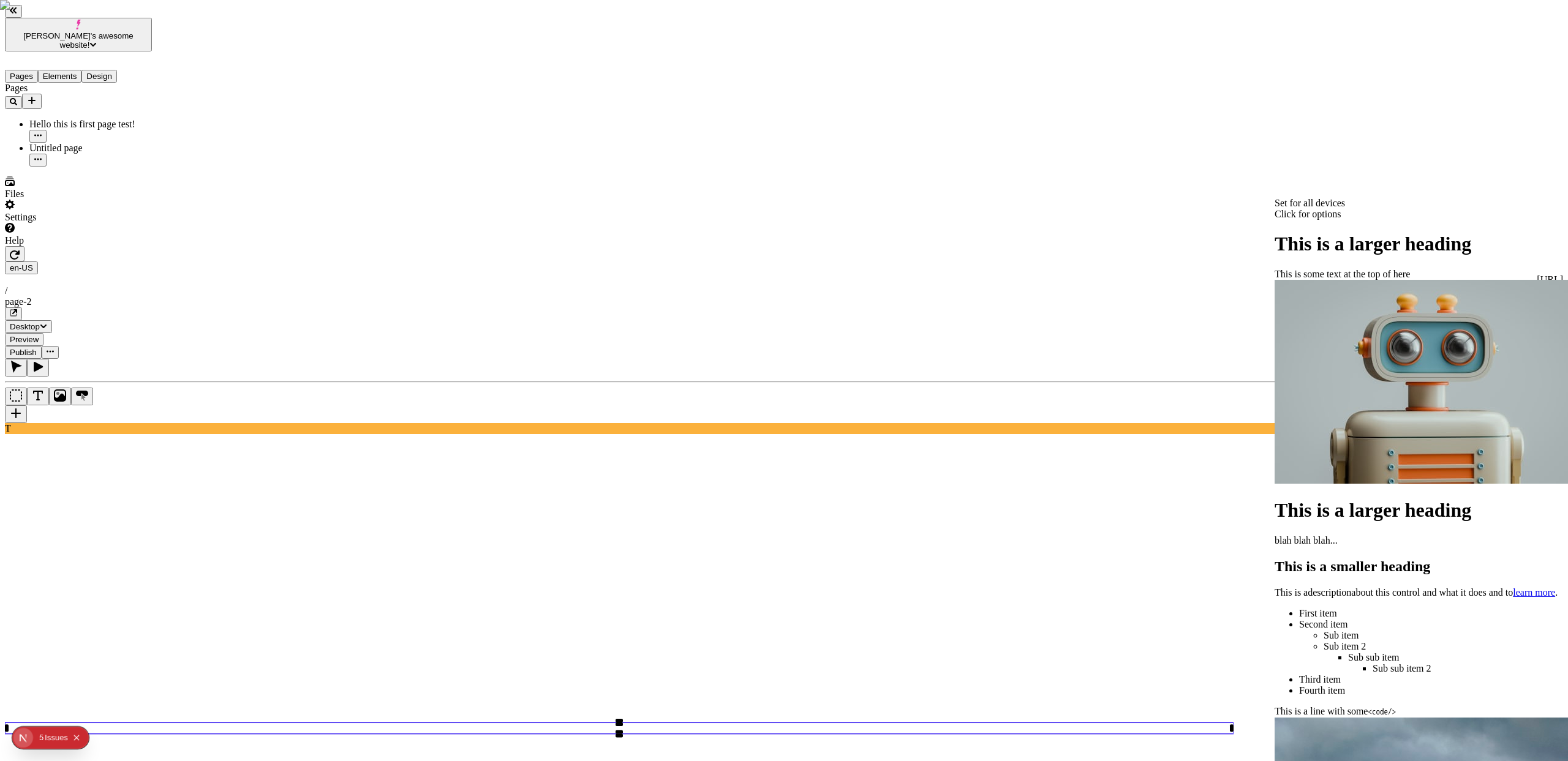 scroll, scrollTop: 213, scrollLeft: 0, axis: vertical 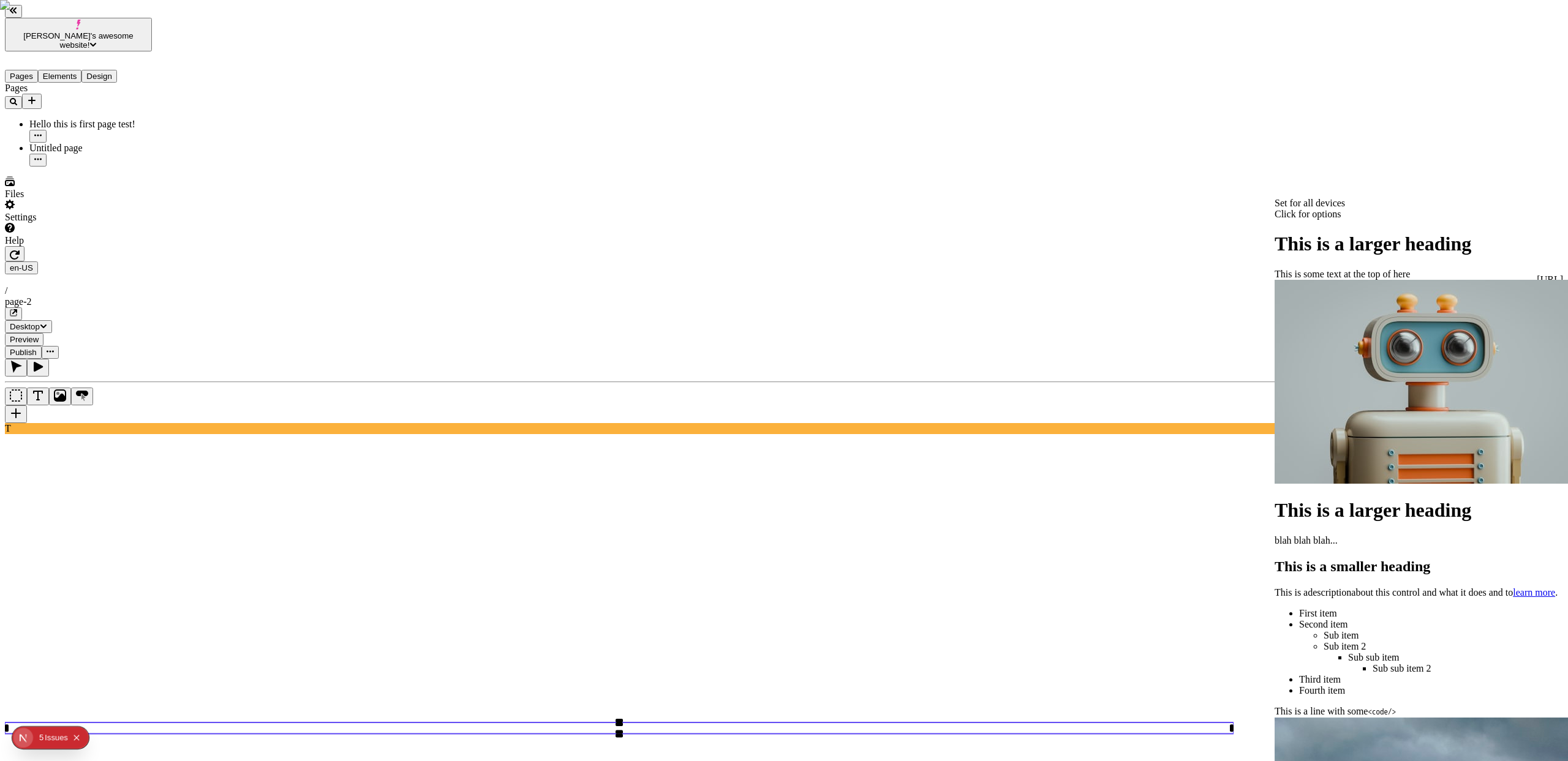 type 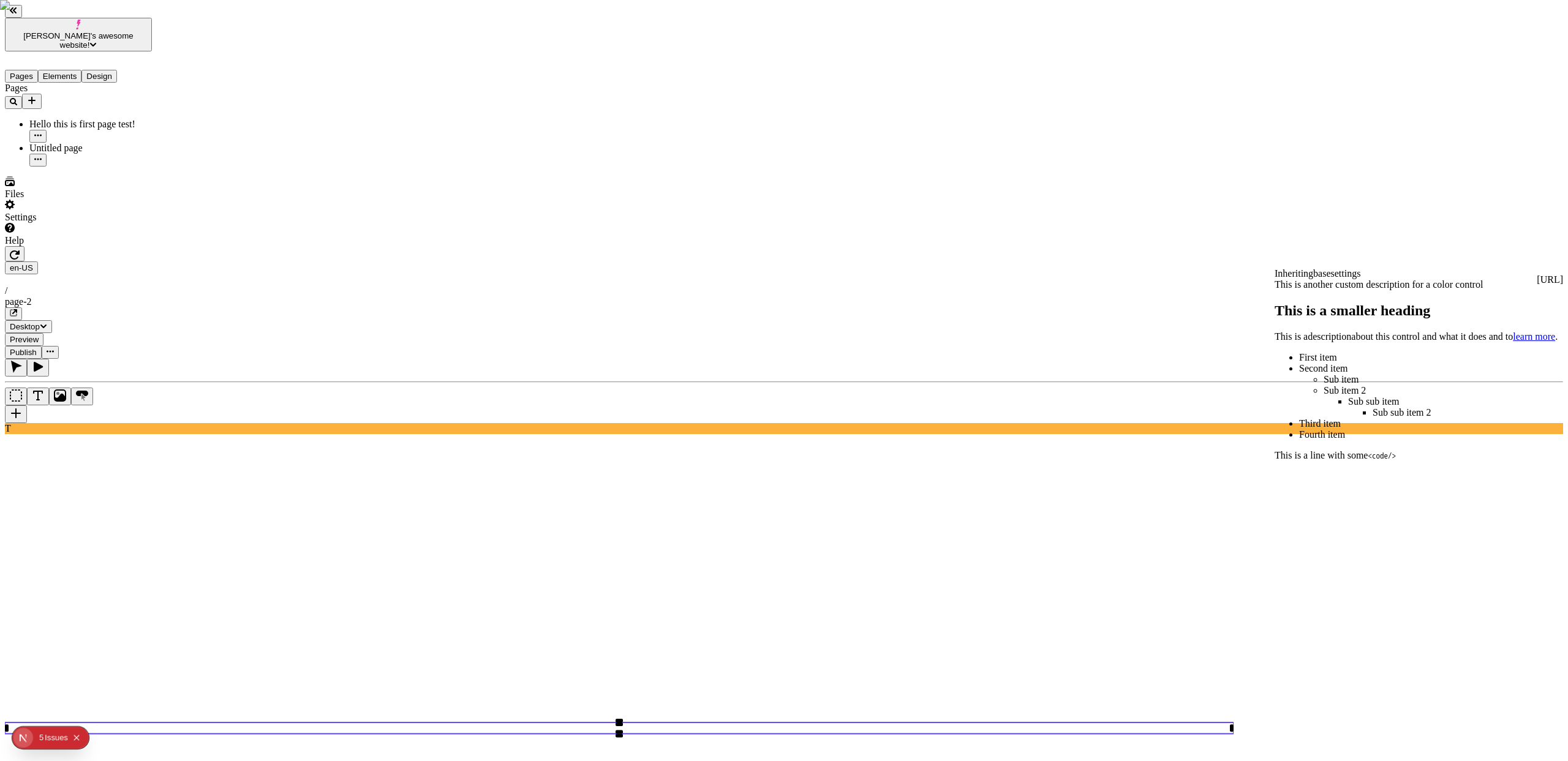 click on "<code/>" at bounding box center (1382, 455) 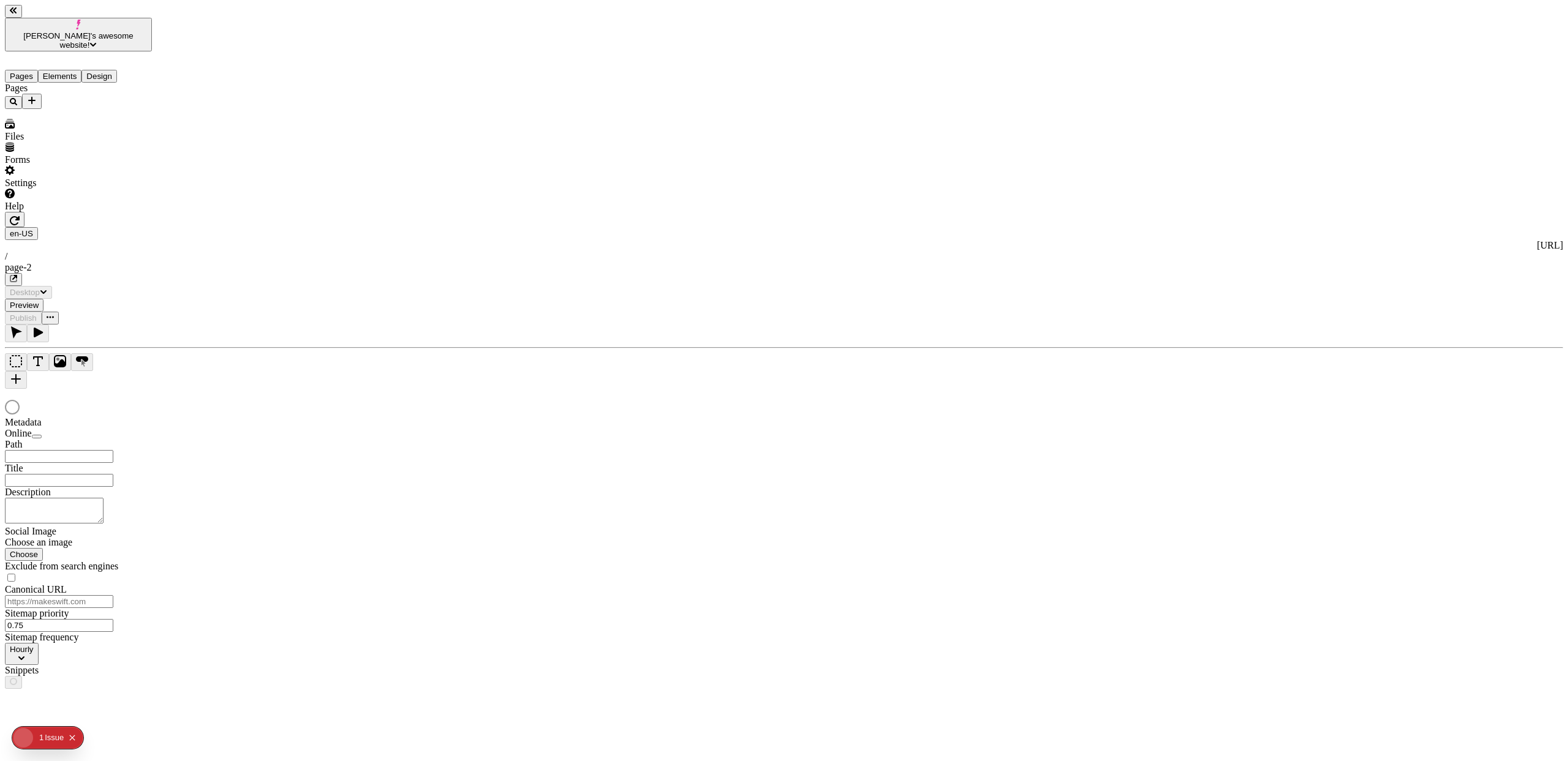 type on "/page-2" 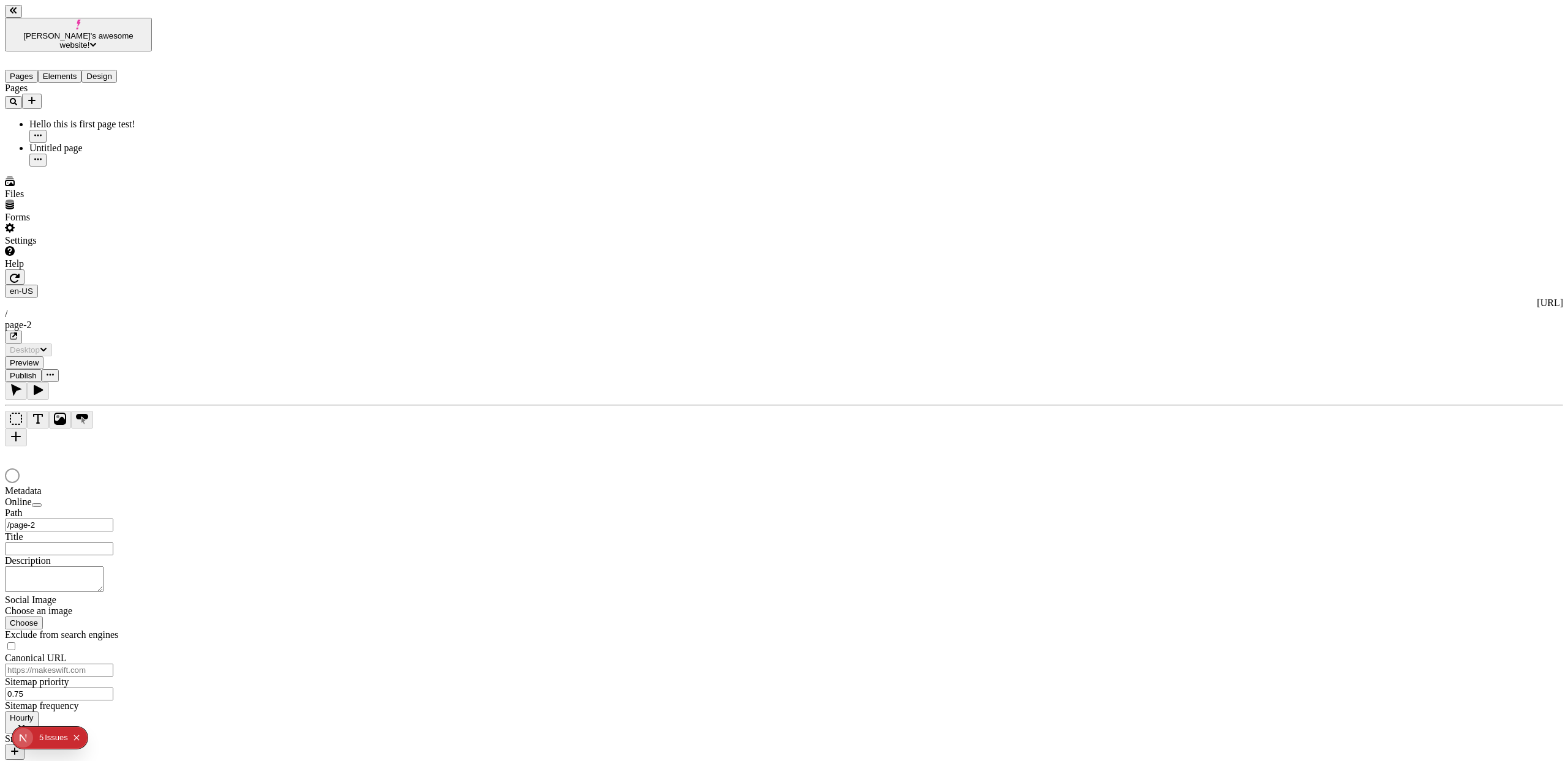 scroll, scrollTop: 0, scrollLeft: 0, axis: both 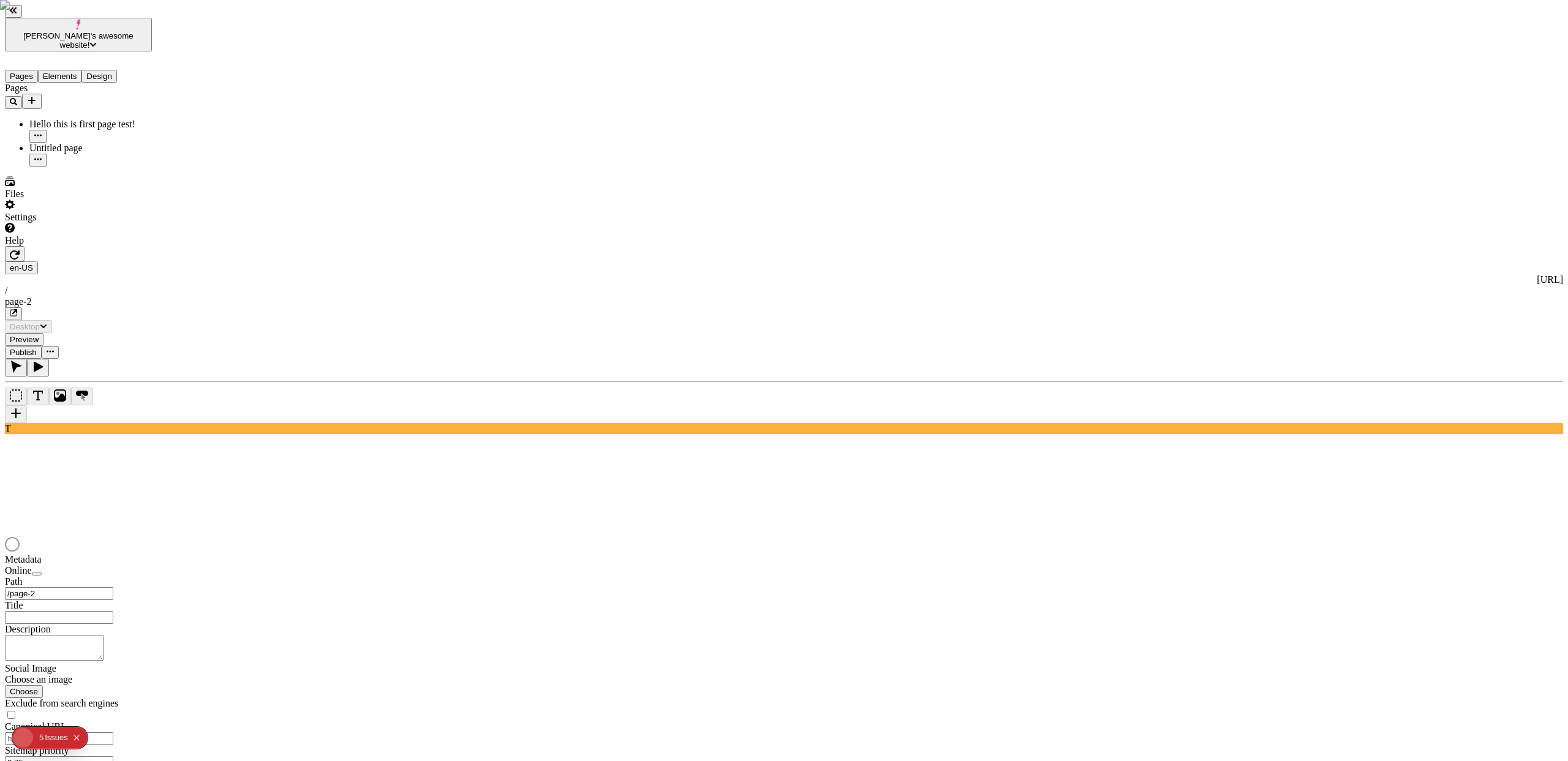 click at bounding box center (15, 253) 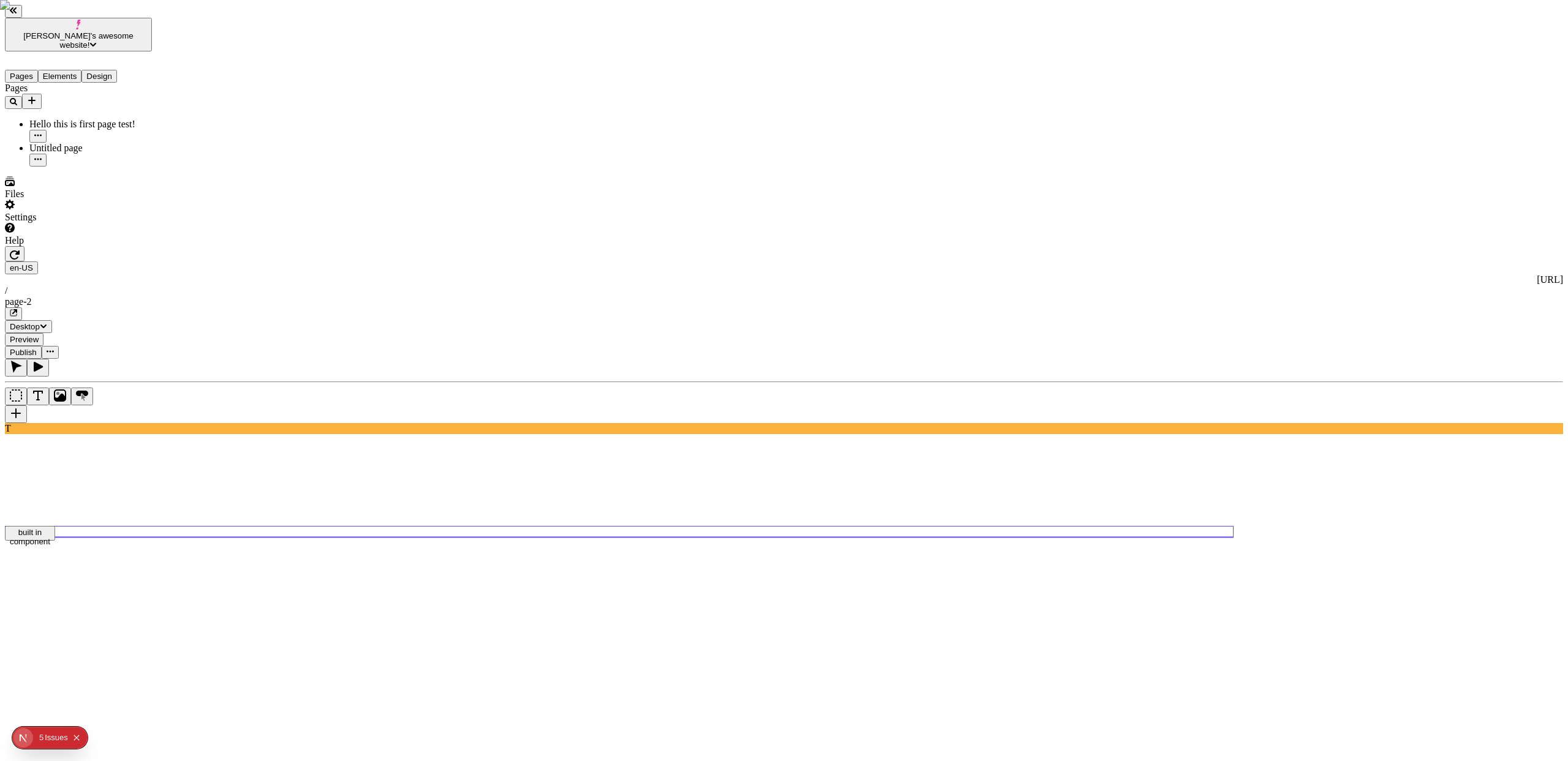 click on "built in component" 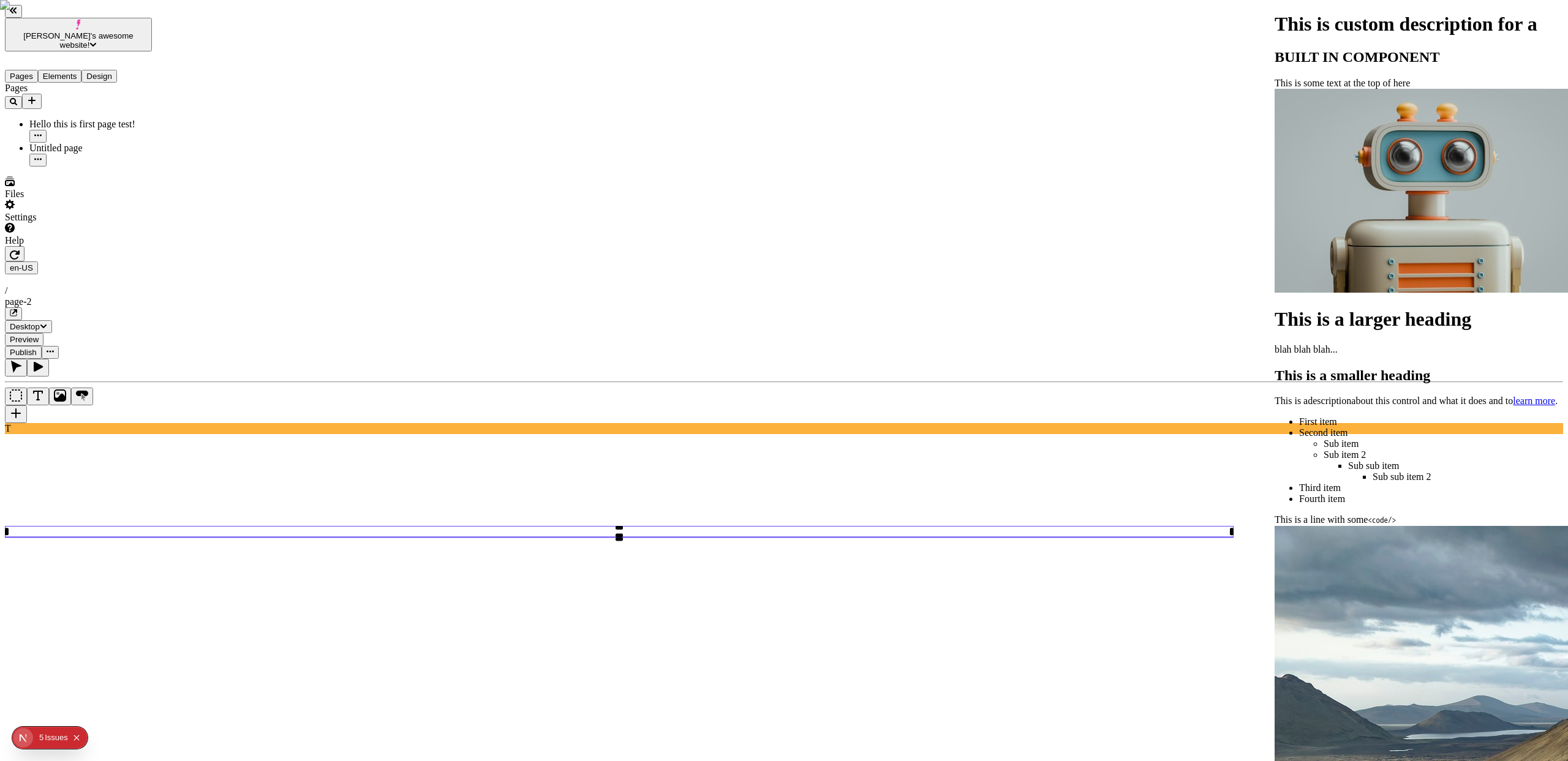 scroll, scrollTop: 180, scrollLeft: 0, axis: vertical 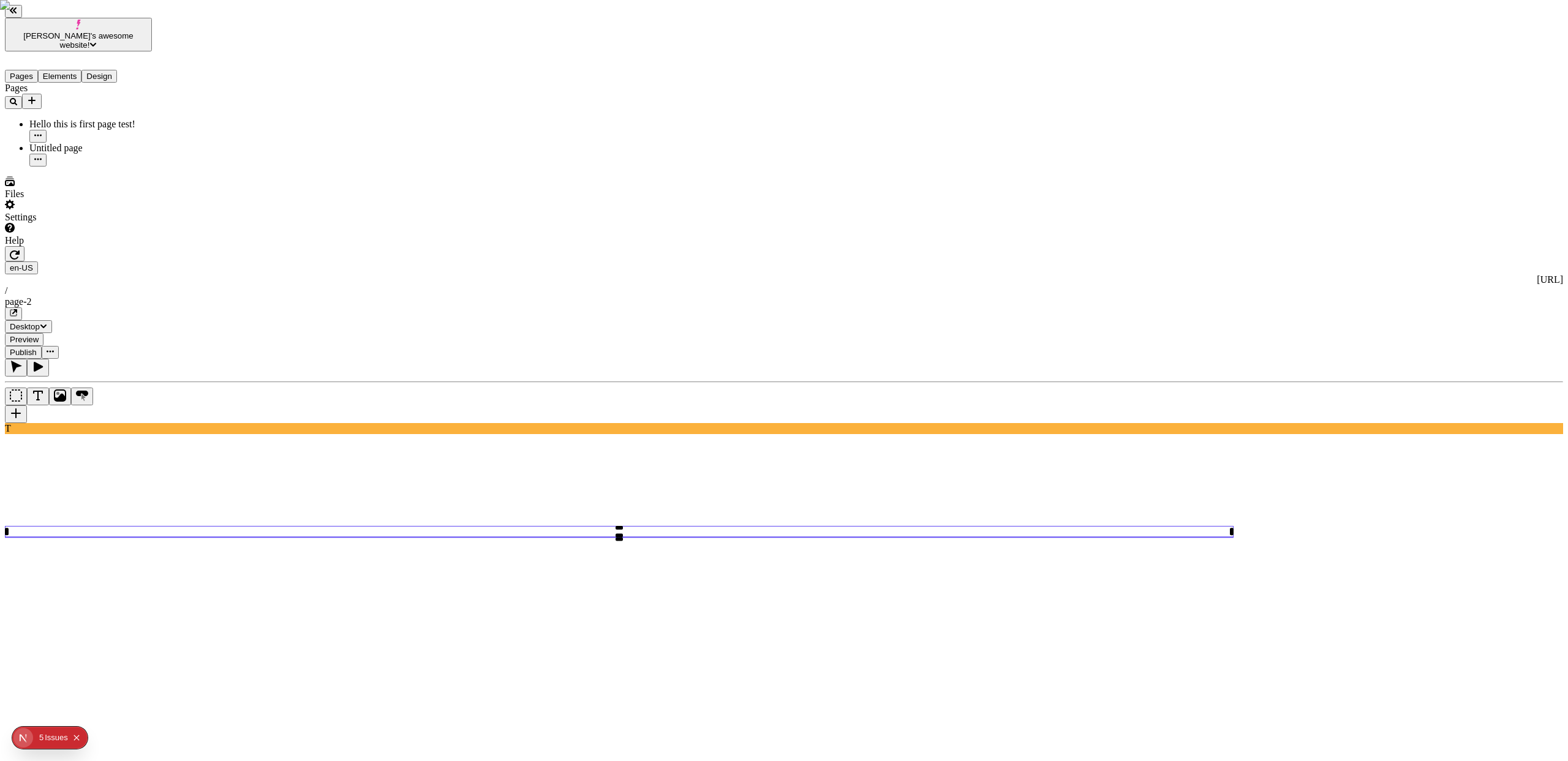 click at bounding box center [784, 391] 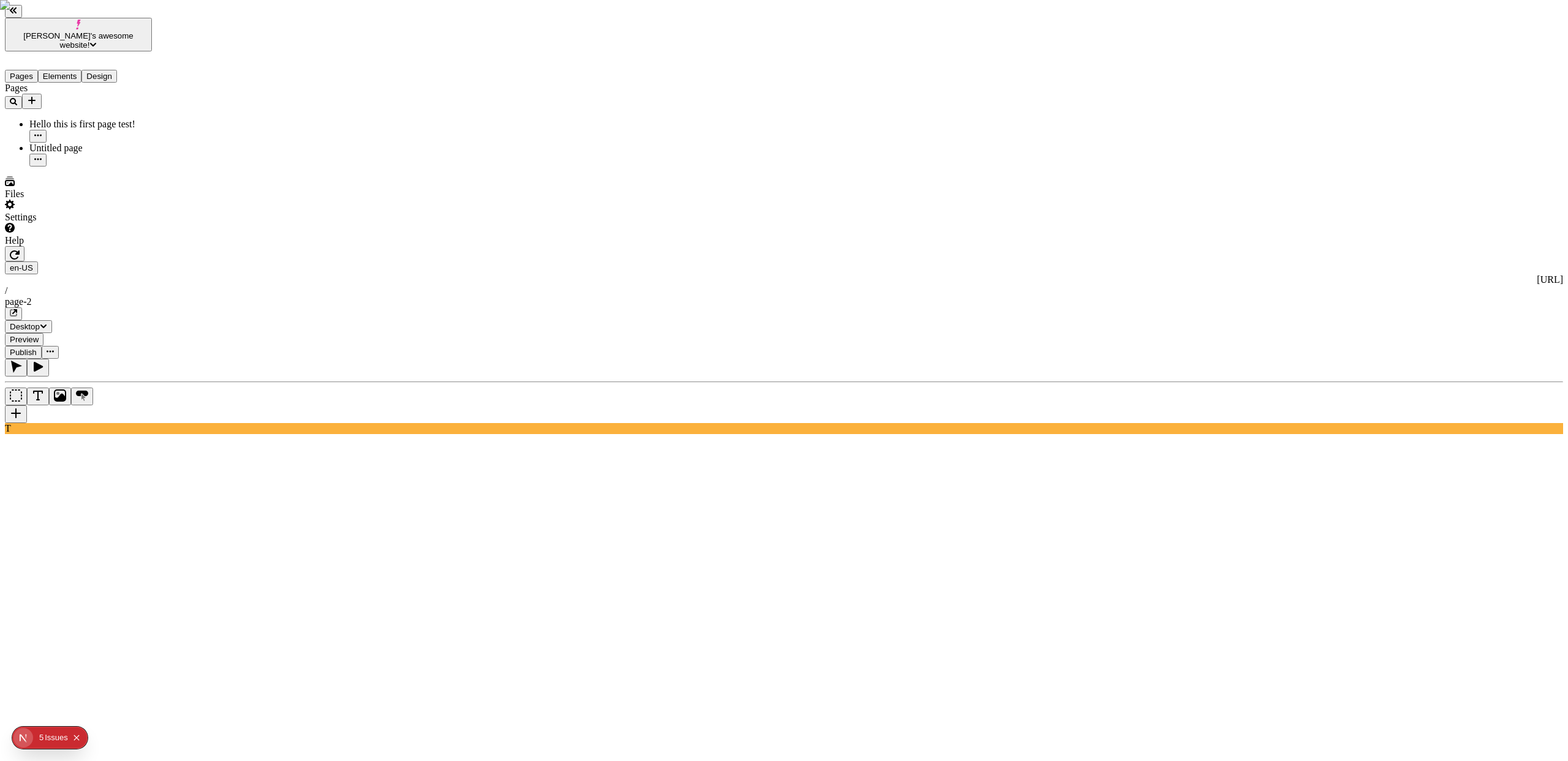 click at bounding box center [16, 414] 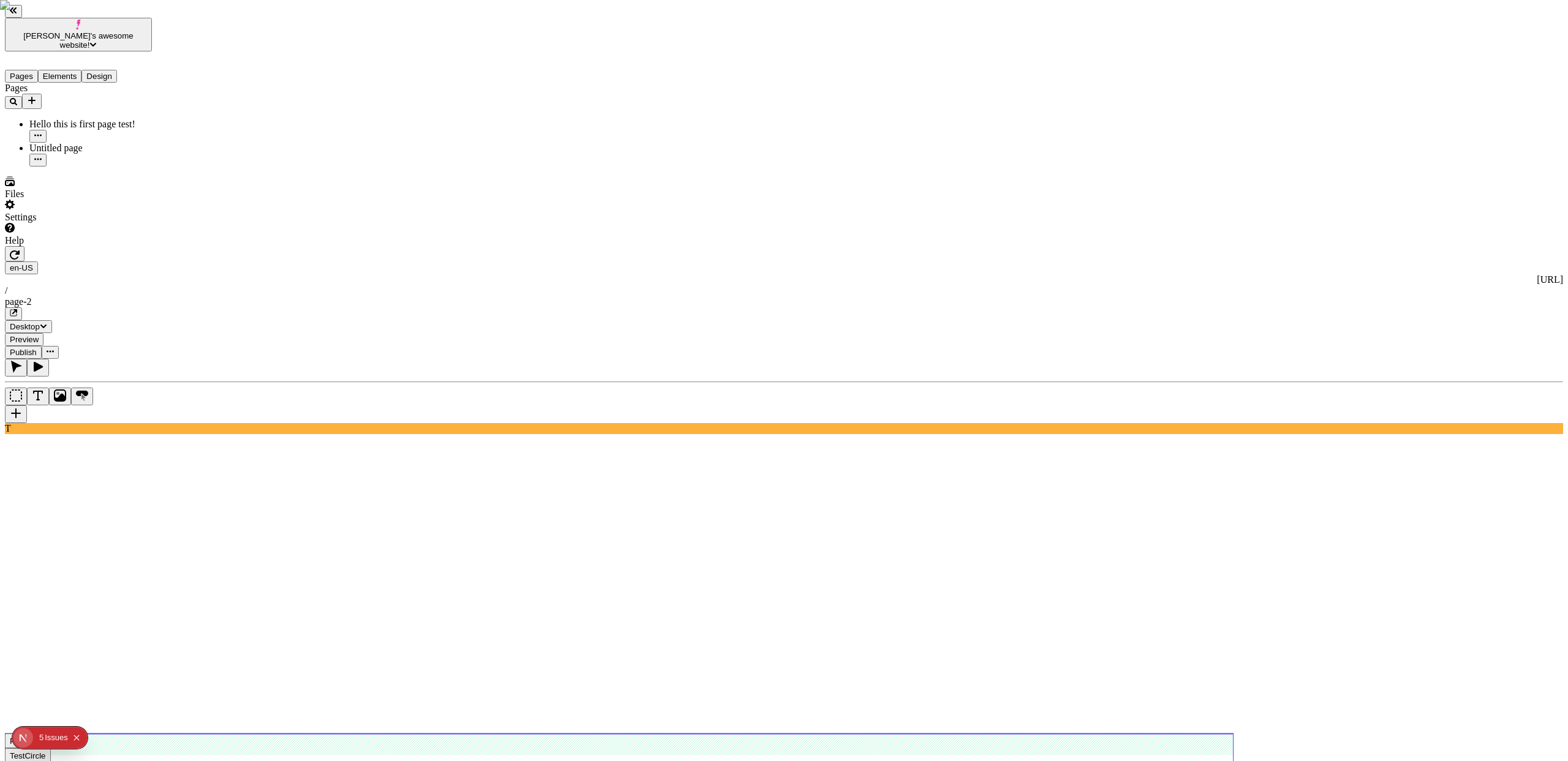 click 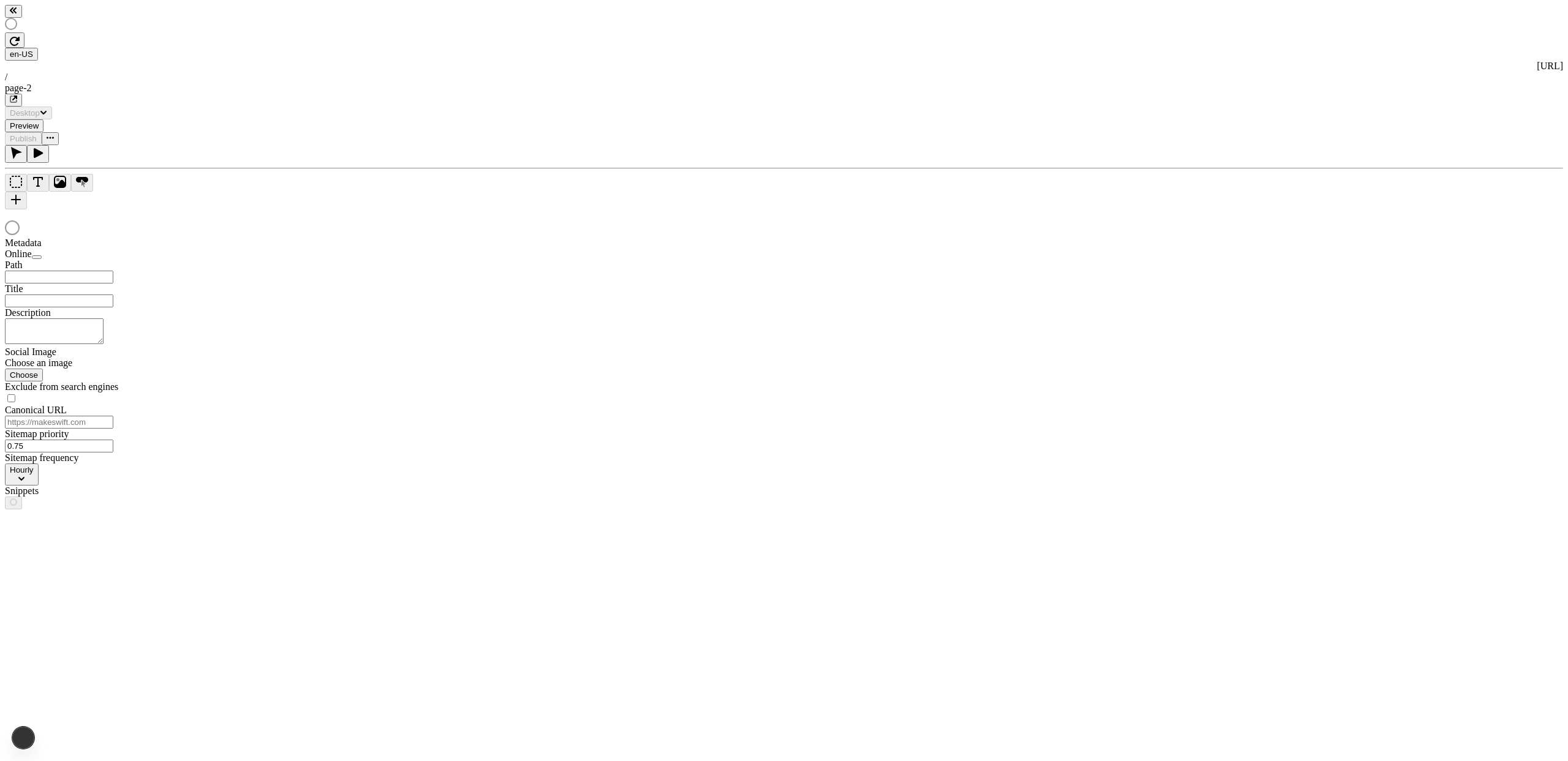 scroll, scrollTop: 0, scrollLeft: 0, axis: both 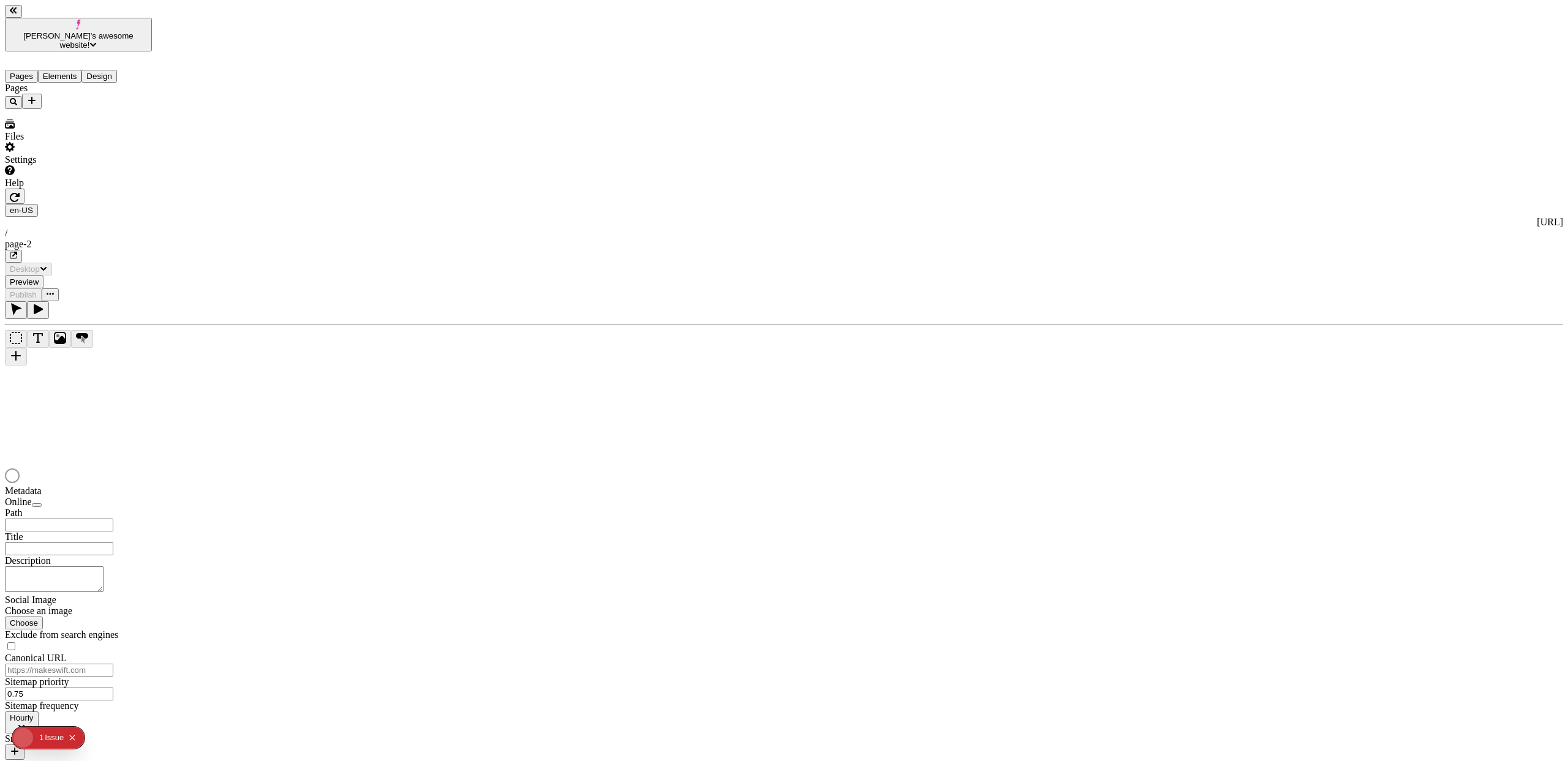 type on "/page-2" 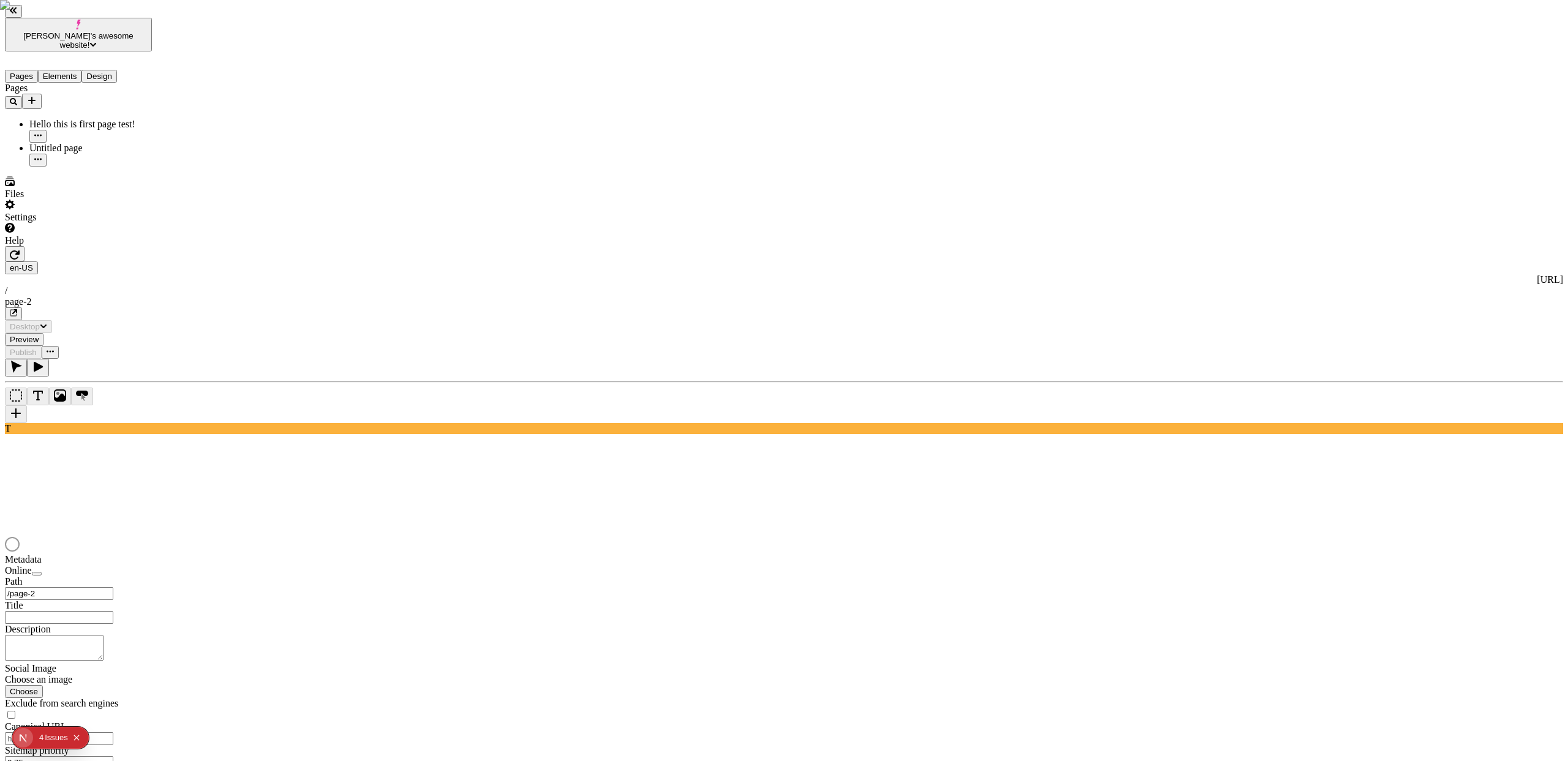 scroll, scrollTop: 0, scrollLeft: 0, axis: both 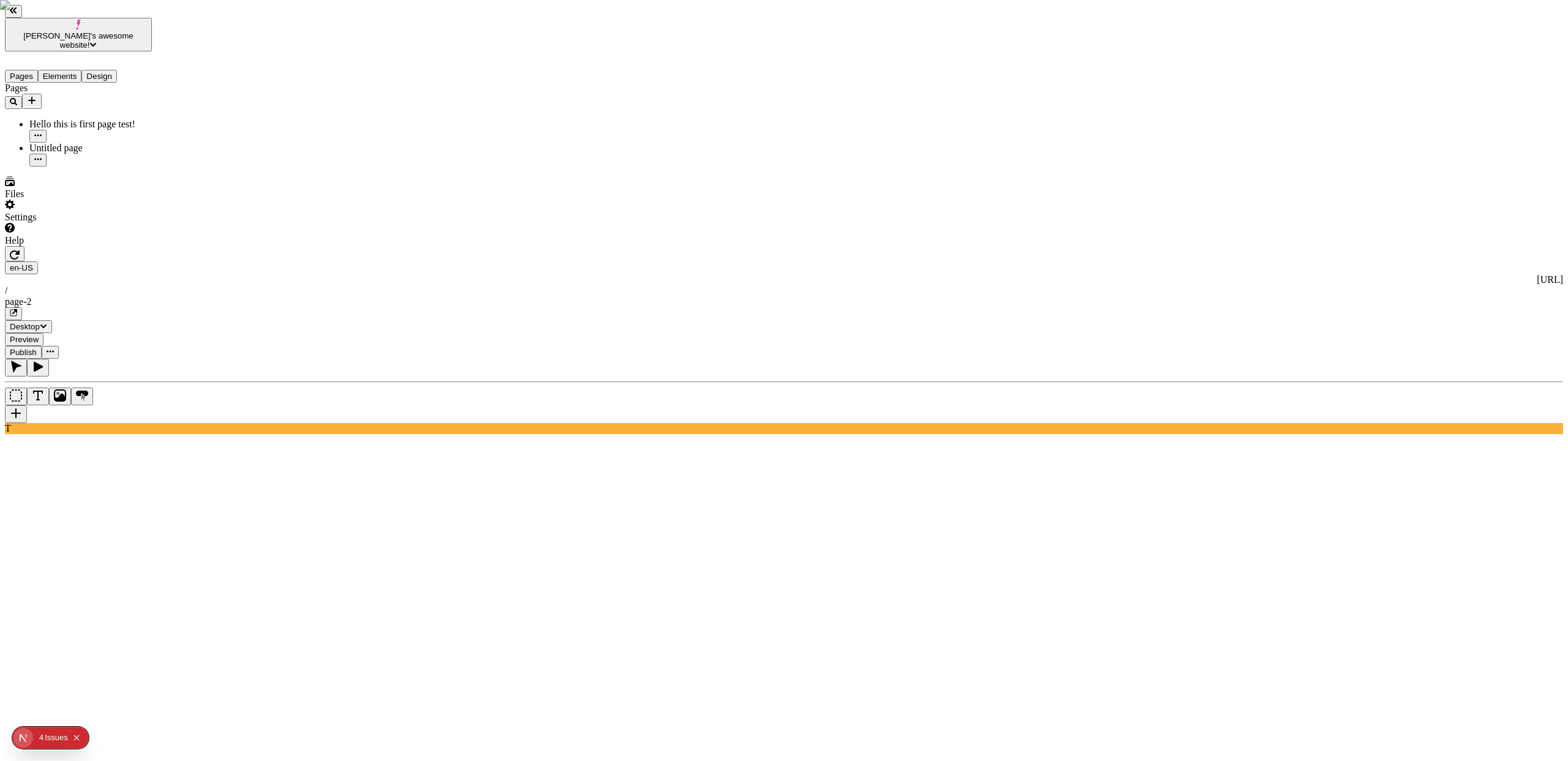 click at bounding box center (16, 414) 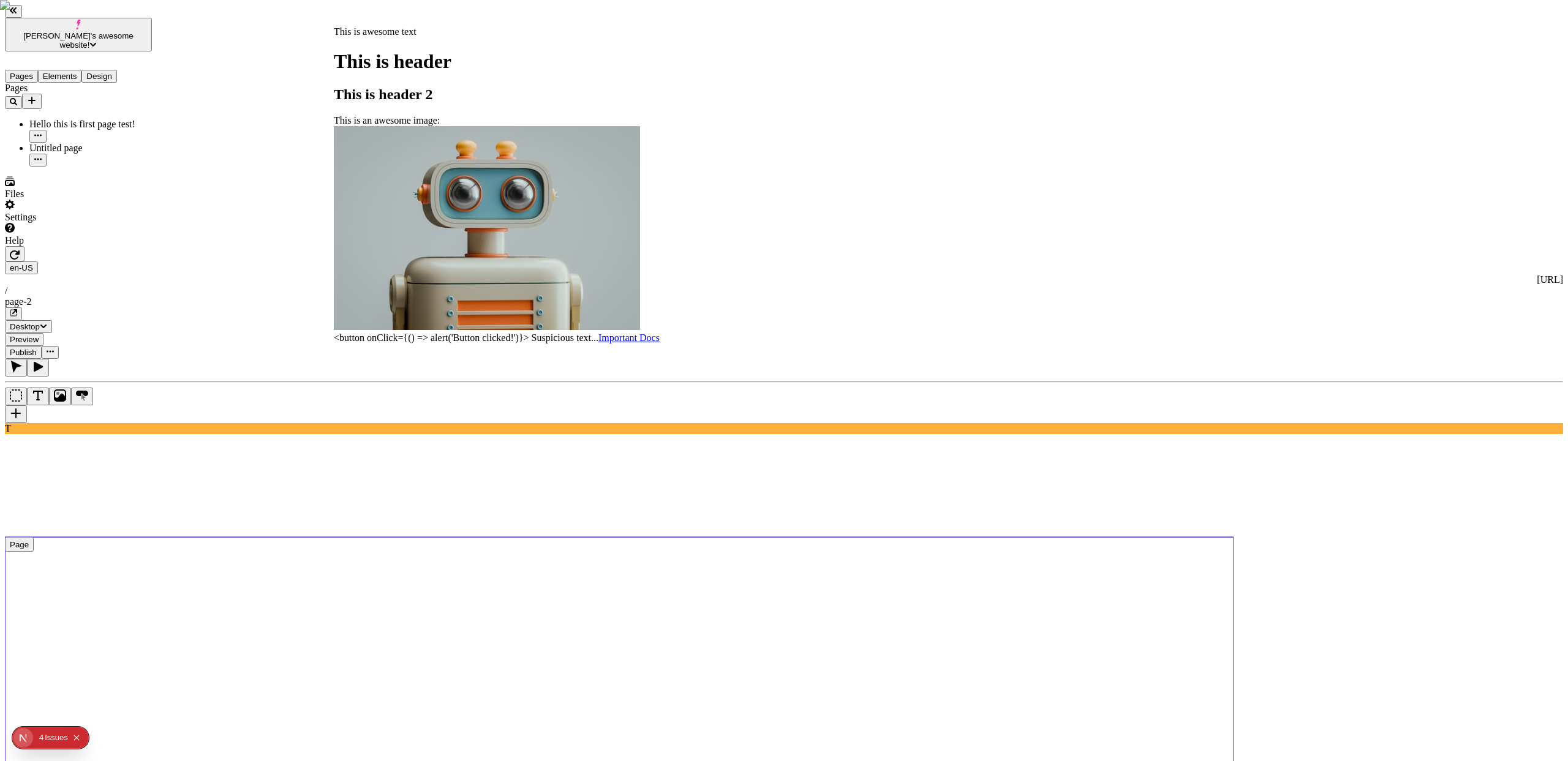 click 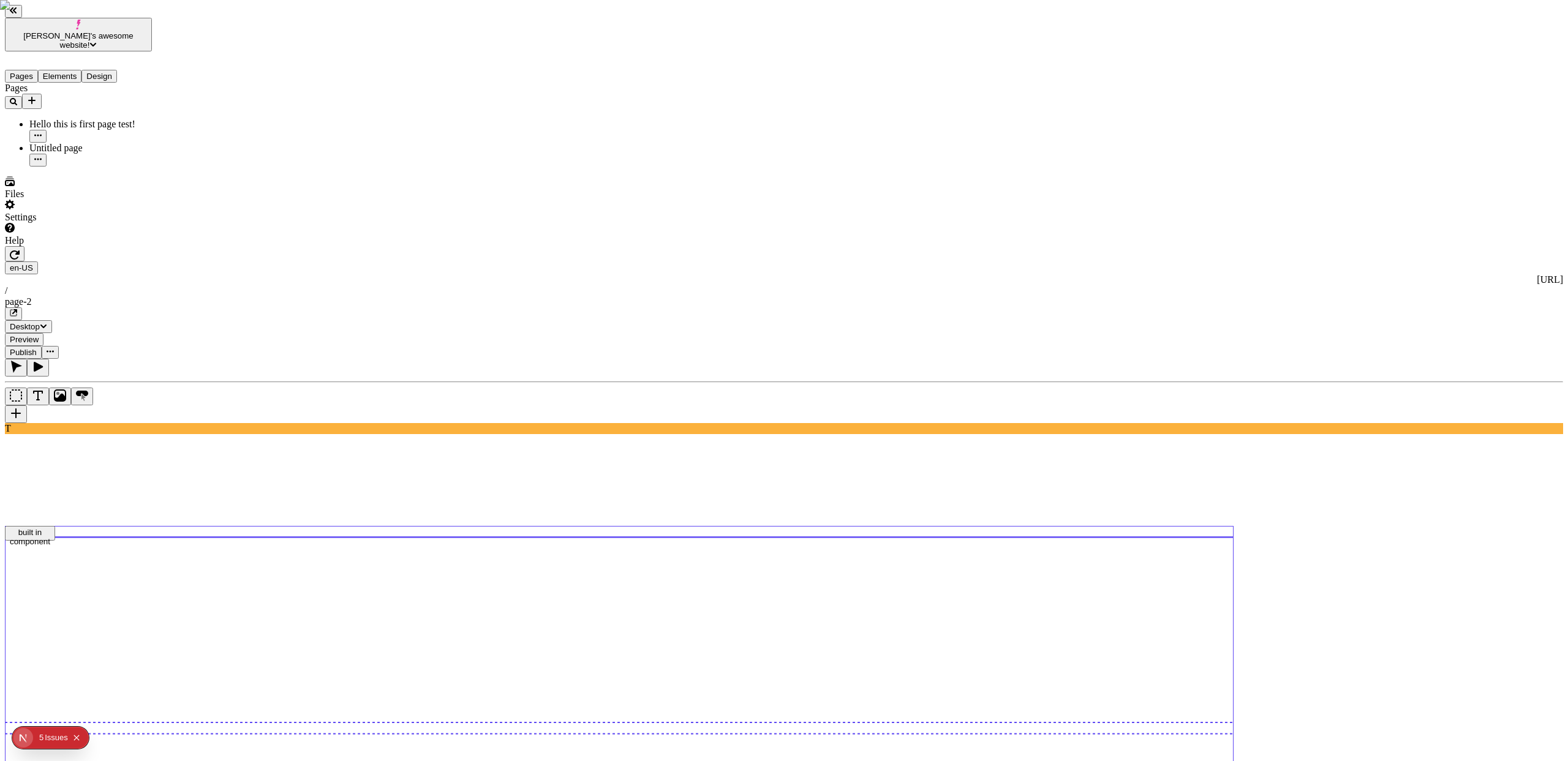 click on "built in component" 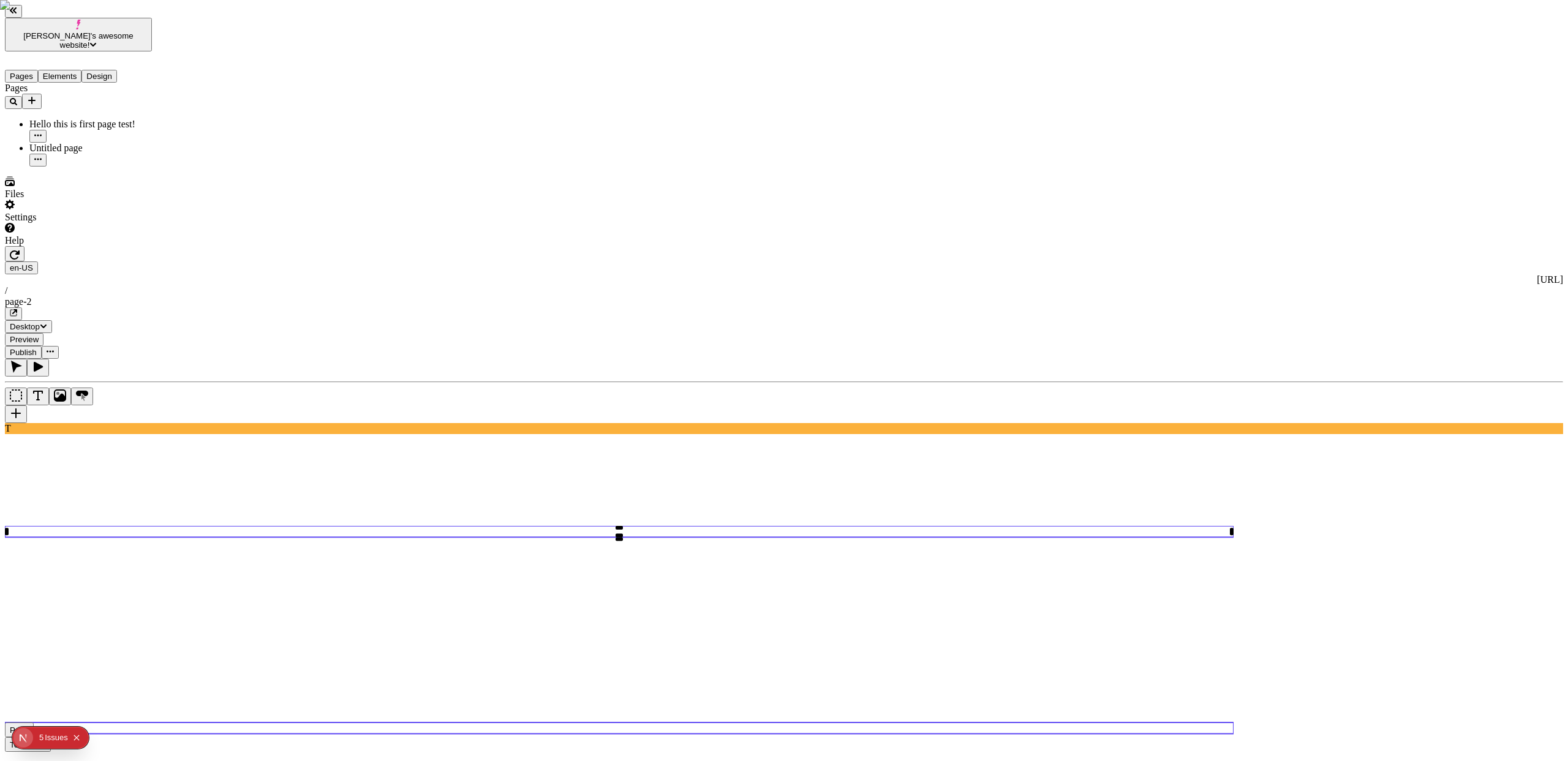 click 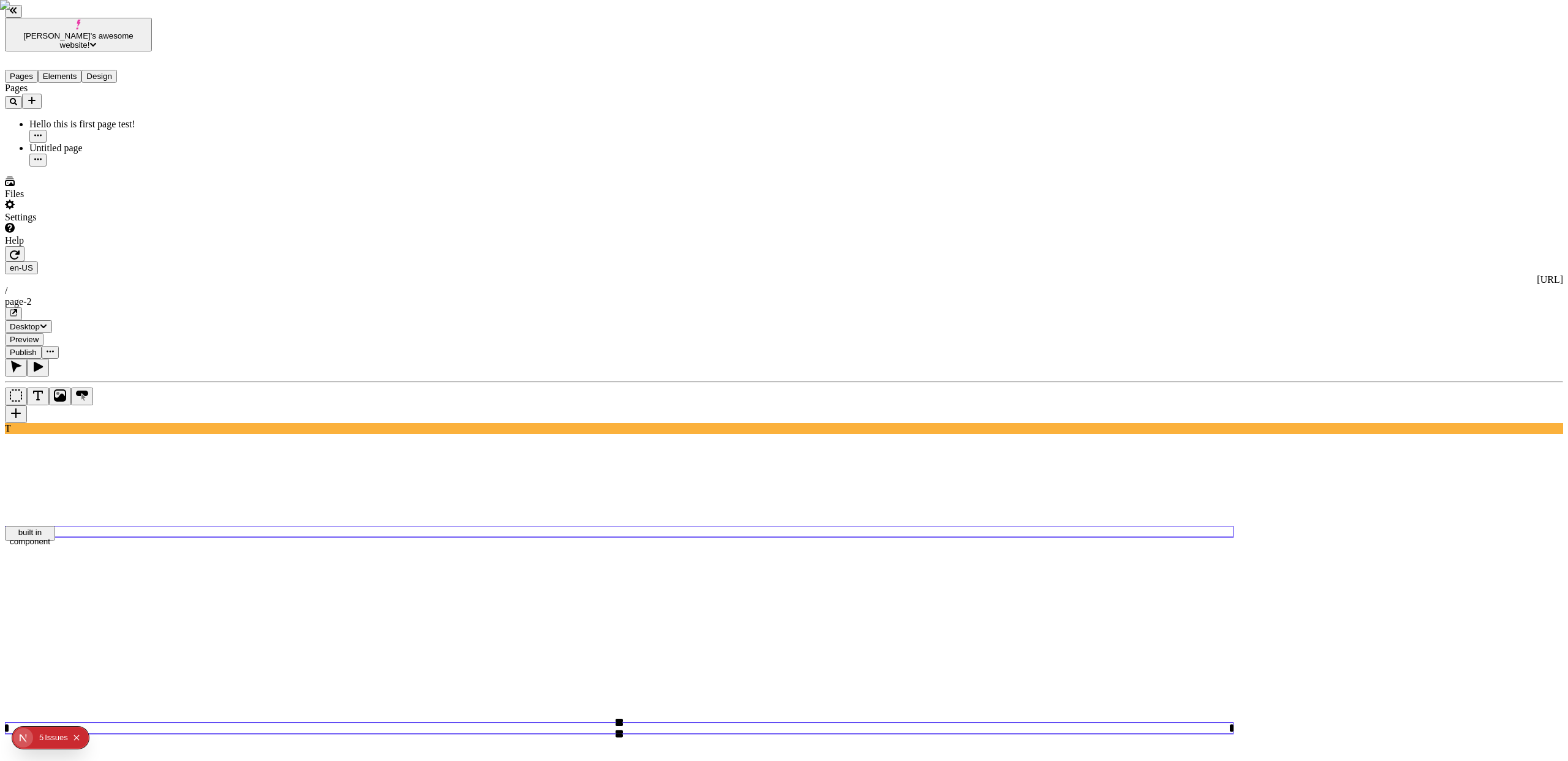 click 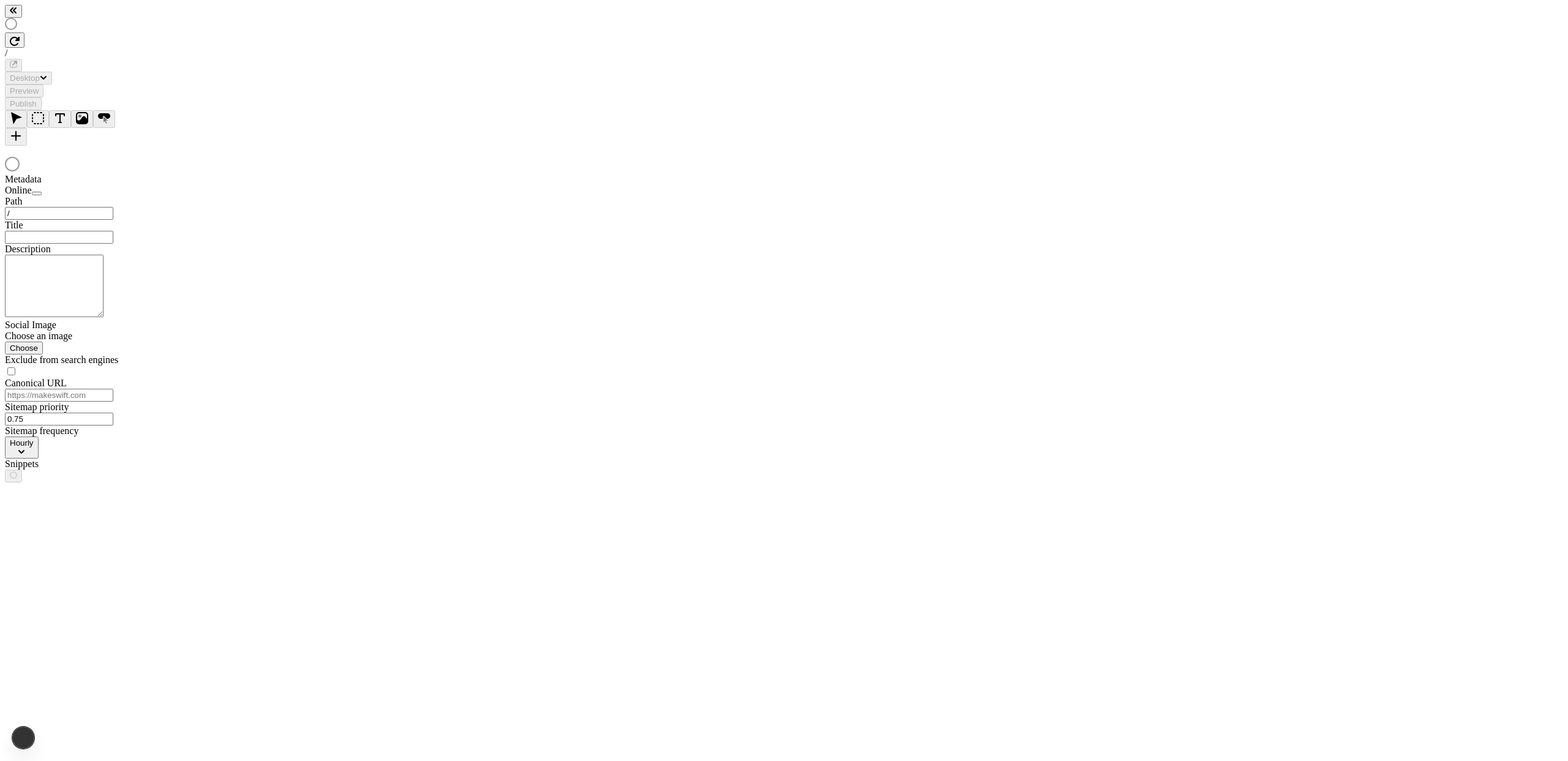 scroll, scrollTop: 0, scrollLeft: 0, axis: both 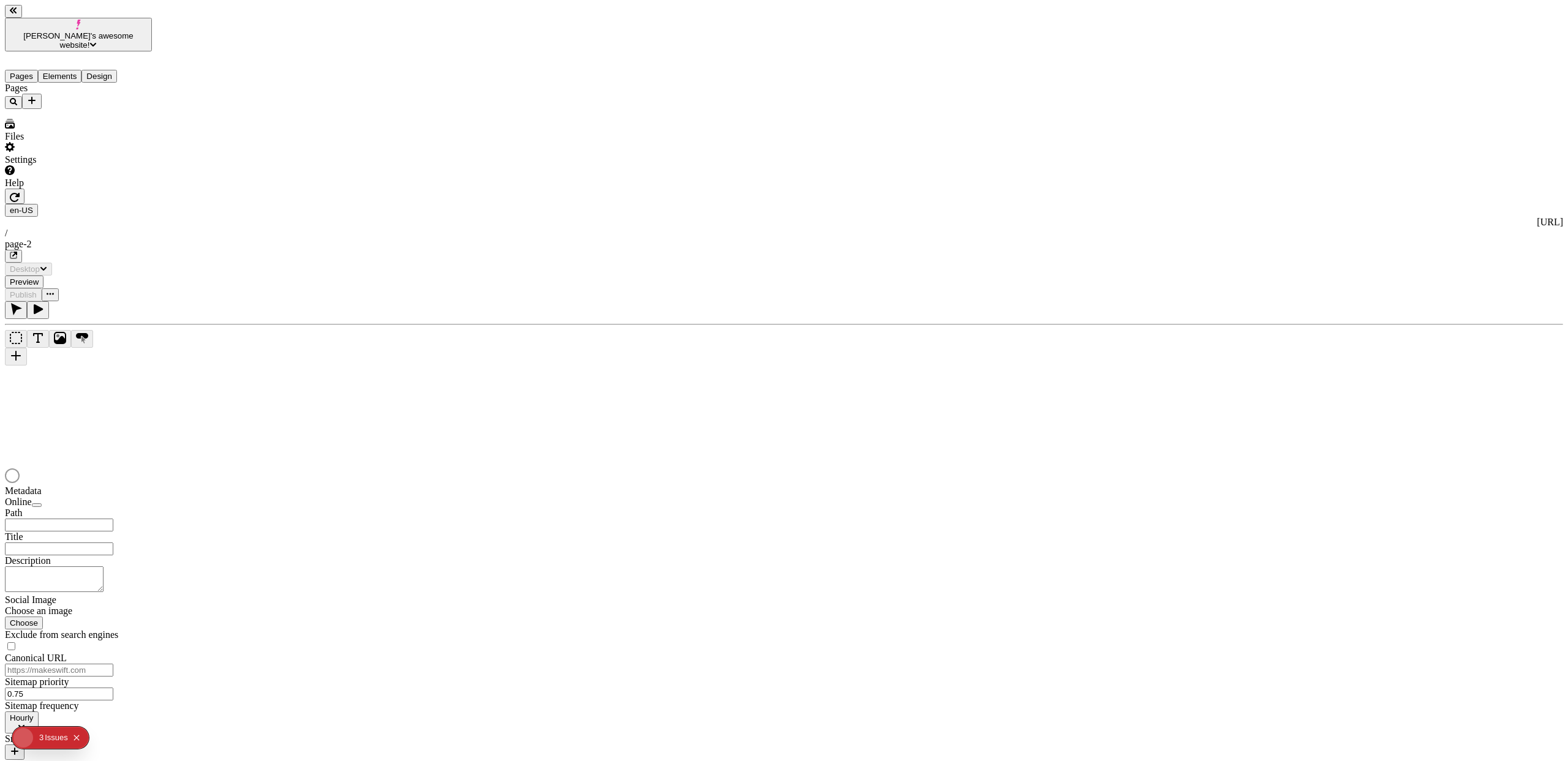 type on "/page-2" 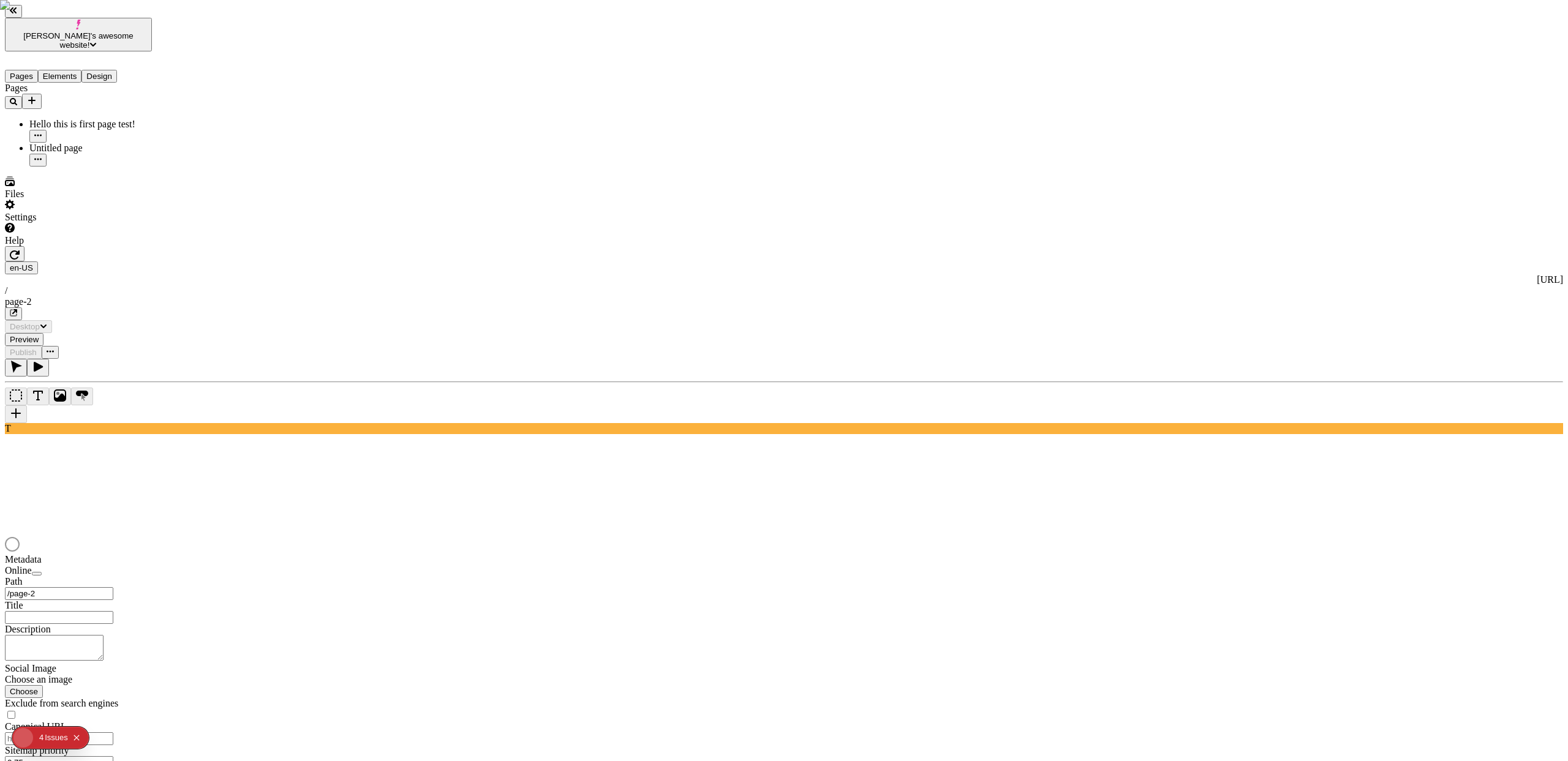 scroll, scrollTop: 0, scrollLeft: 0, axis: both 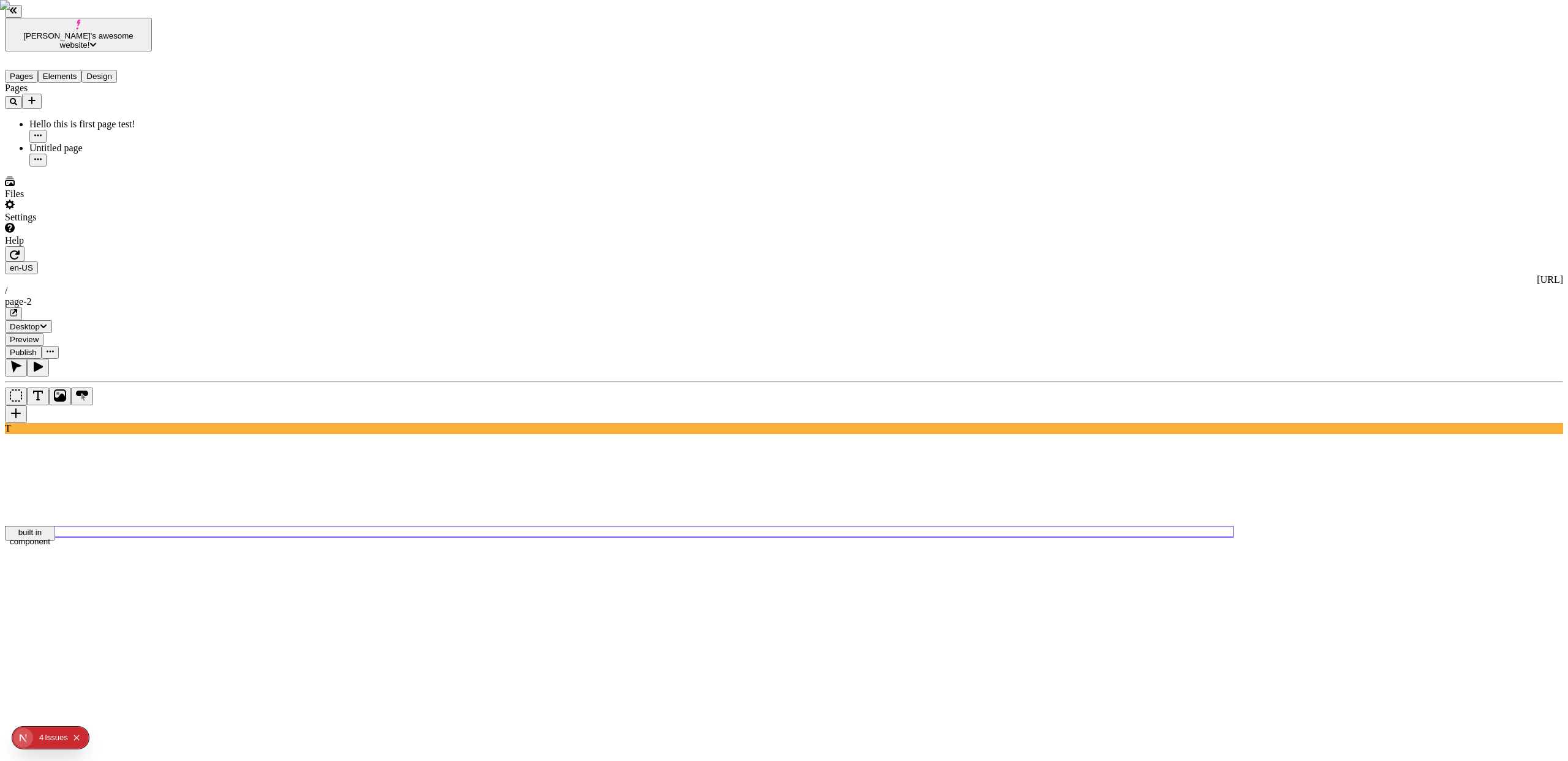 click on "built in component" 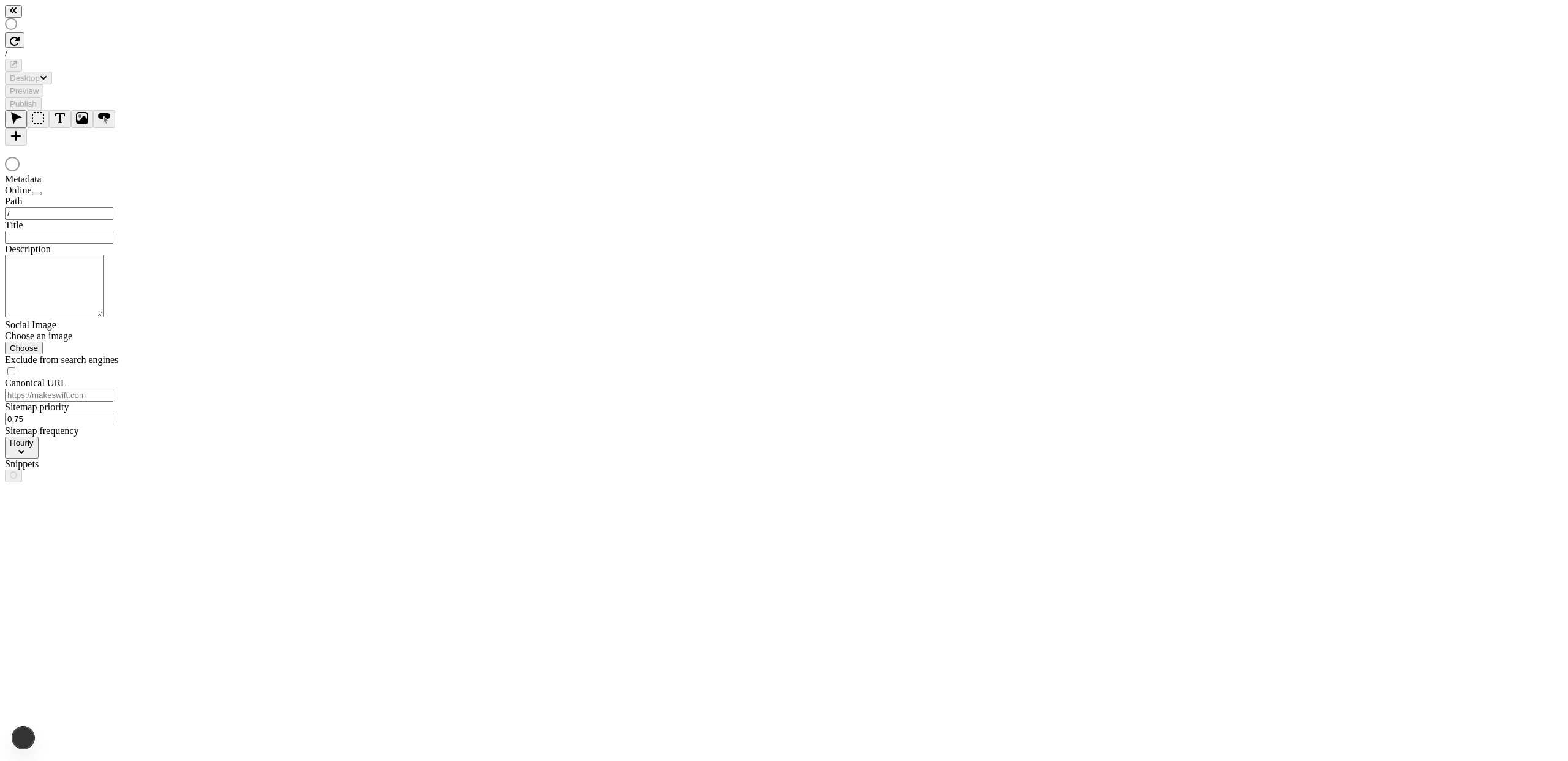 scroll, scrollTop: 0, scrollLeft: 0, axis: both 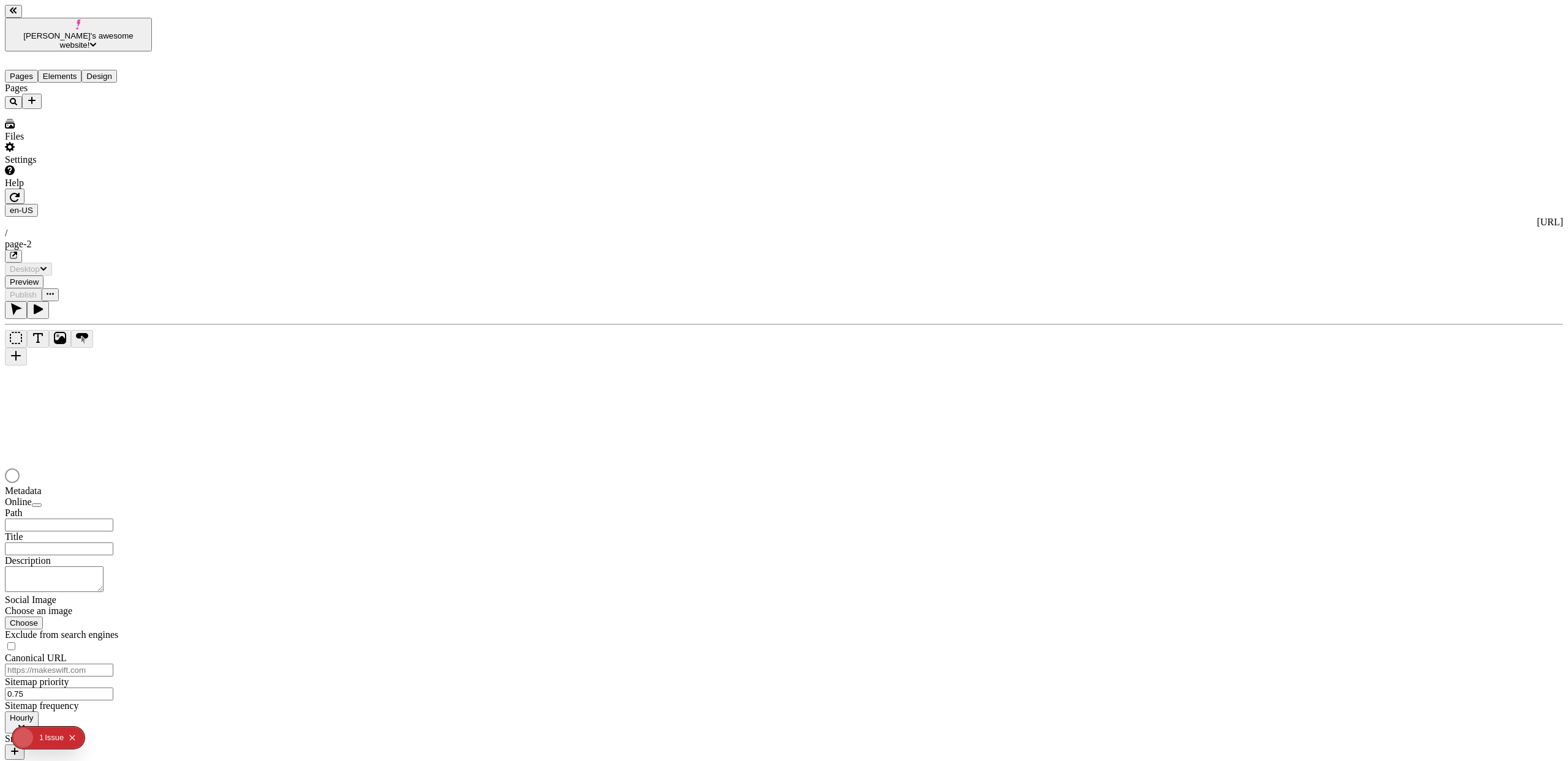 type on "/page-2" 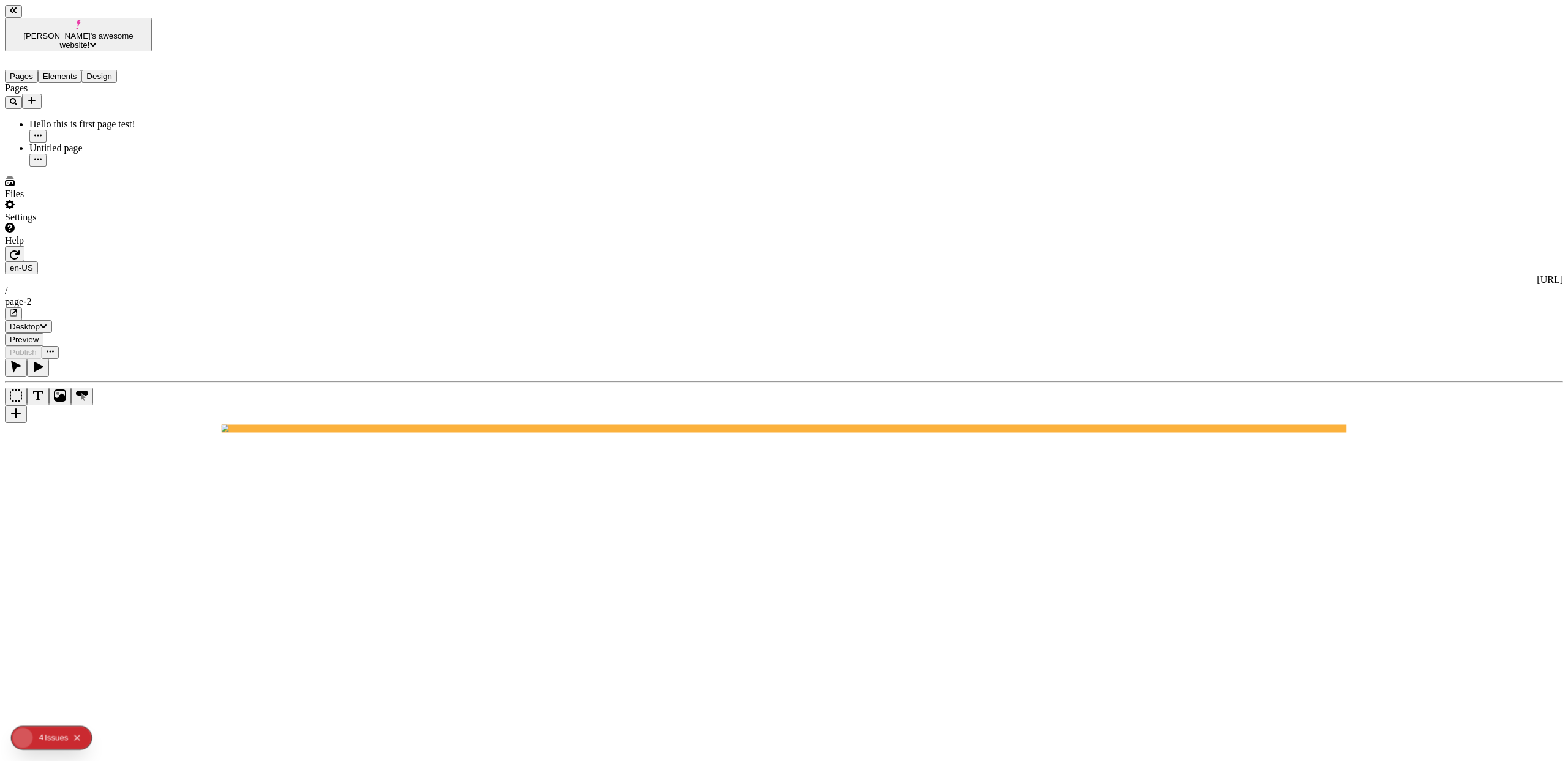 scroll, scrollTop: 0, scrollLeft: 0, axis: both 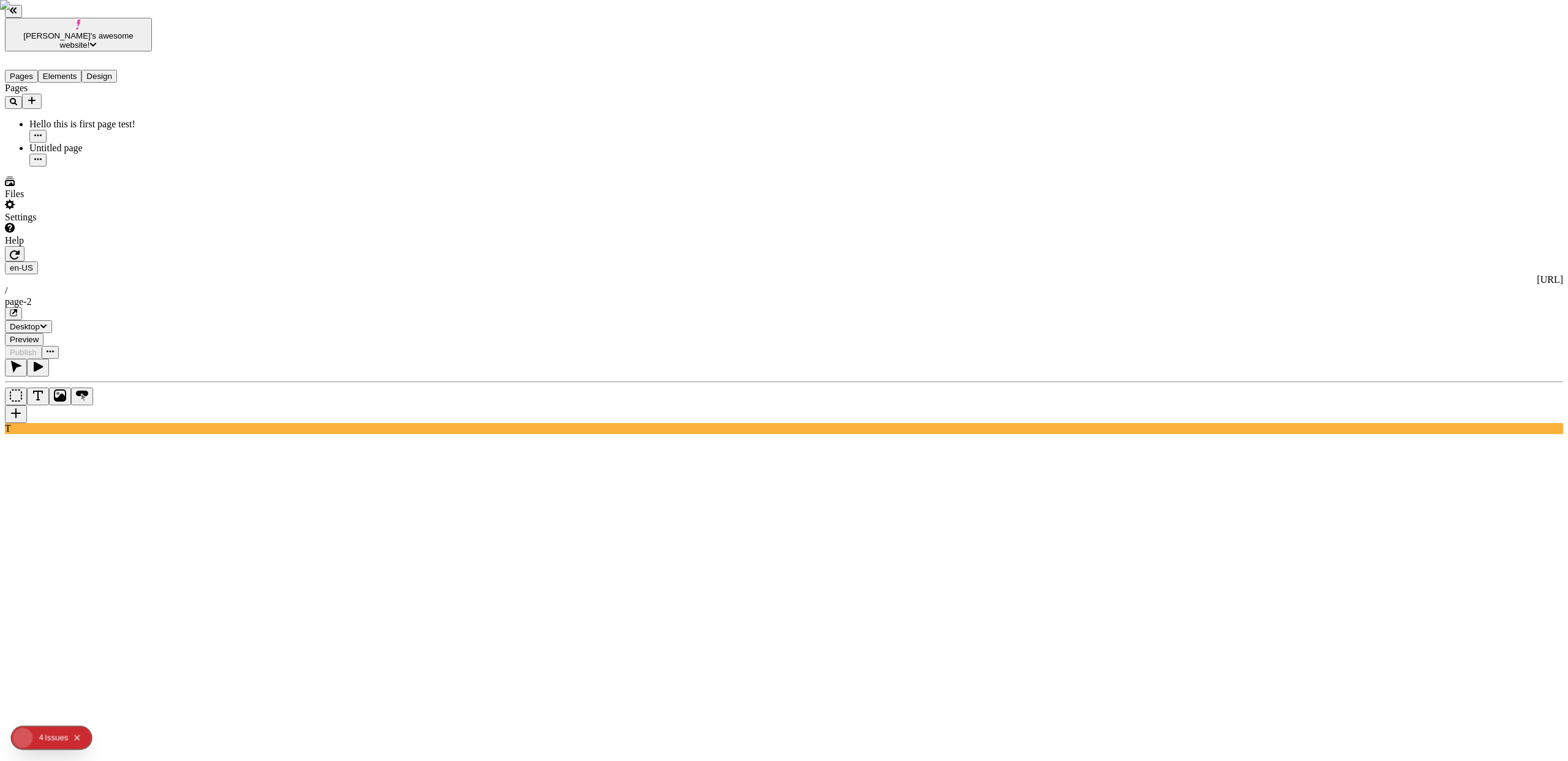 click at bounding box center [16, 414] 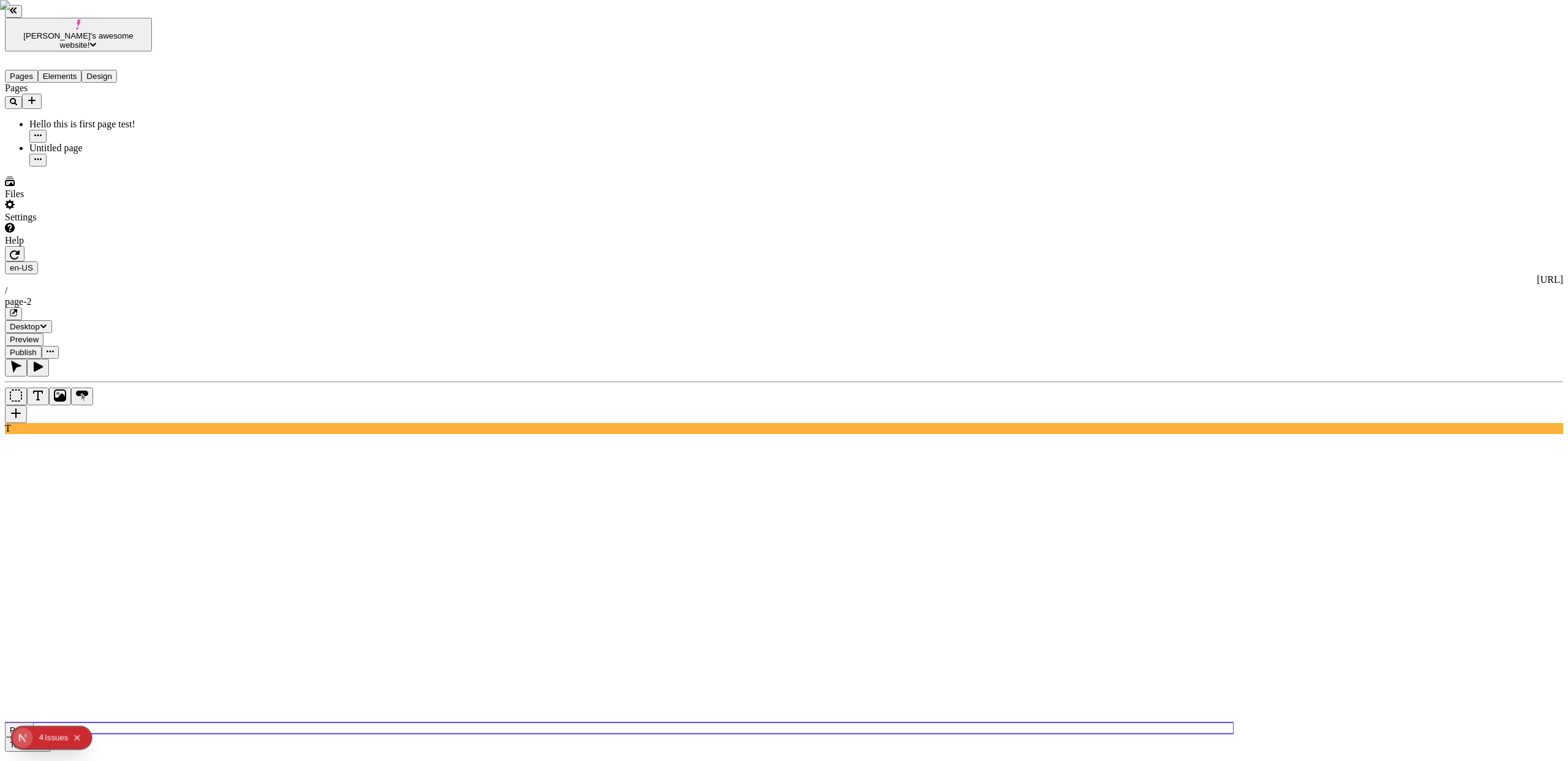click 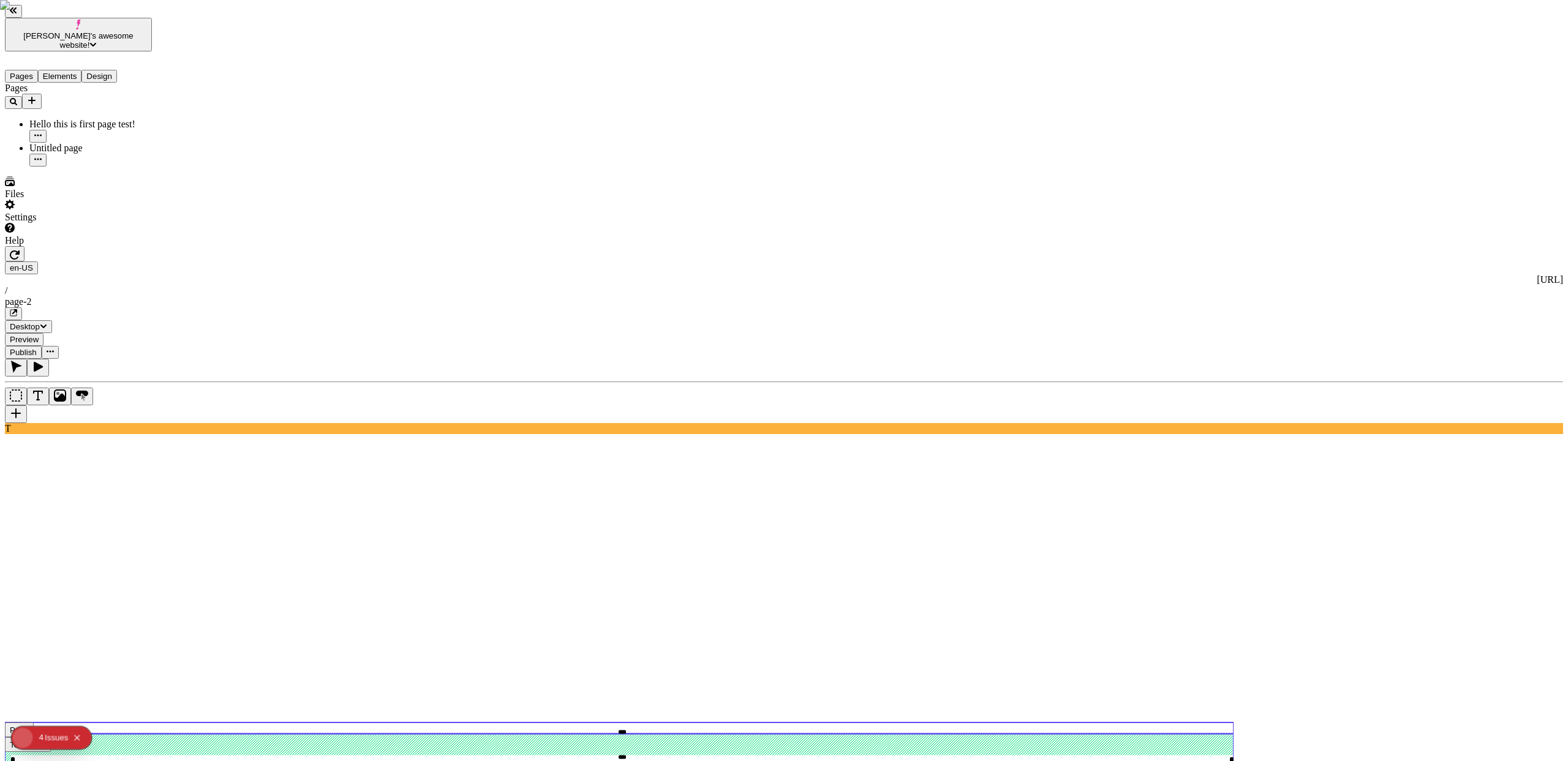 click 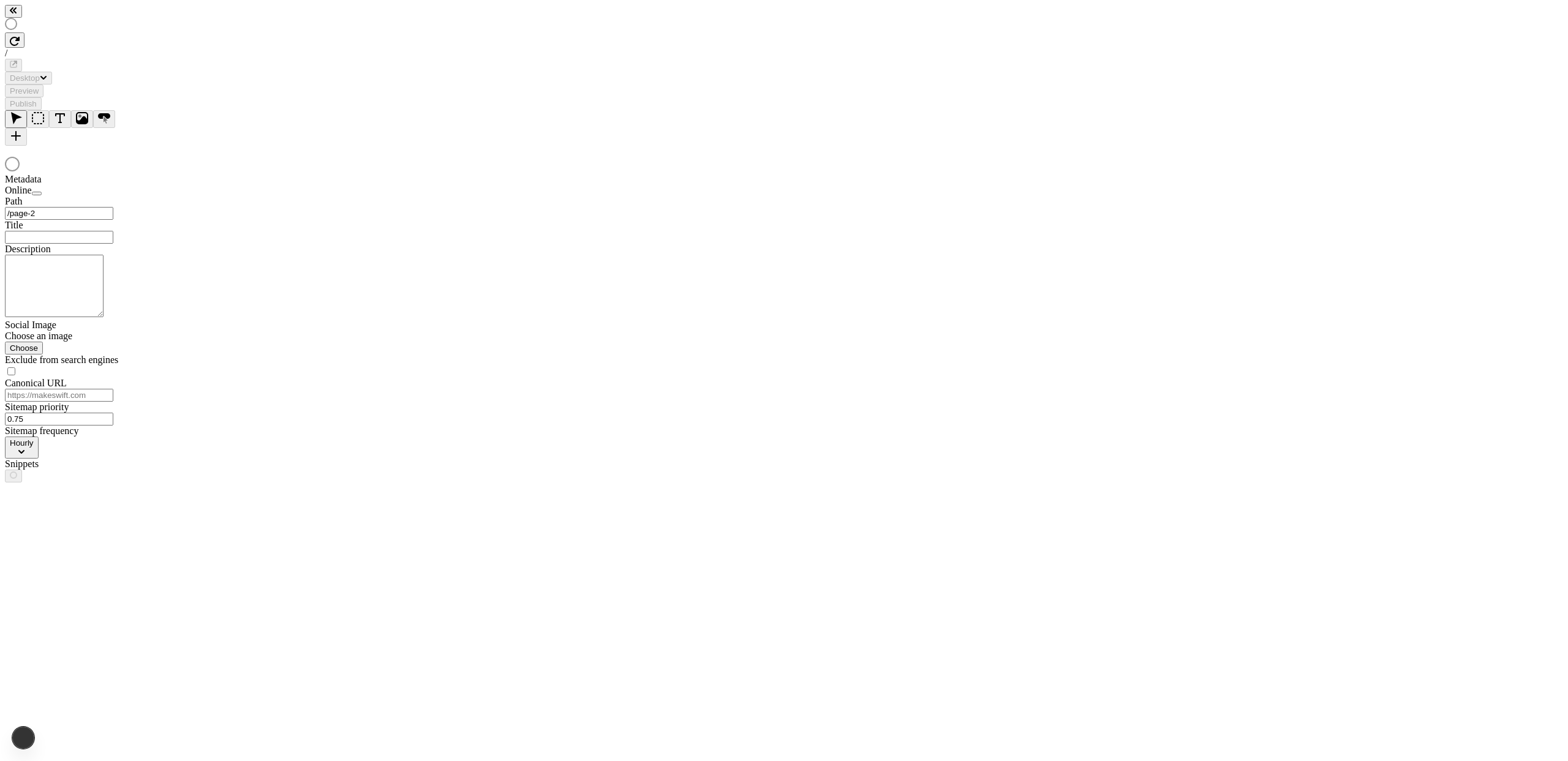 scroll, scrollTop: 0, scrollLeft: 0, axis: both 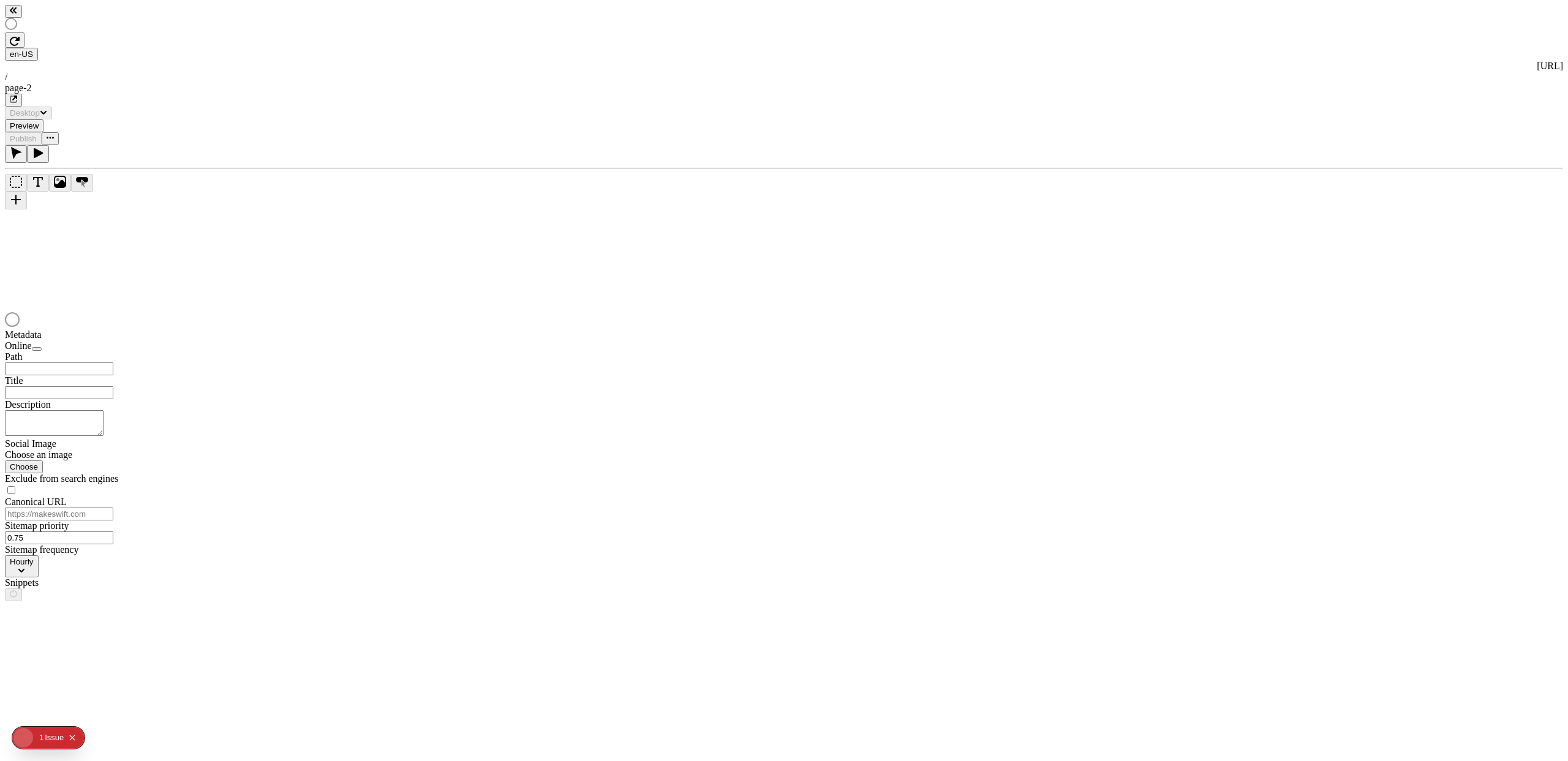 type on "/page-2" 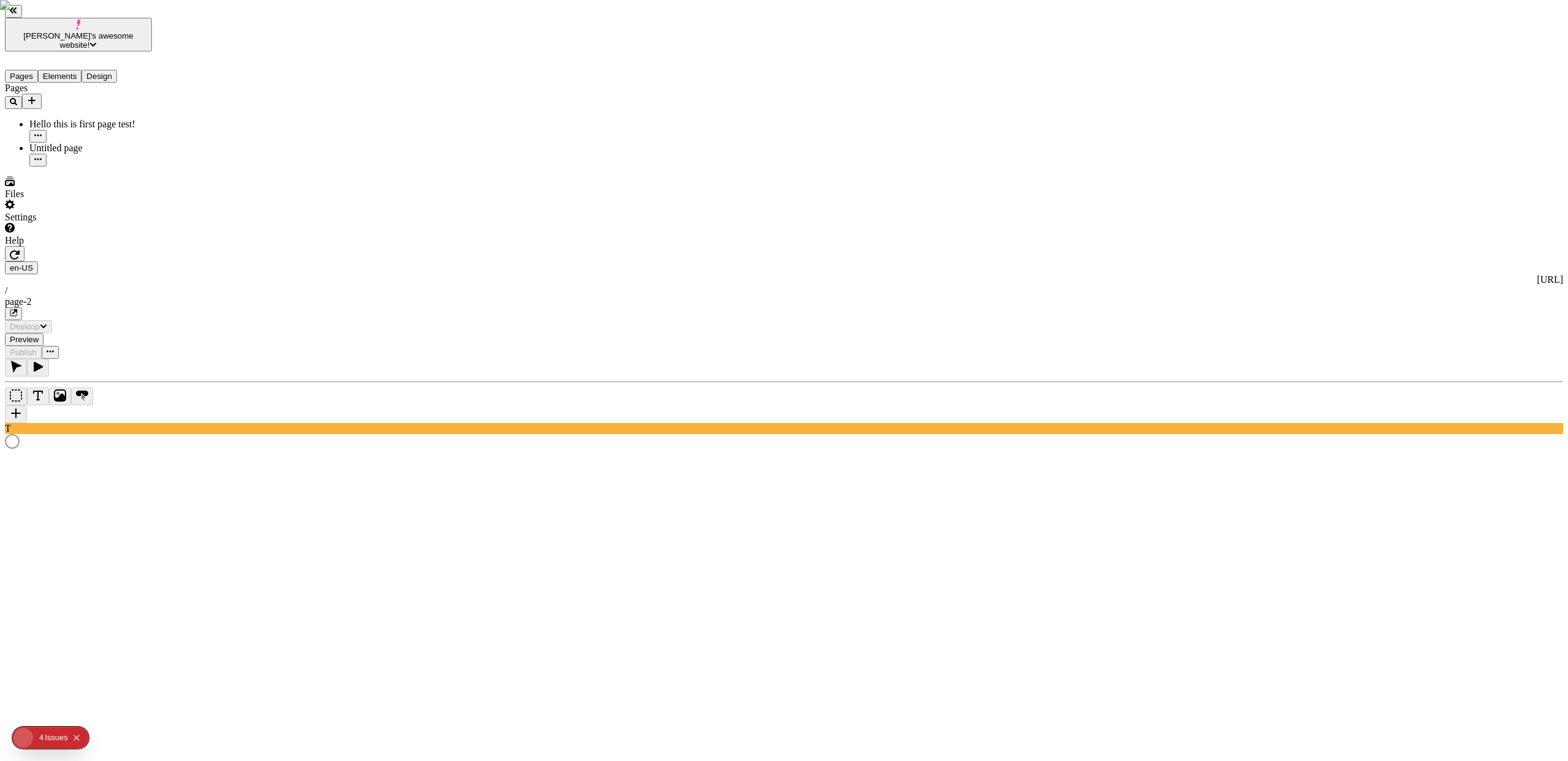 scroll, scrollTop: 0, scrollLeft: 0, axis: both 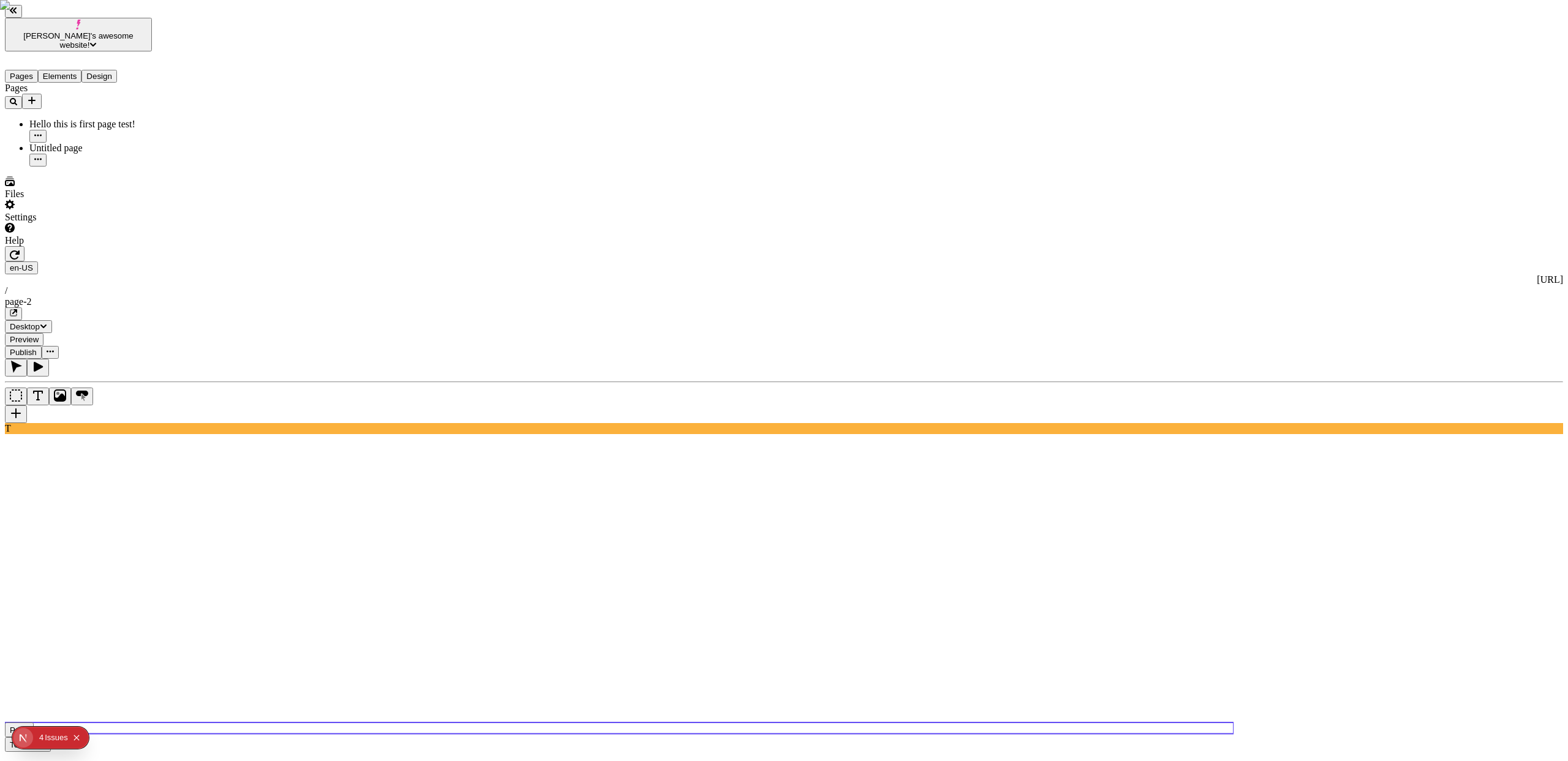 click 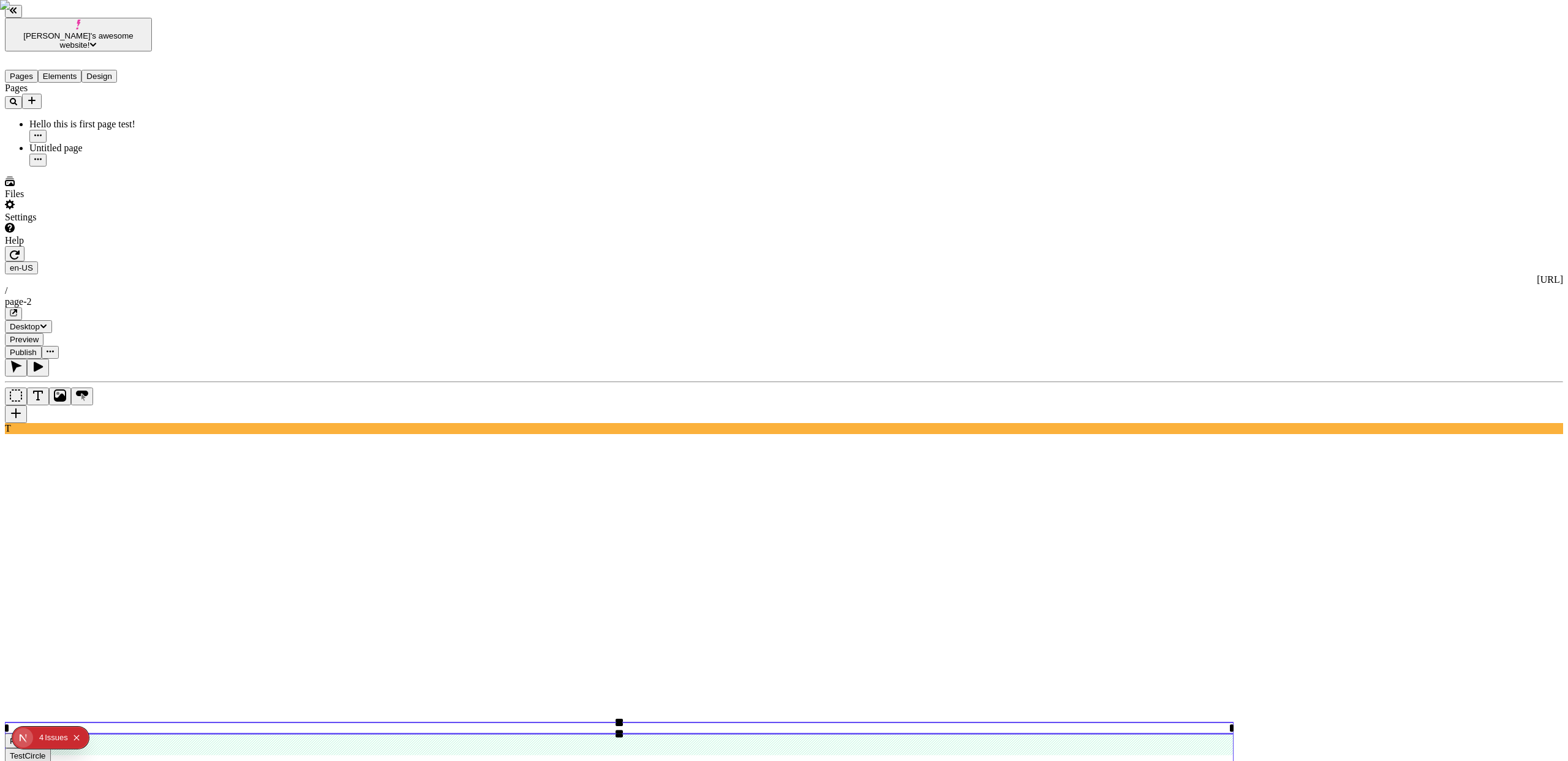 click 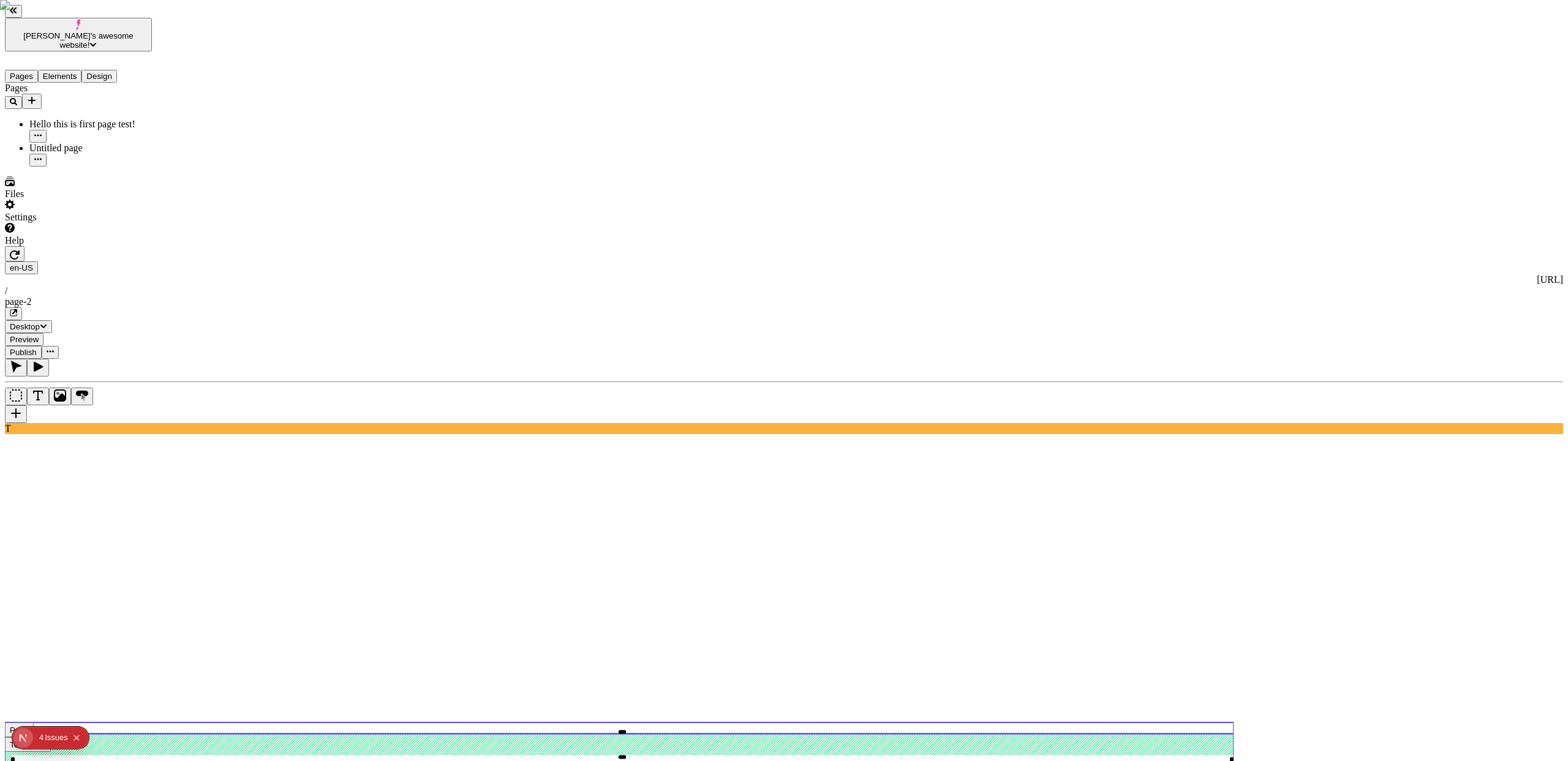 click 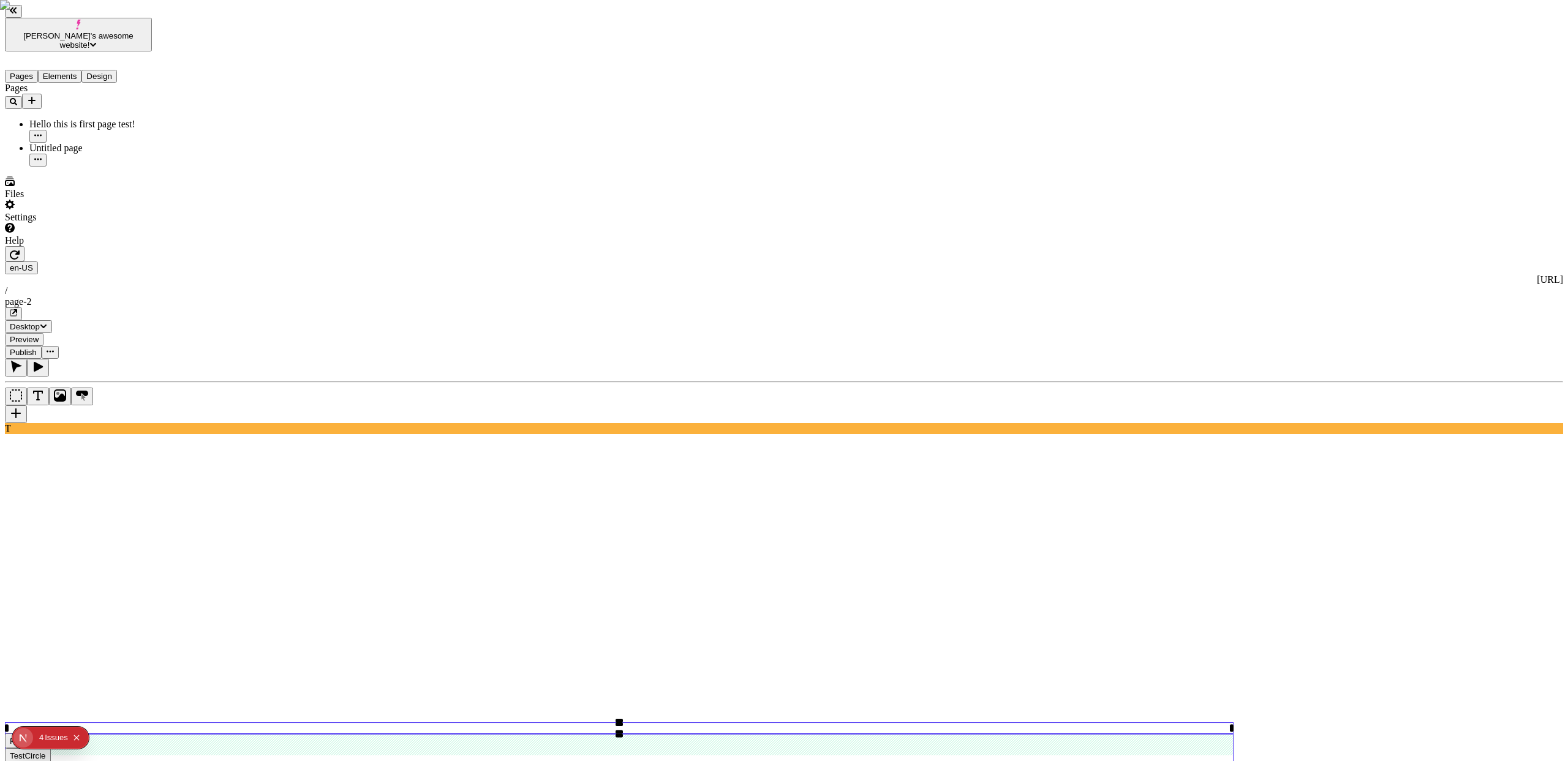 click 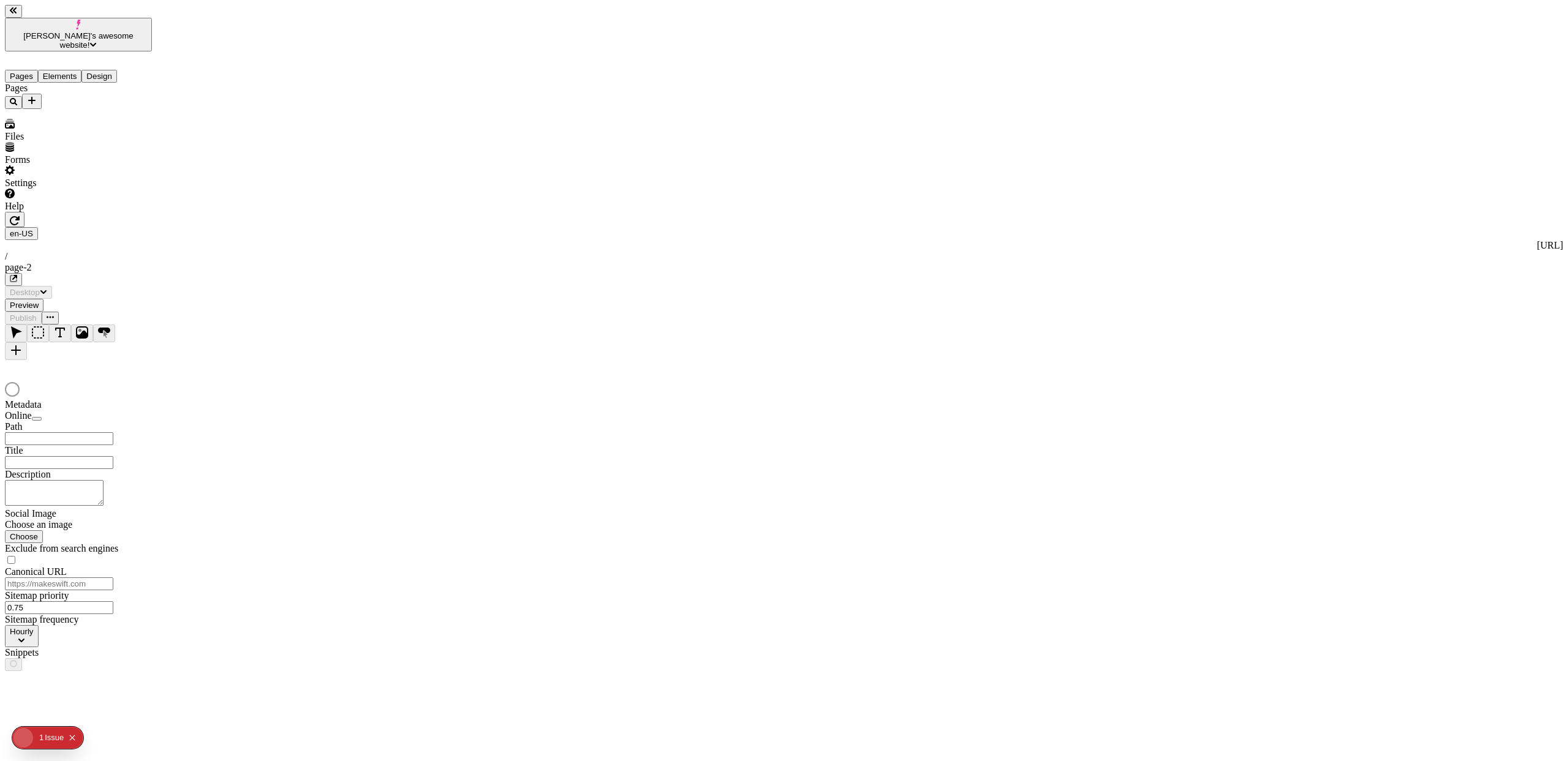 type on "/page-2" 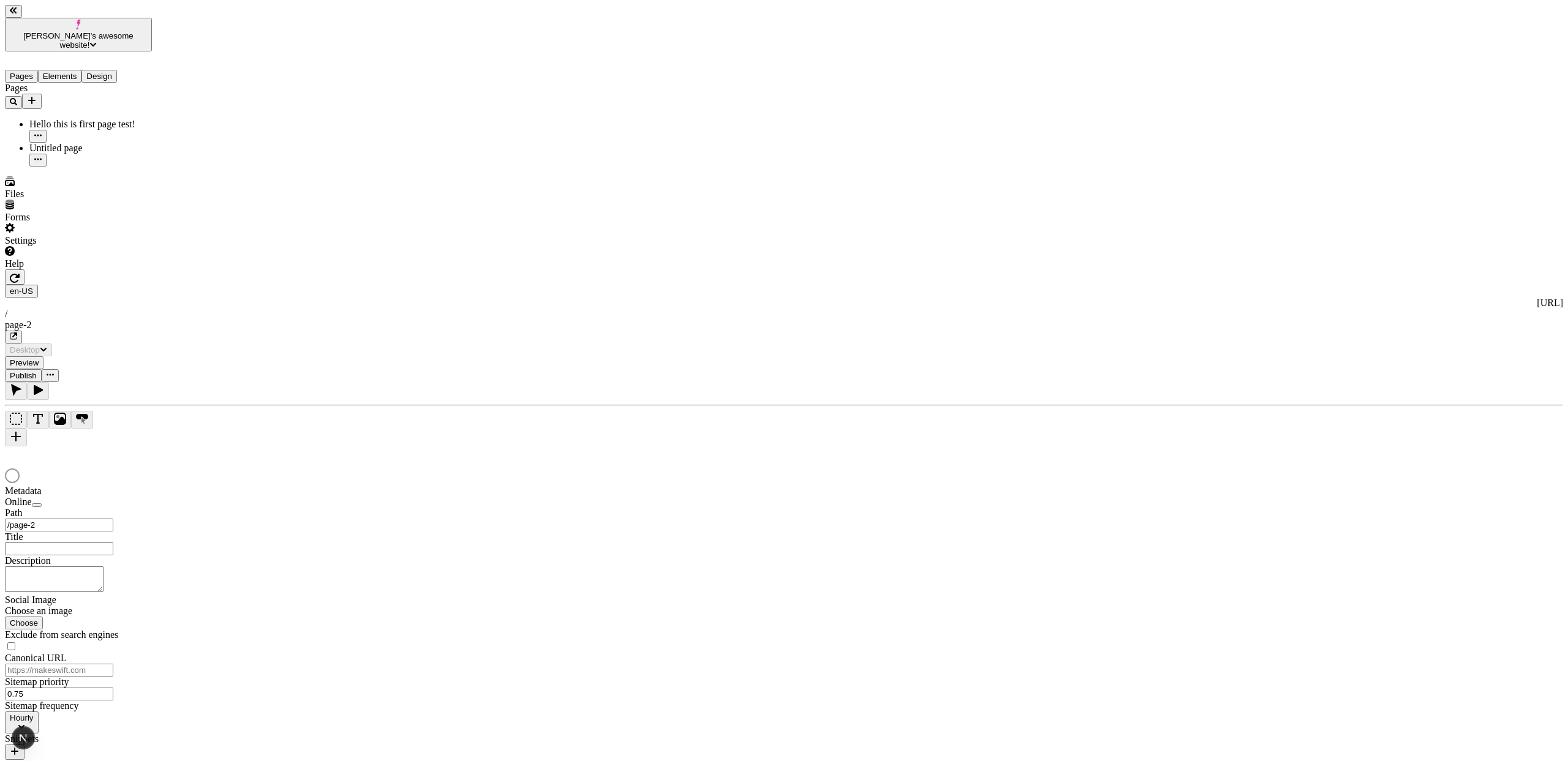 scroll, scrollTop: 0, scrollLeft: 0, axis: both 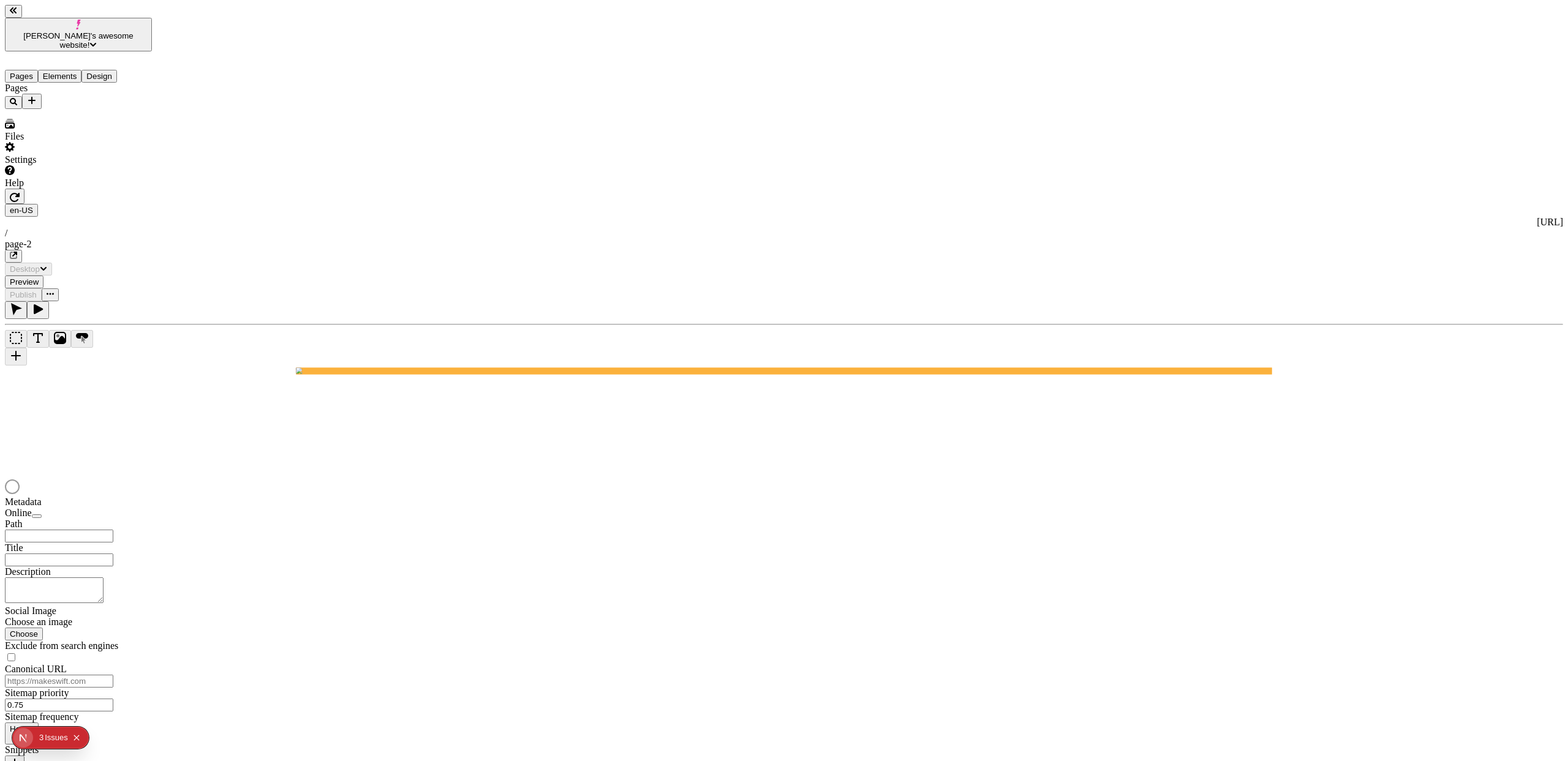 type on "/page-2" 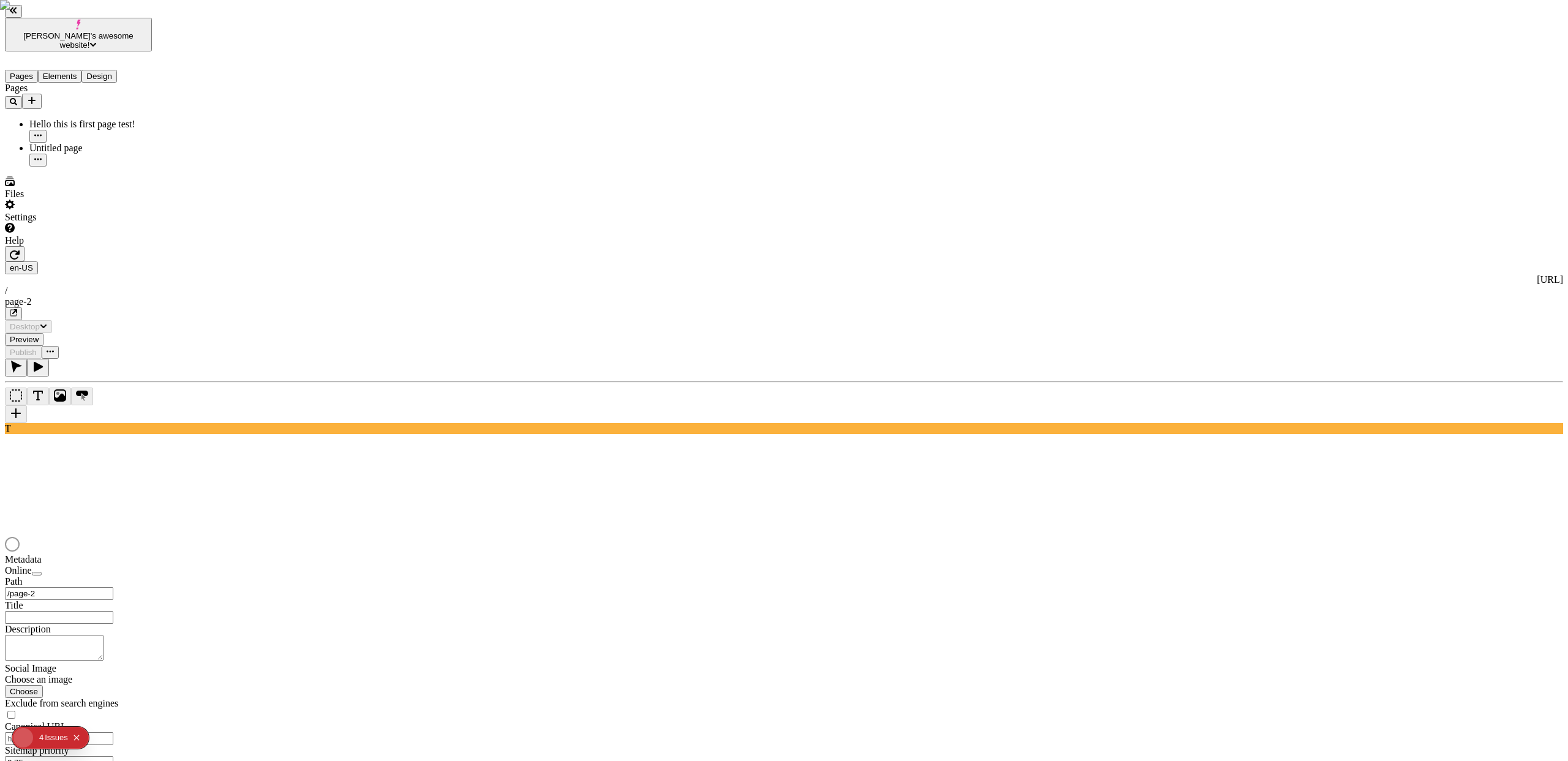 scroll, scrollTop: 0, scrollLeft: 0, axis: both 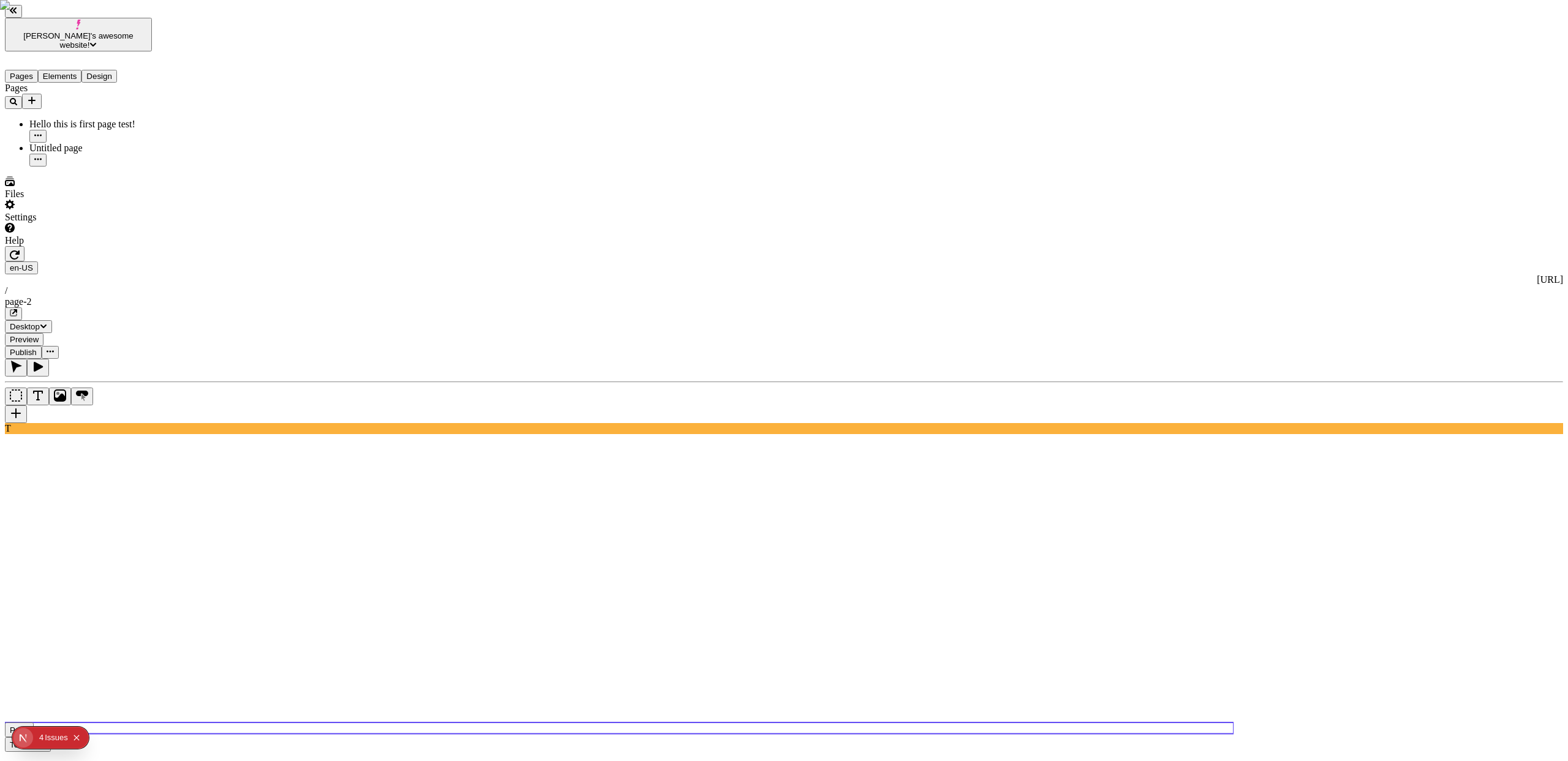 click 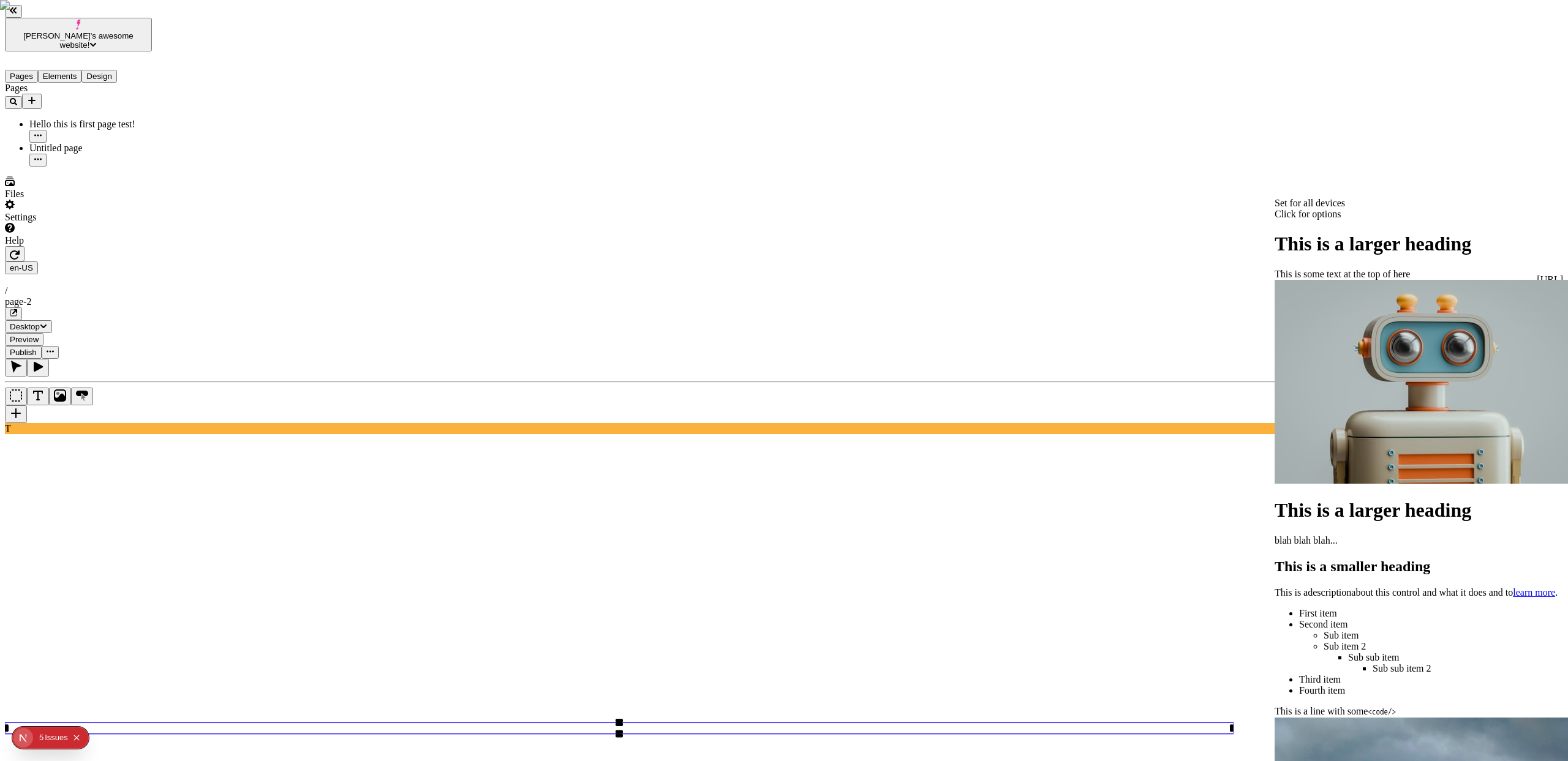 scroll, scrollTop: 204, scrollLeft: 0, axis: vertical 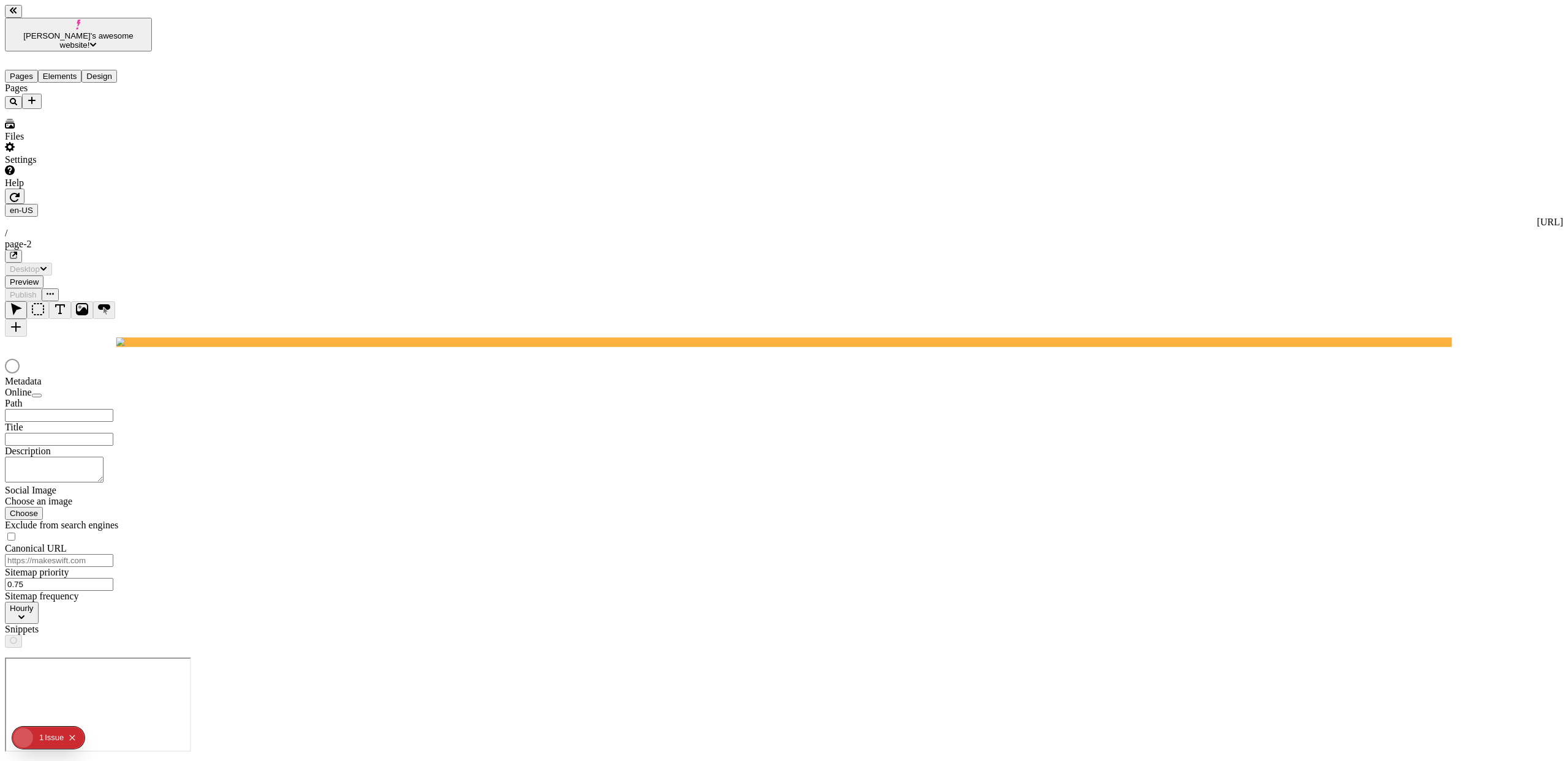 type on "/page-2" 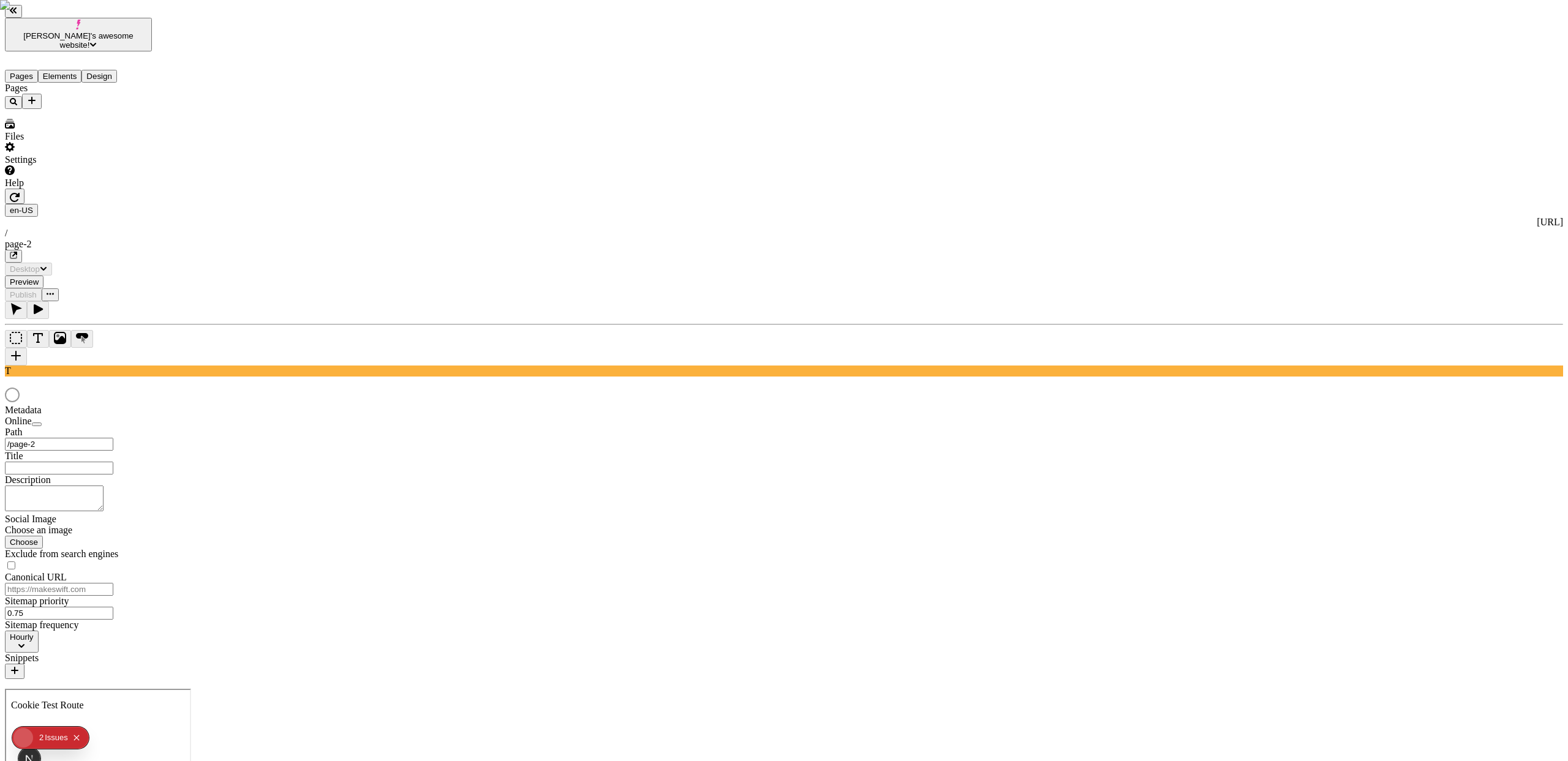 scroll, scrollTop: 0, scrollLeft: 0, axis: both 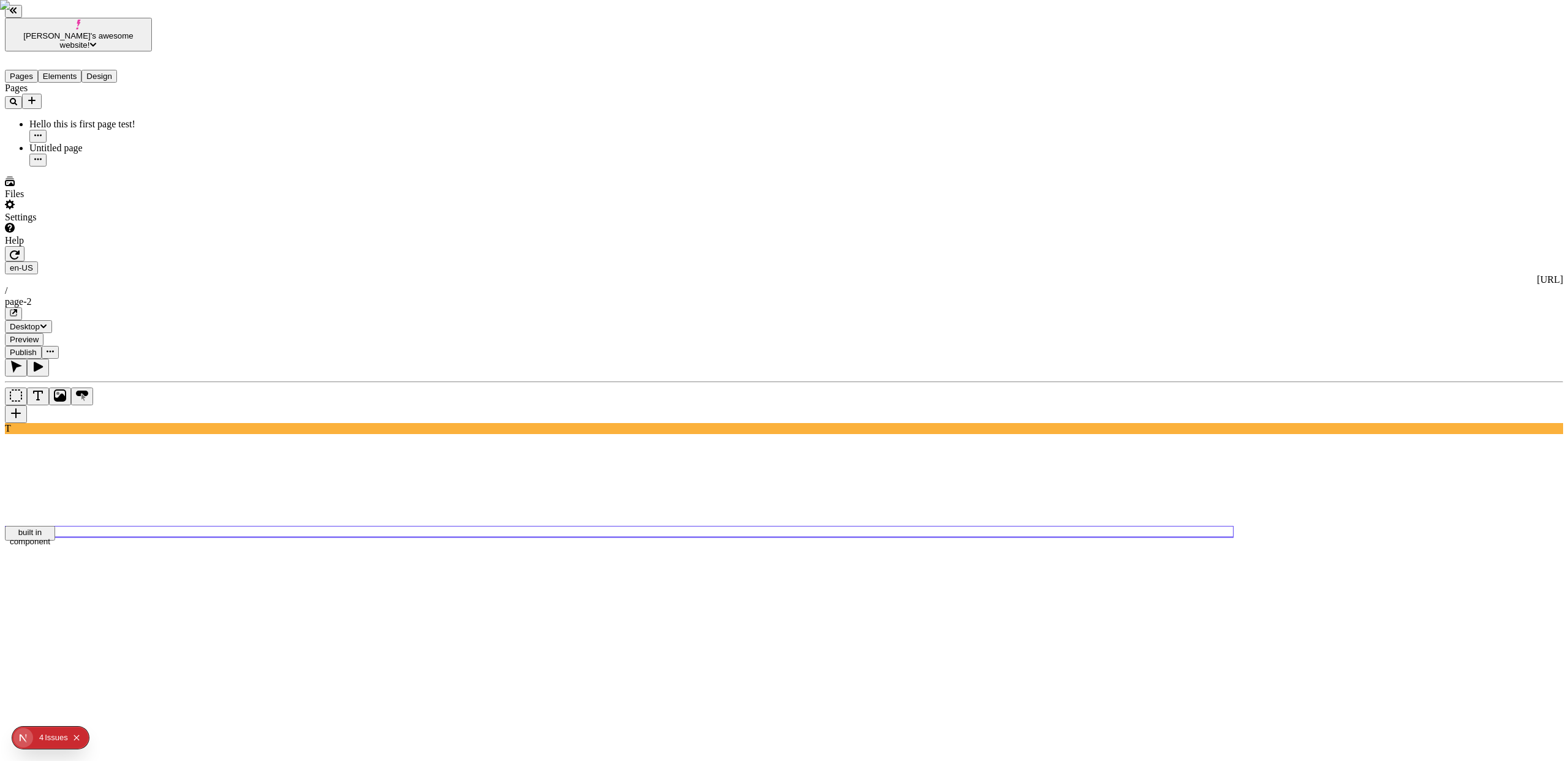 click on "built in component" 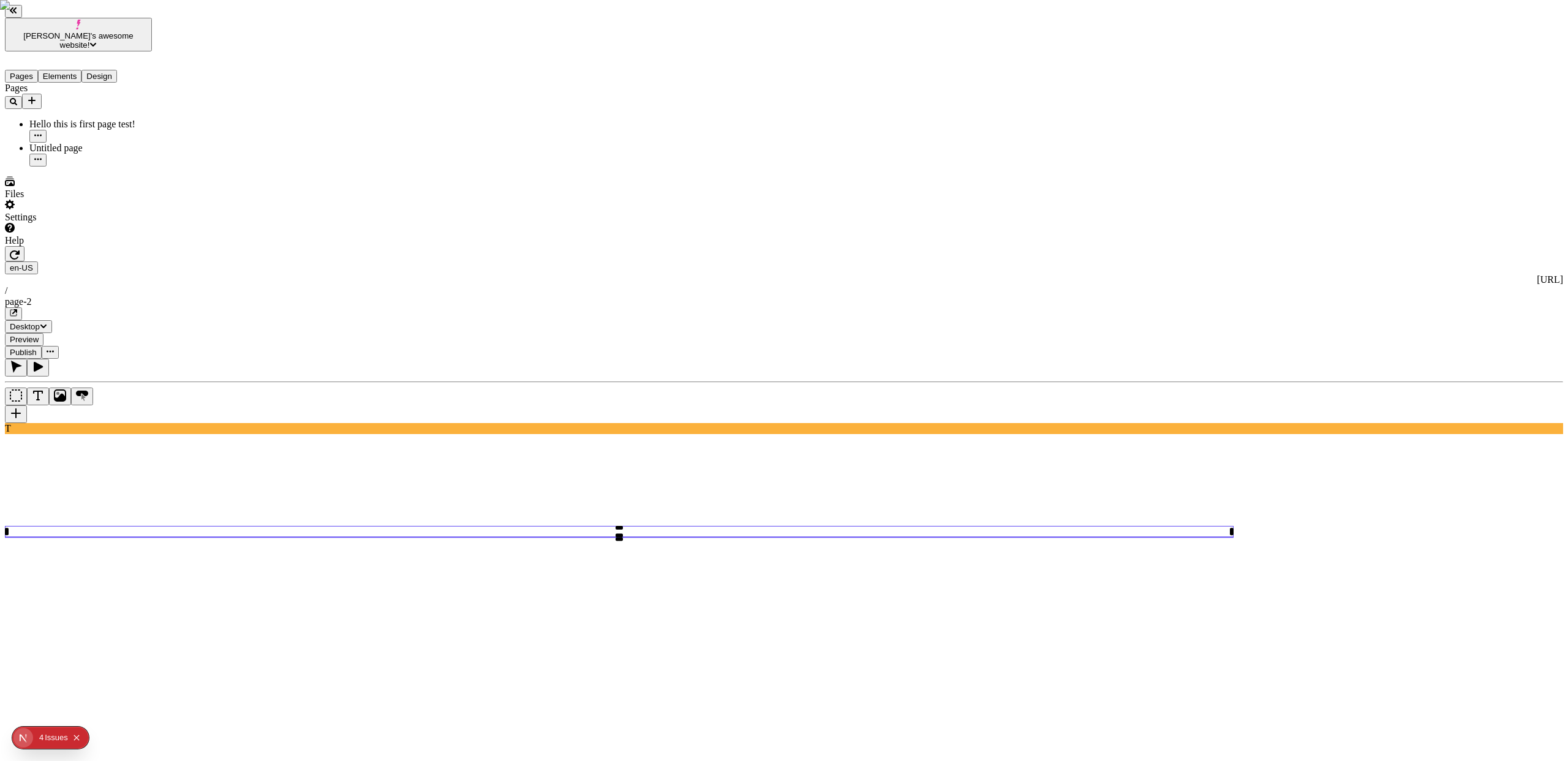 click at bounding box center [15, 253] 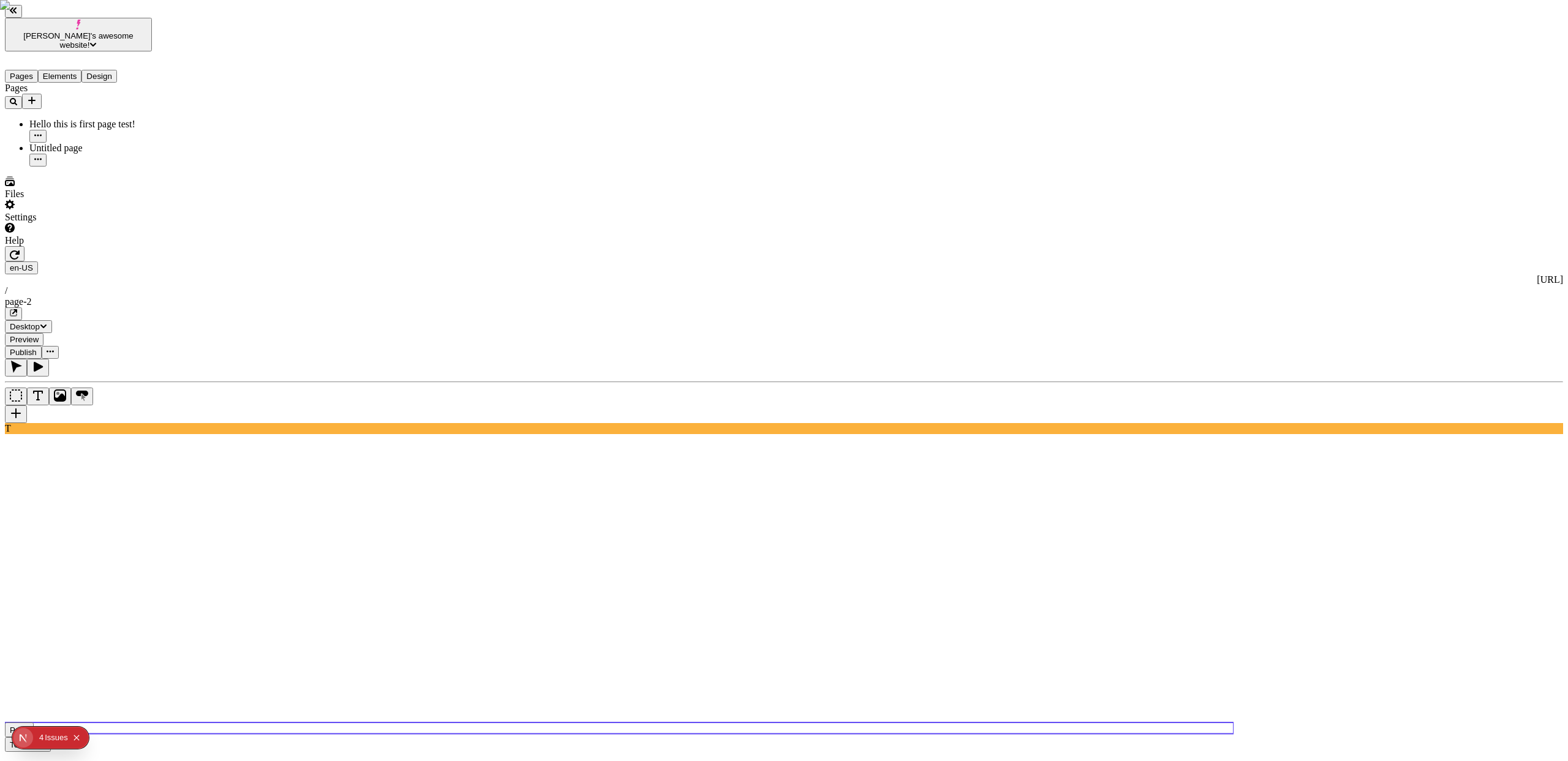 click 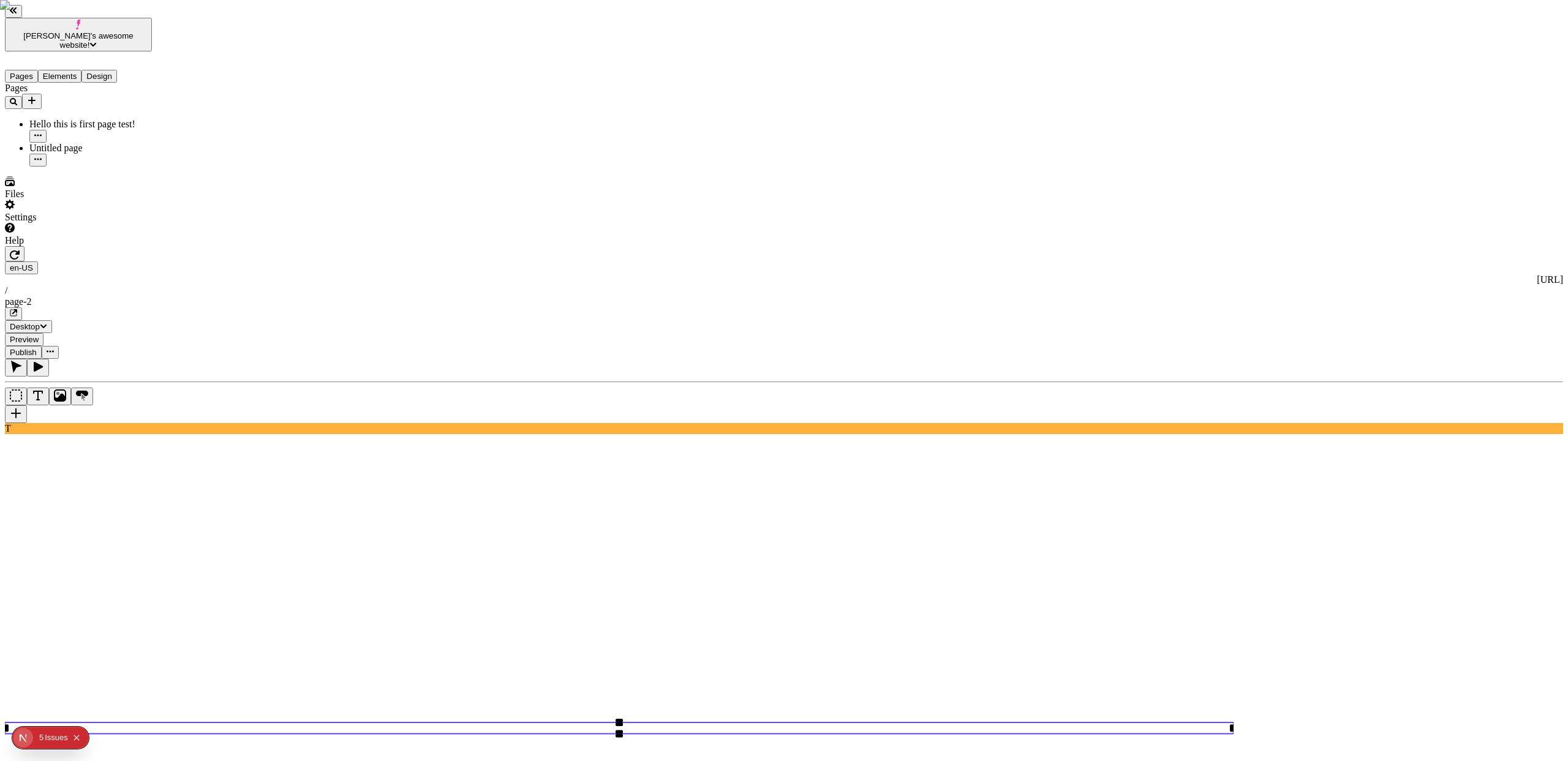 click at bounding box center (16, 414) 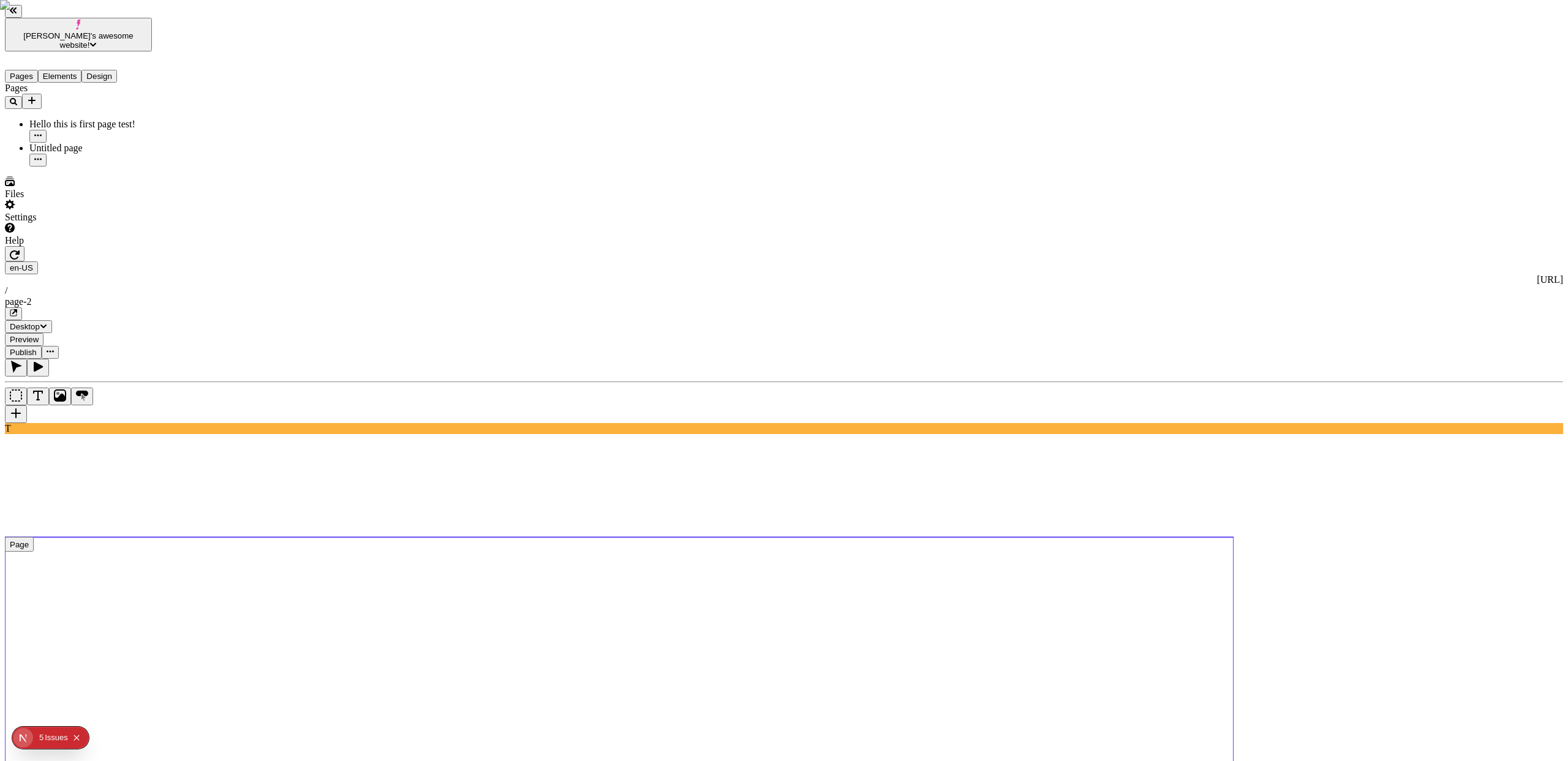 click on "Ty's awesome website! Pages Elements Design Pages Hello this is first page test! Untitled page Files Settings Help en-US http://localhost:8888 / page-2 Desktop Preview Publish T Page Metadata Online Path /page-2 Title Description Social Image Choose an image Choose Exclude from search engines Canonical URL Sitemap priority 0.75 Sitemap frequency Hourly Snippets Custom Font Control Demo Group Control Demo TestCircle Carousel Countdown Divider Embed Navigation Social Links Video" at bounding box center (784, 1174) 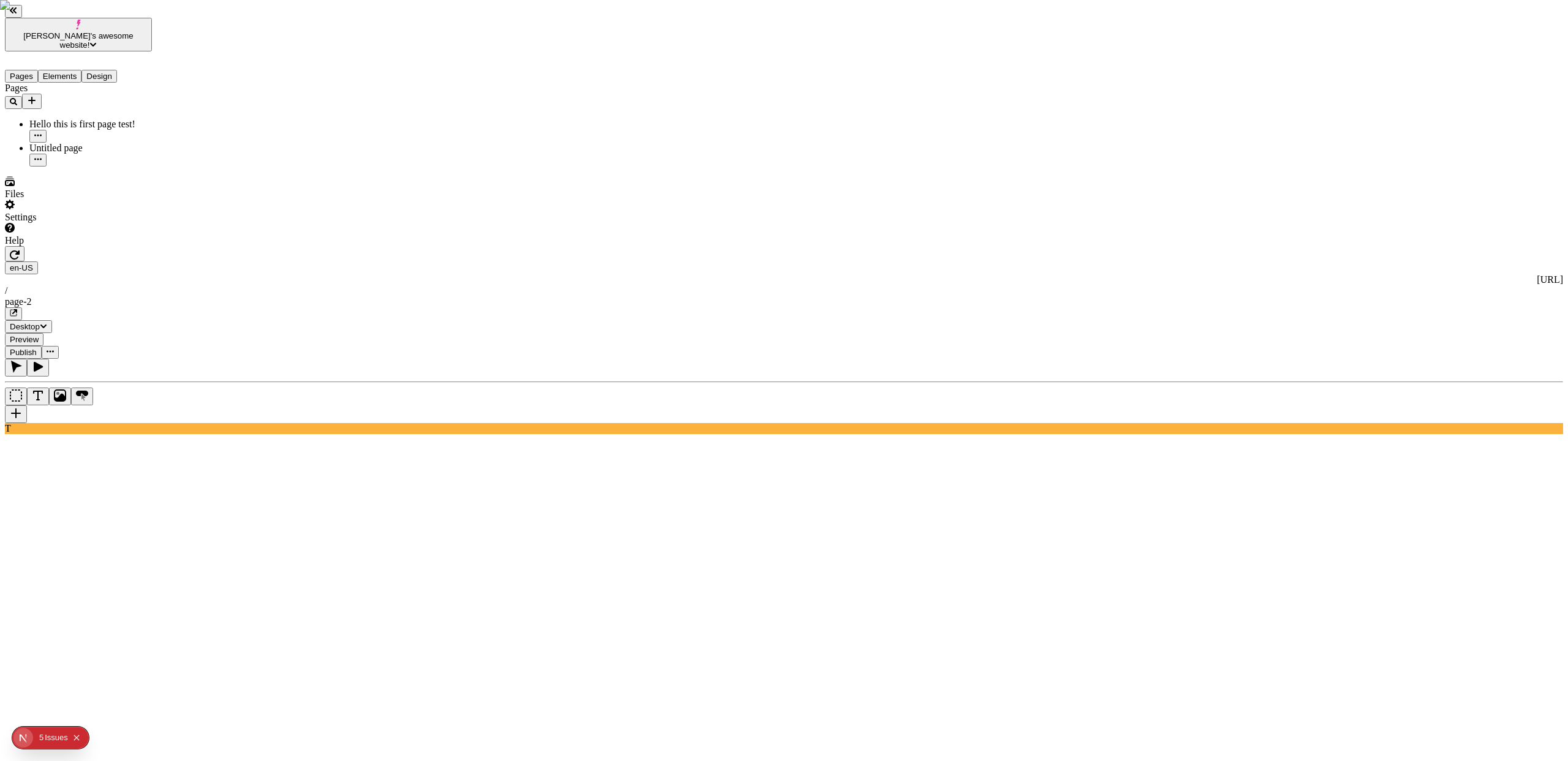 click at bounding box center [16, 414] 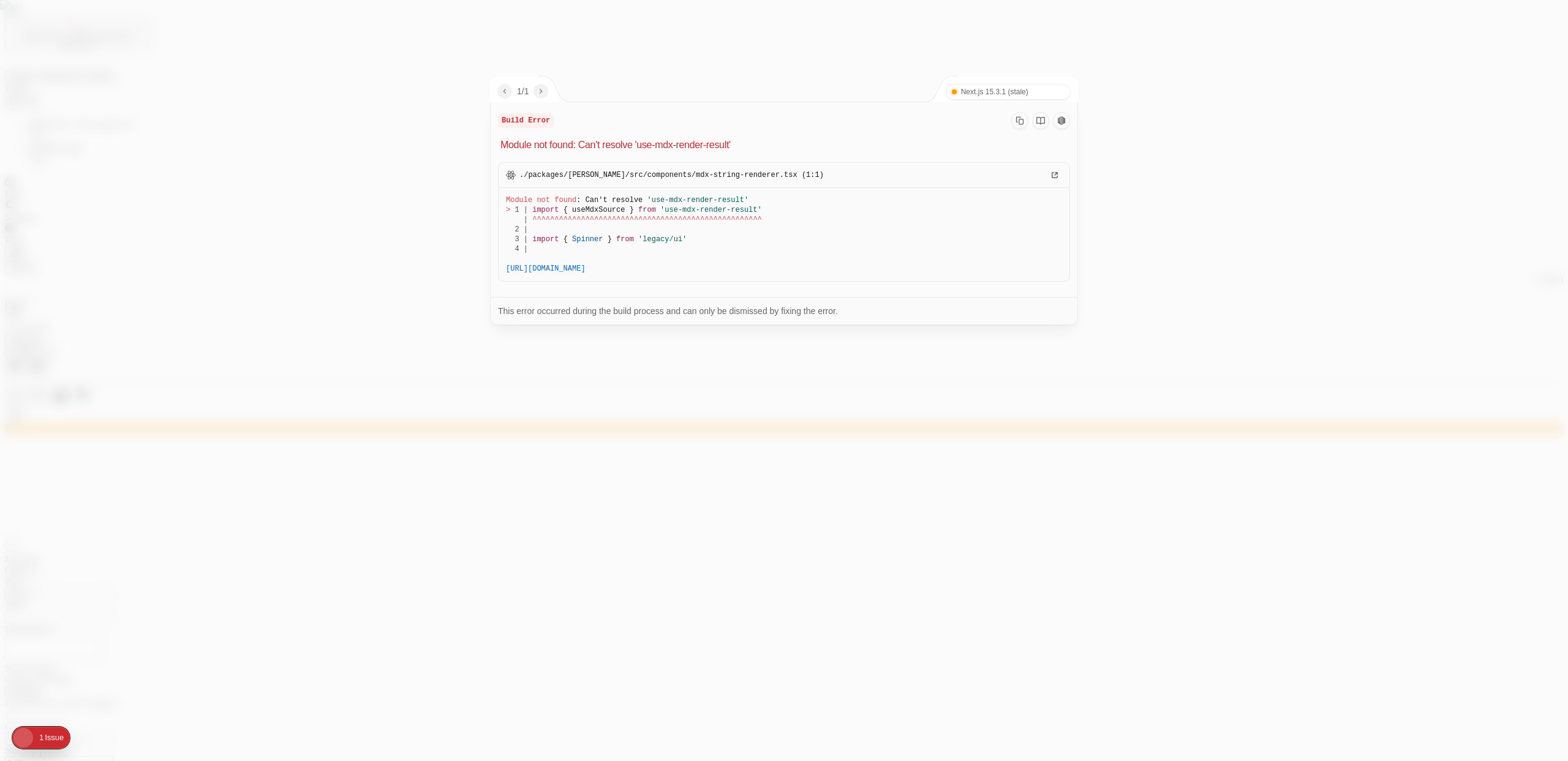 scroll, scrollTop: 0, scrollLeft: 0, axis: both 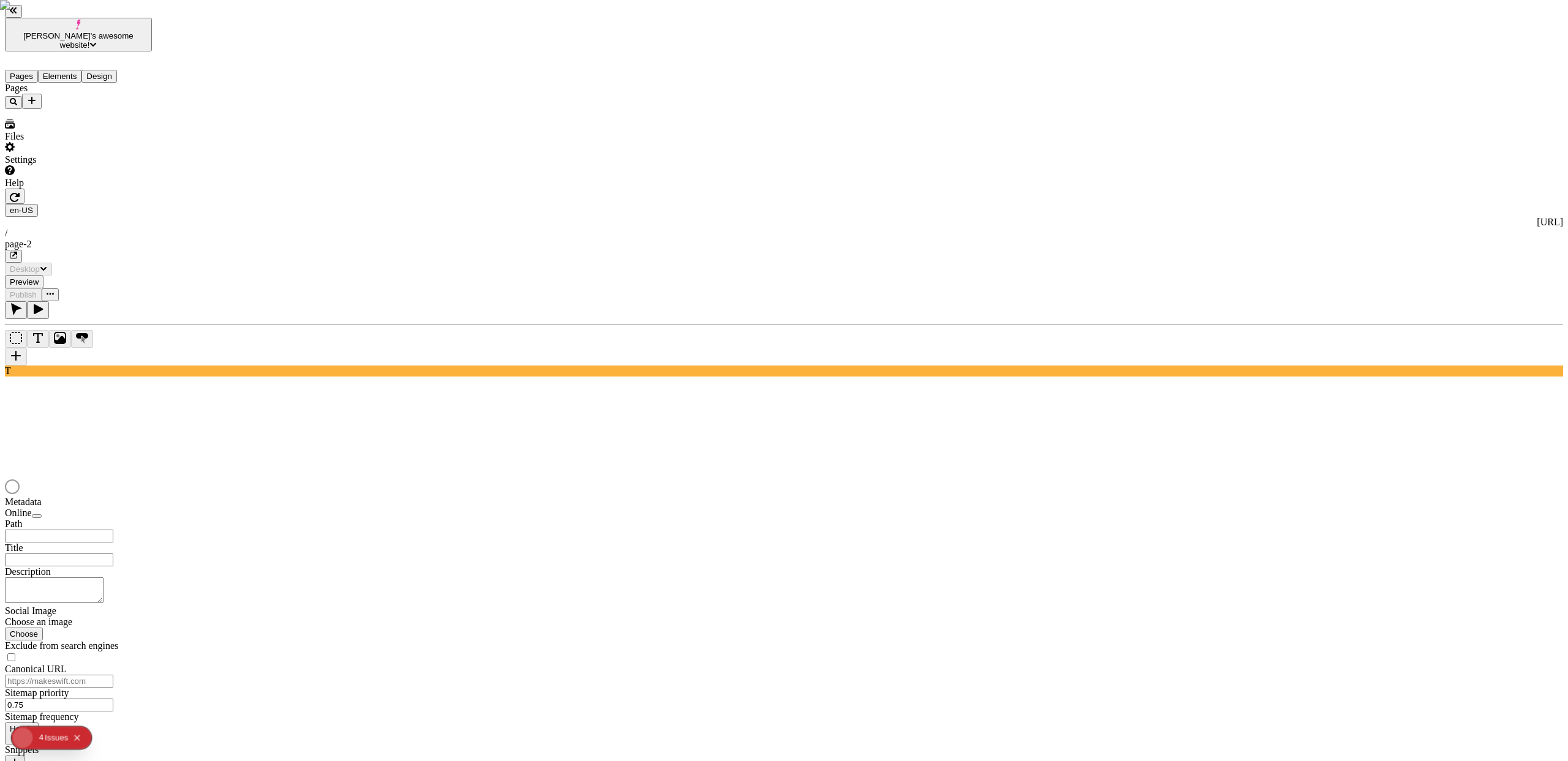 type on "/page-2" 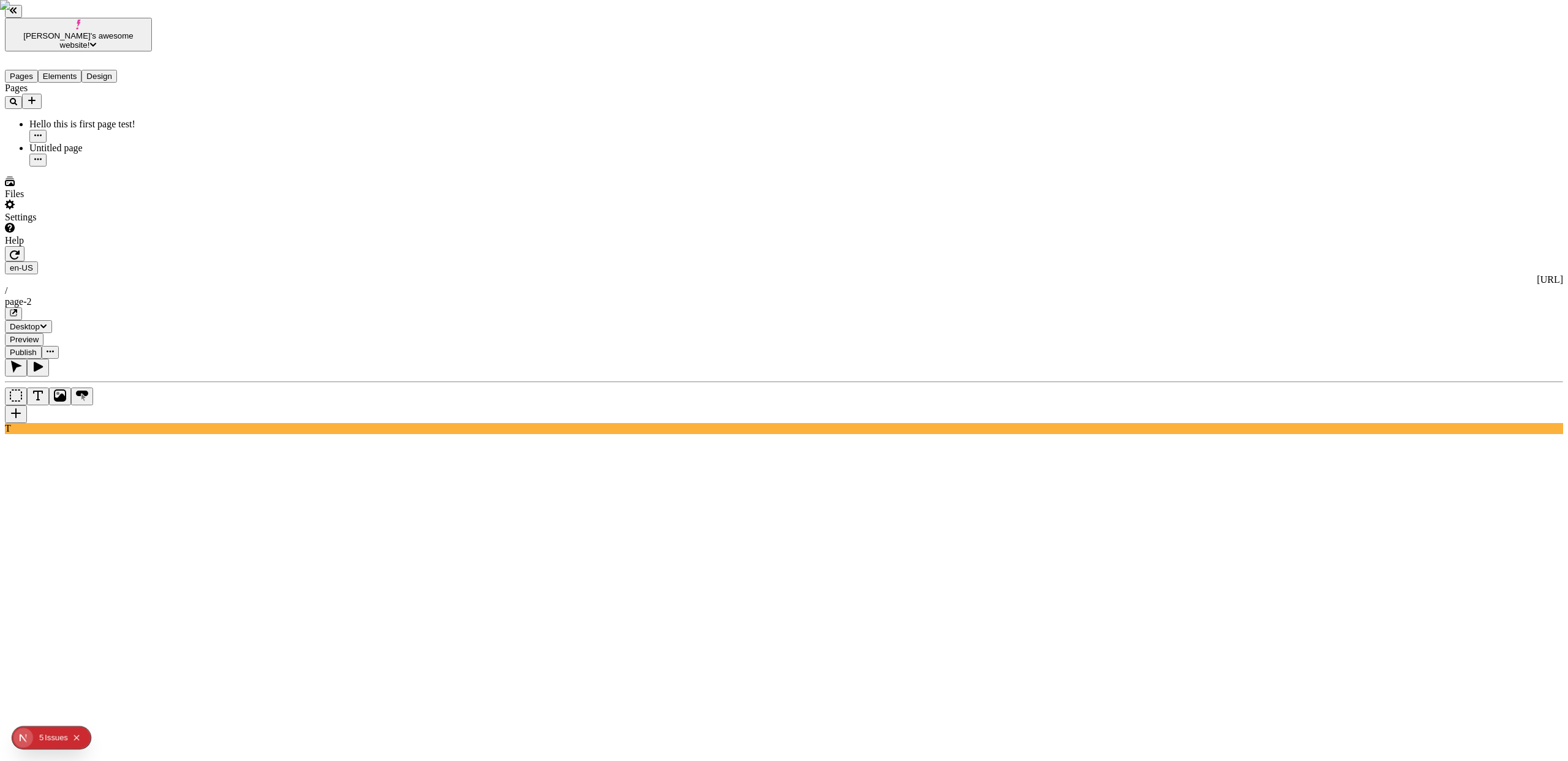 click 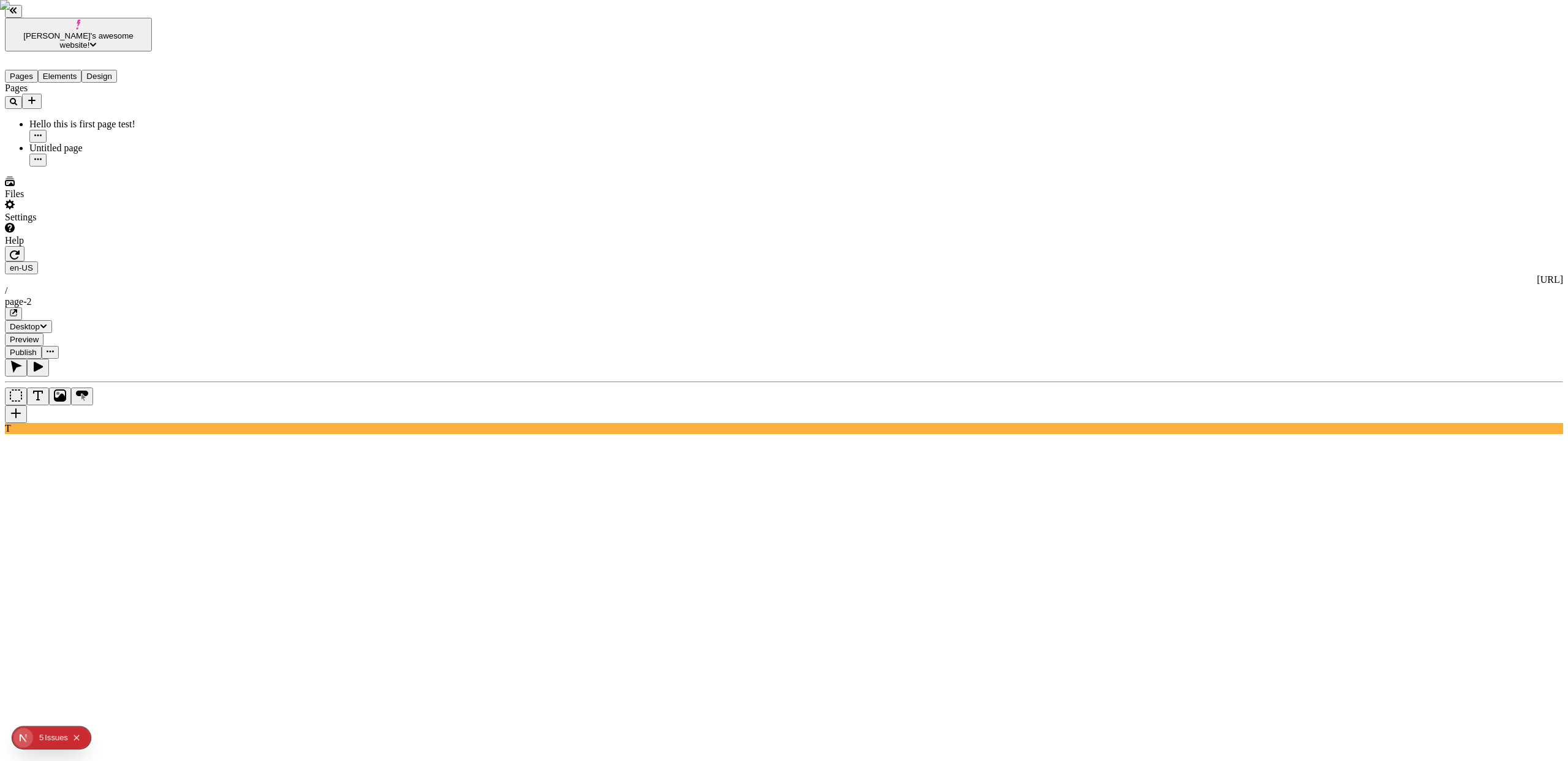 click 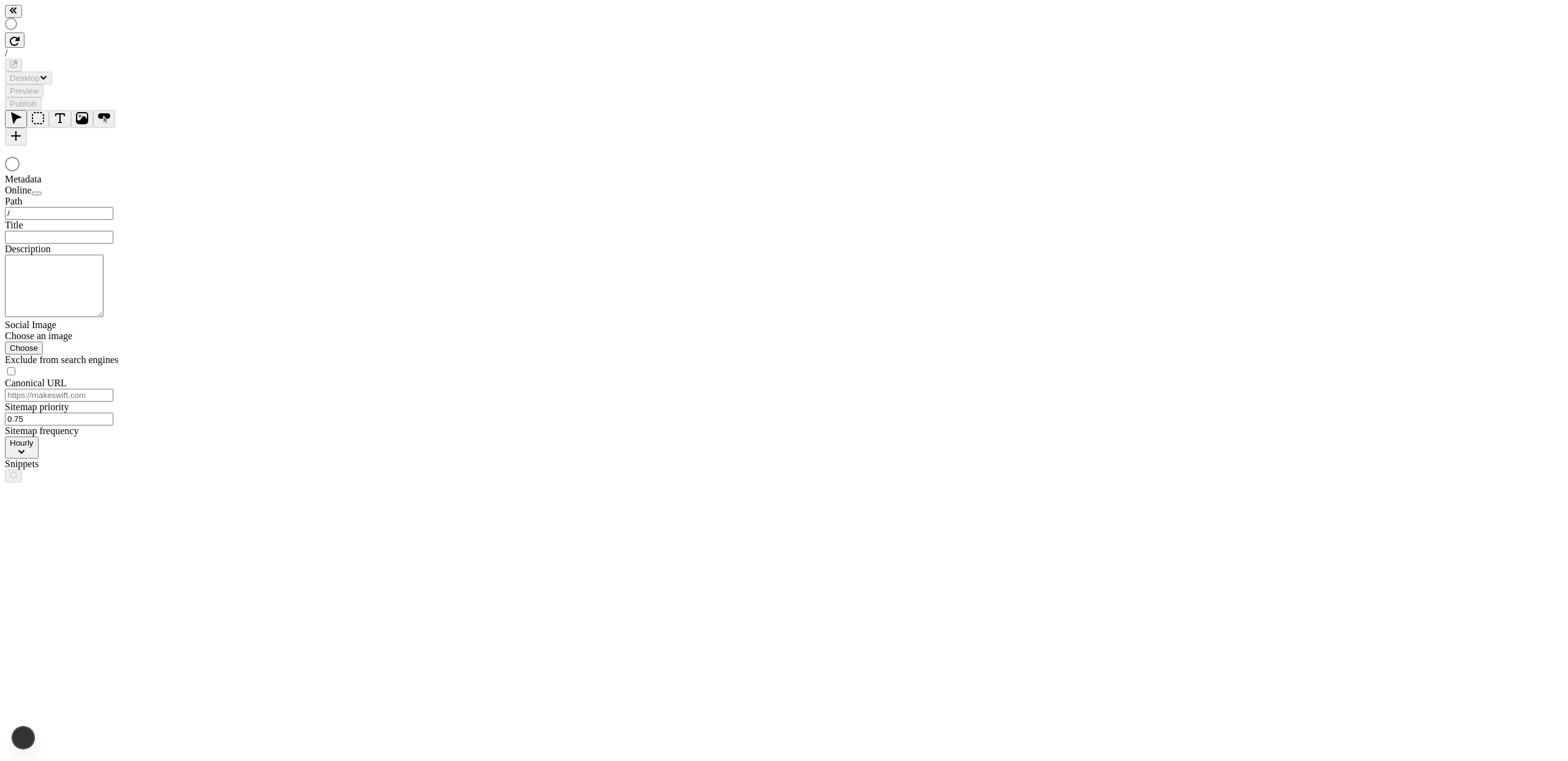 scroll, scrollTop: 0, scrollLeft: 0, axis: both 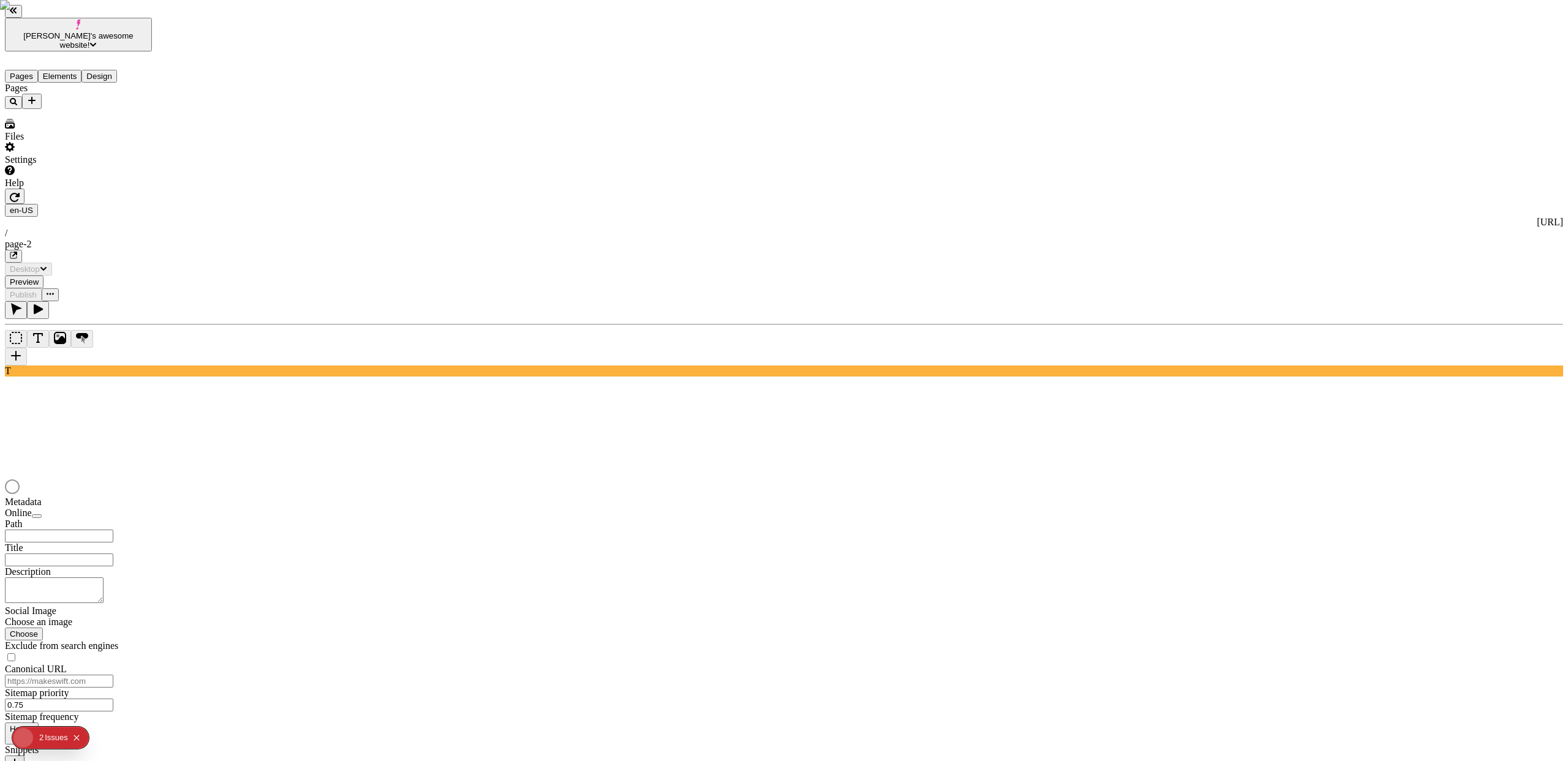 type on "/page-2" 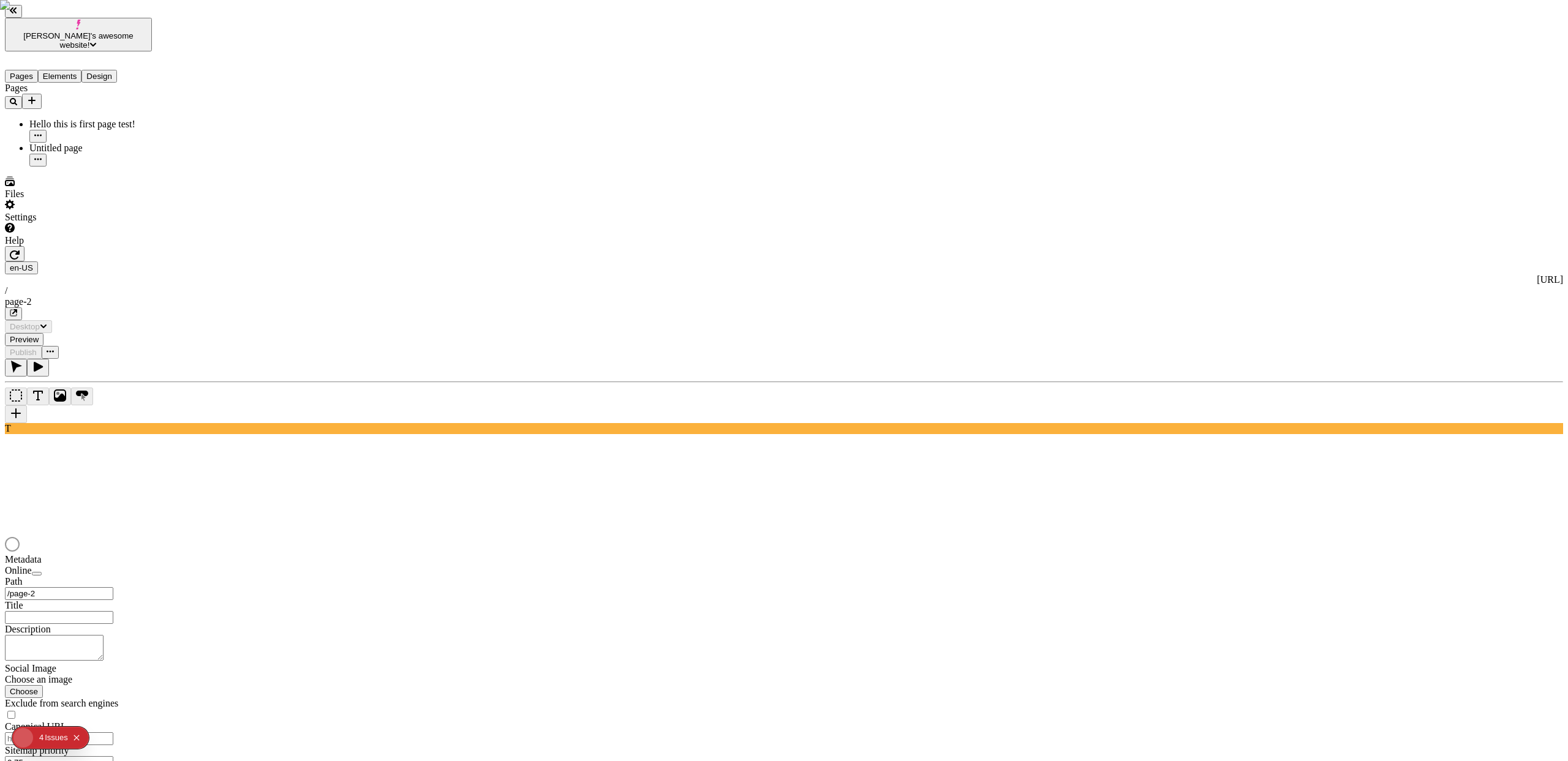 scroll, scrollTop: 0, scrollLeft: 0, axis: both 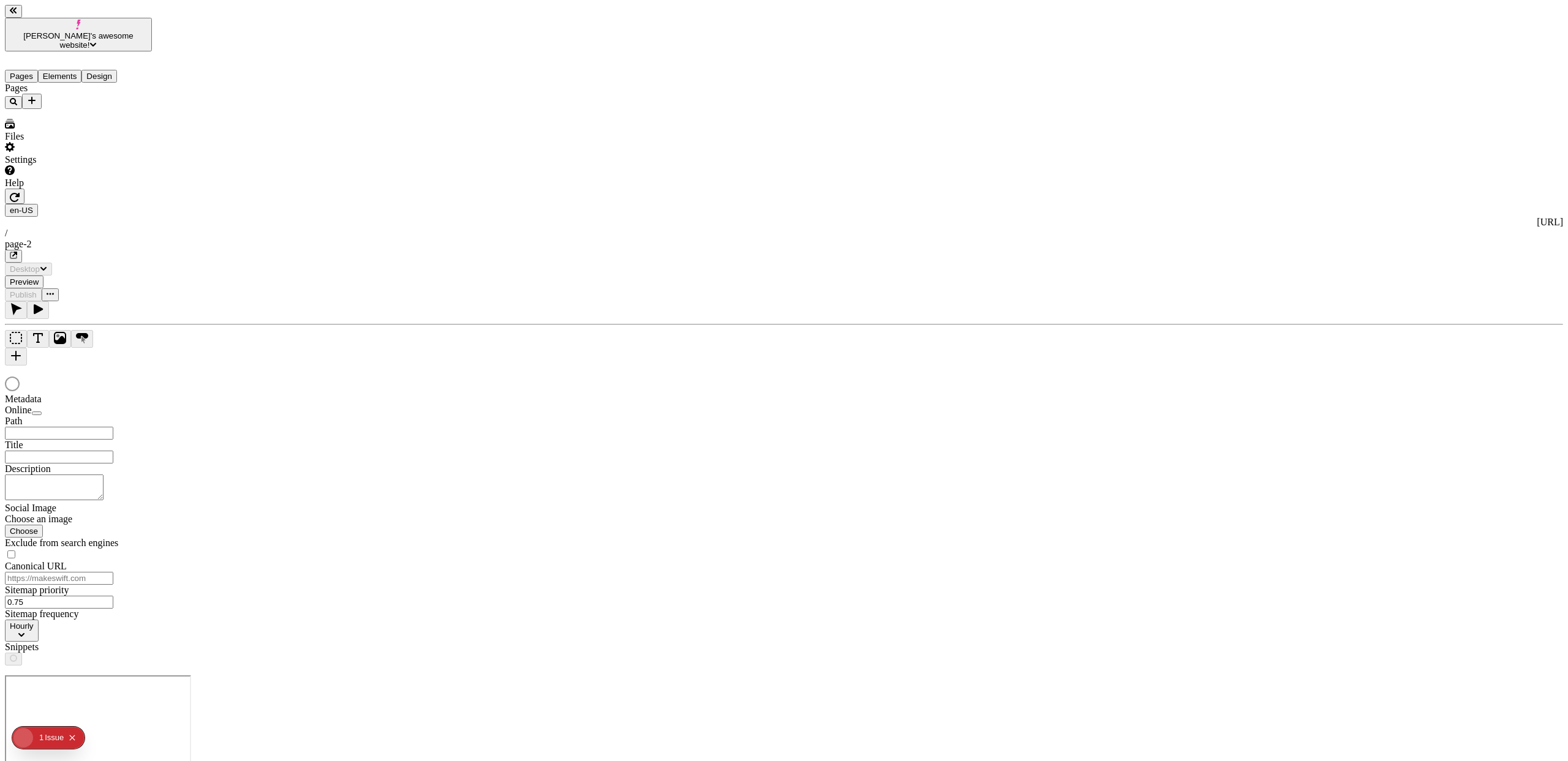 type on "/page-2" 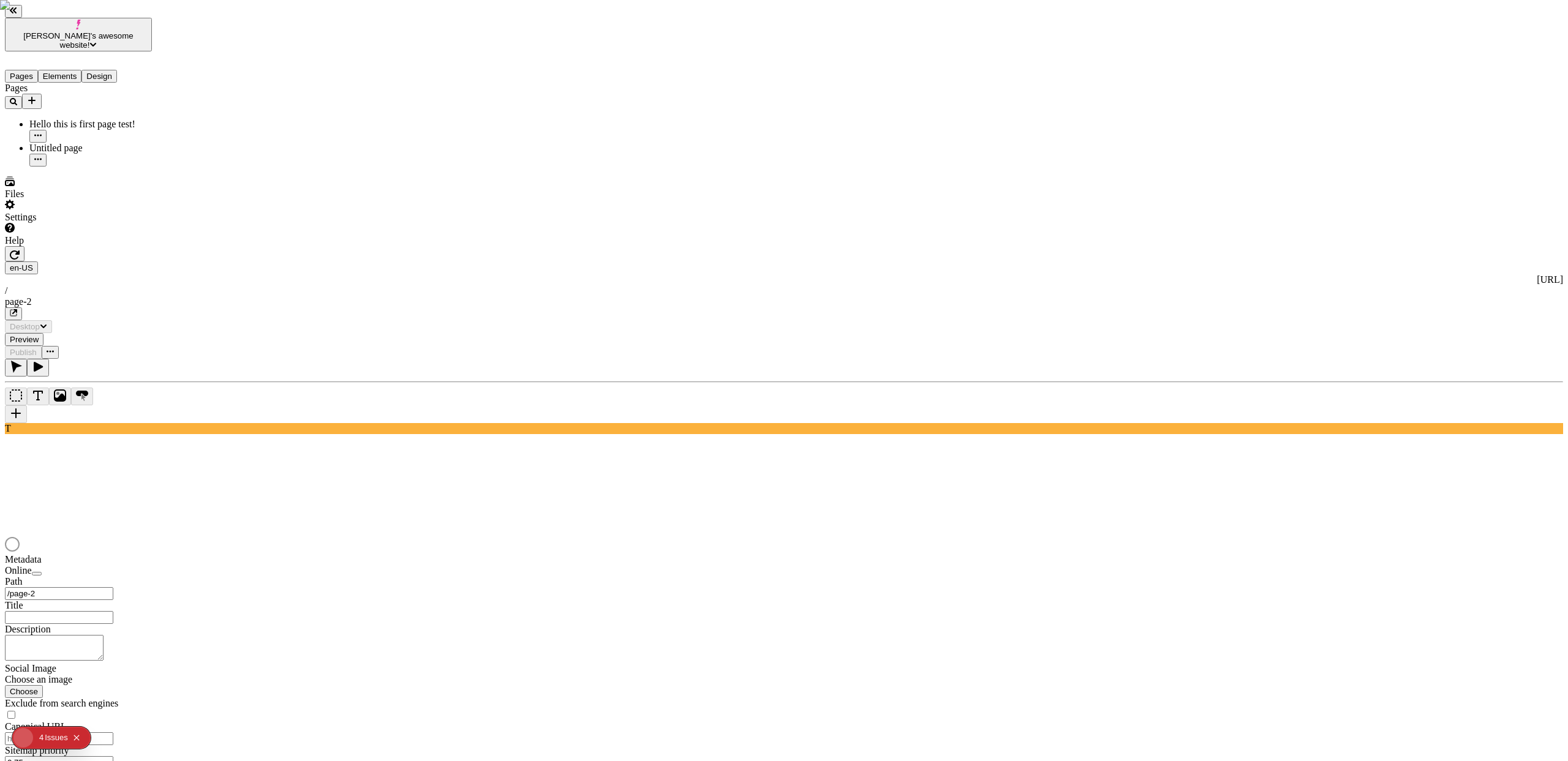 scroll, scrollTop: 0, scrollLeft: 0, axis: both 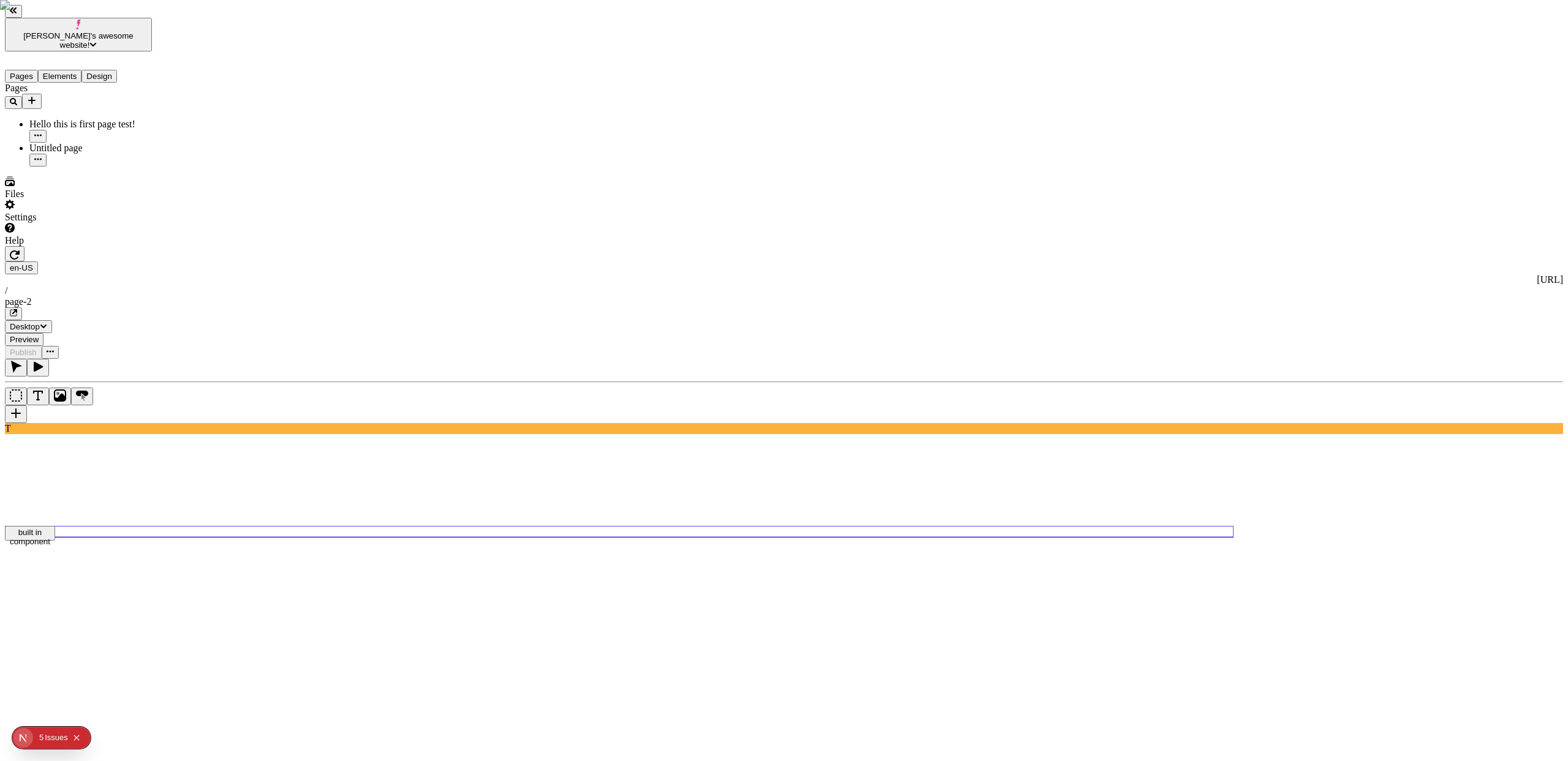 click on "built in component" 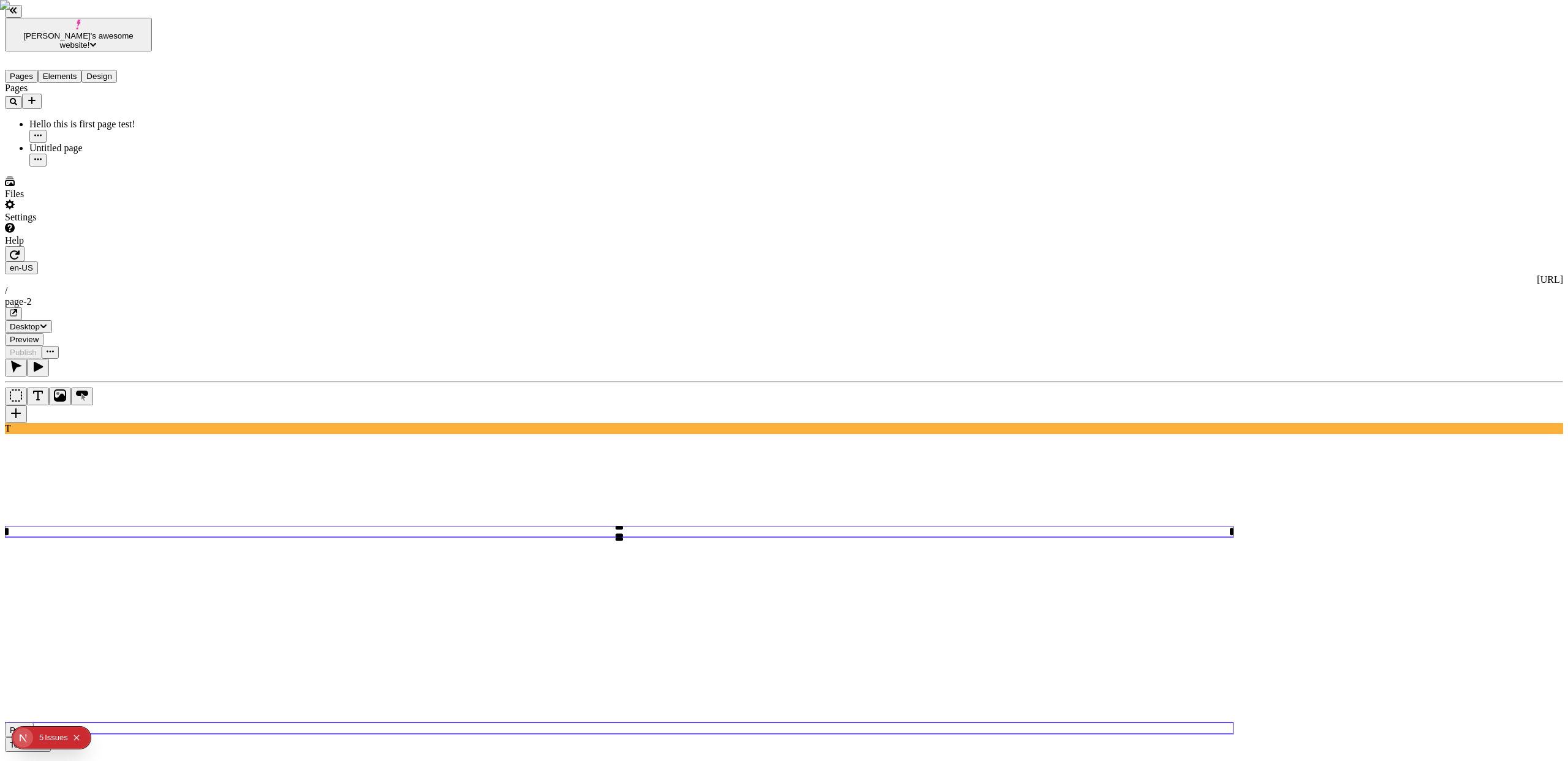 click 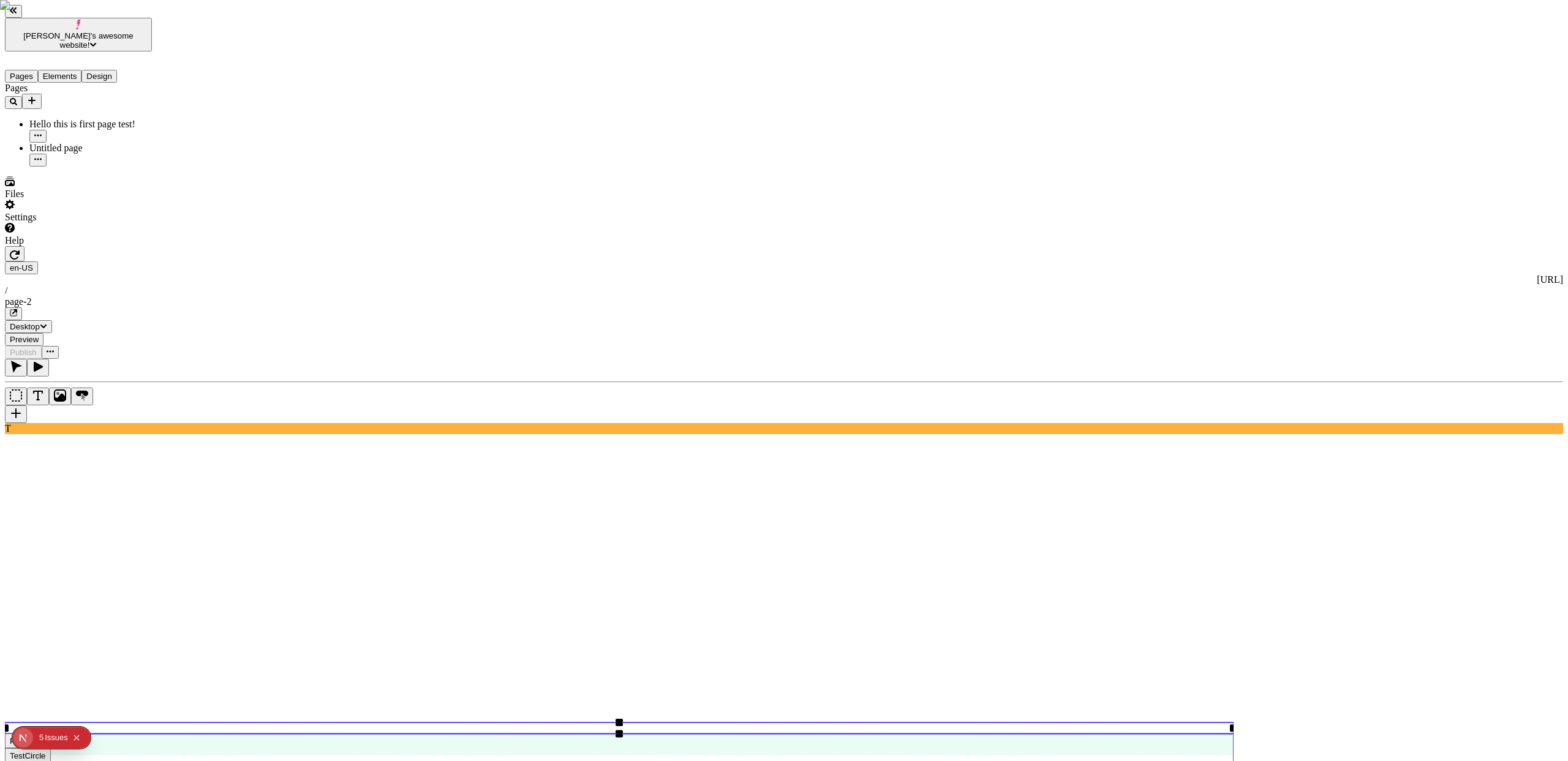 click 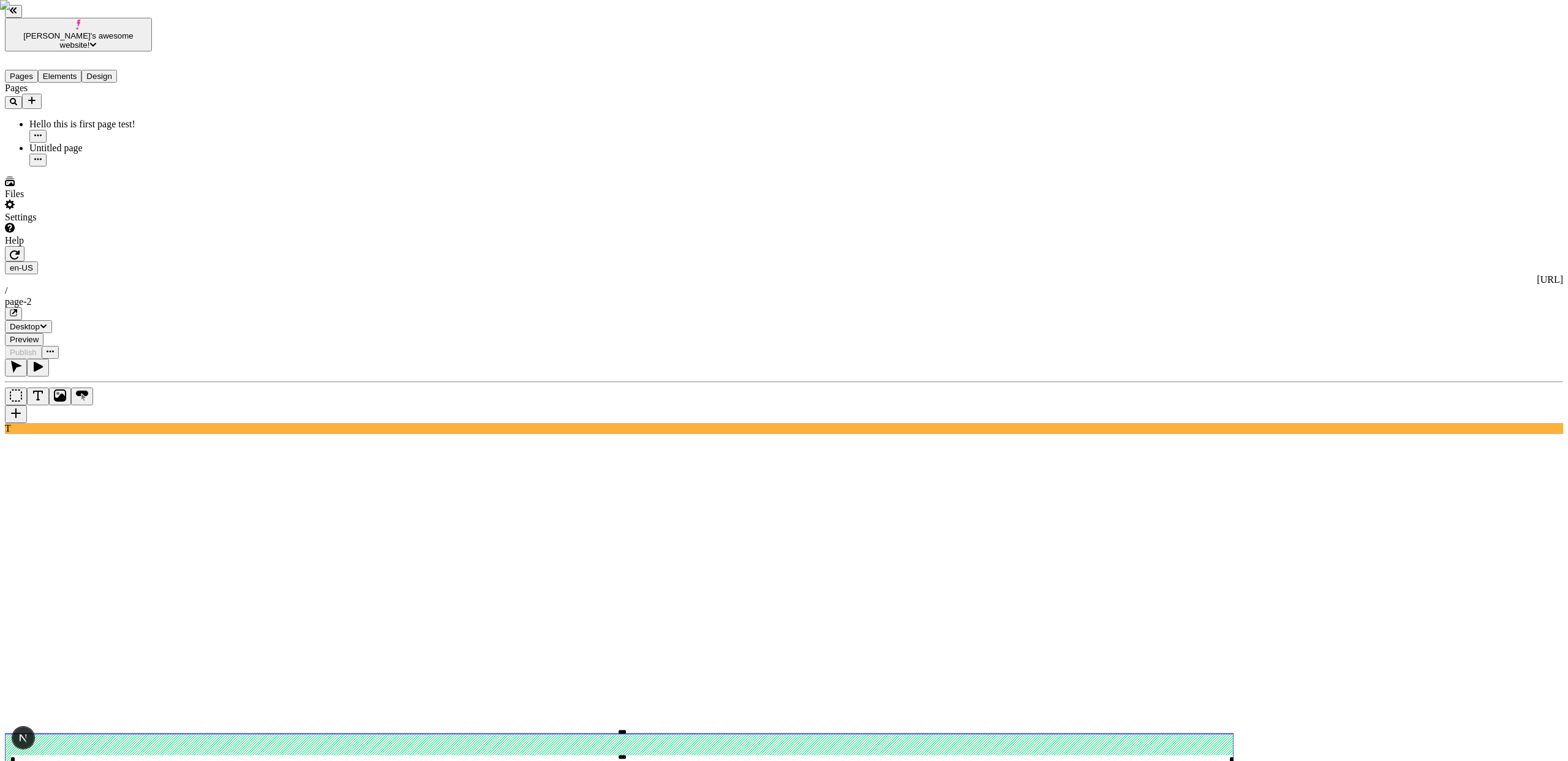 click at bounding box center (16, 414) 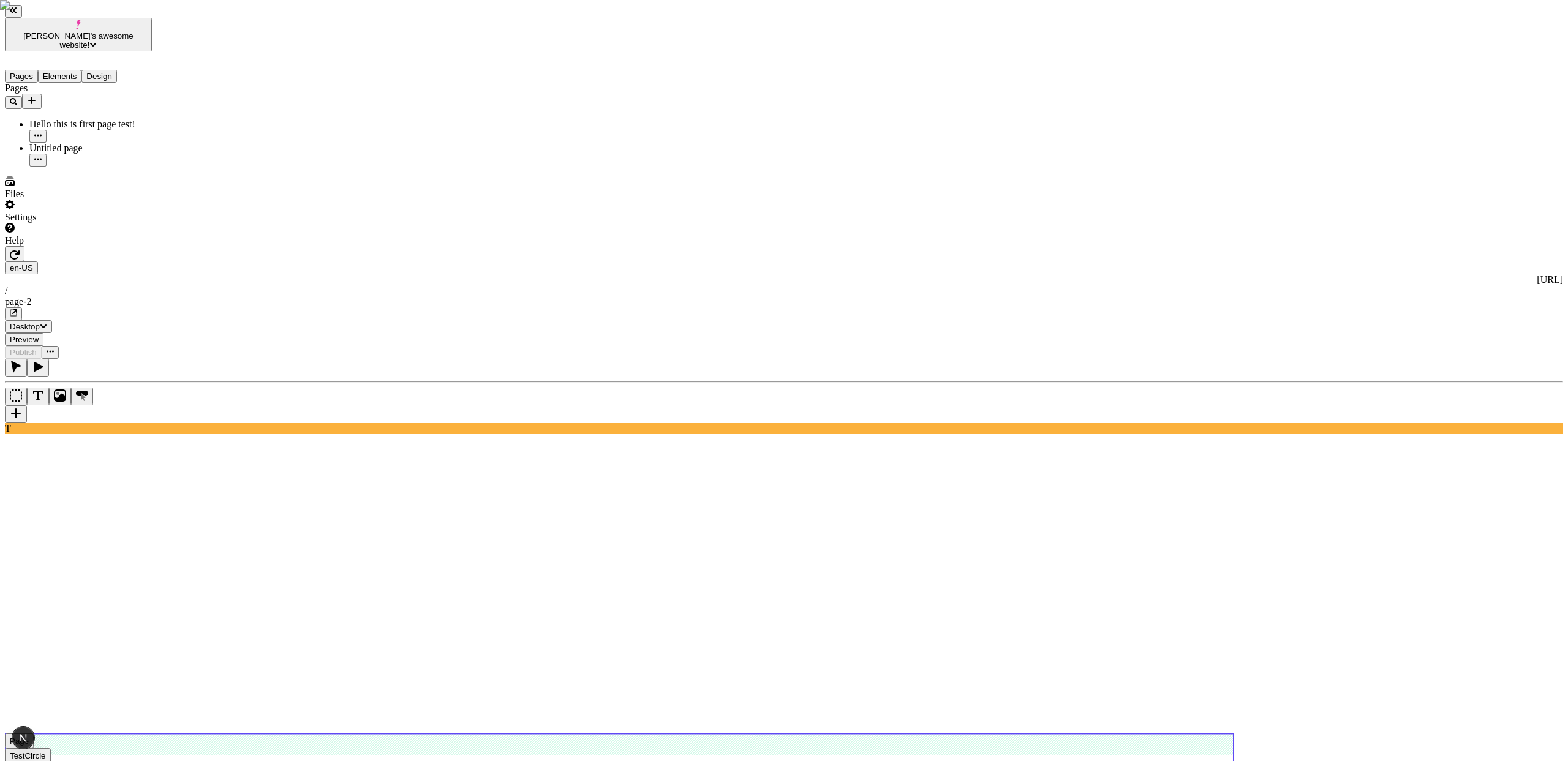 click 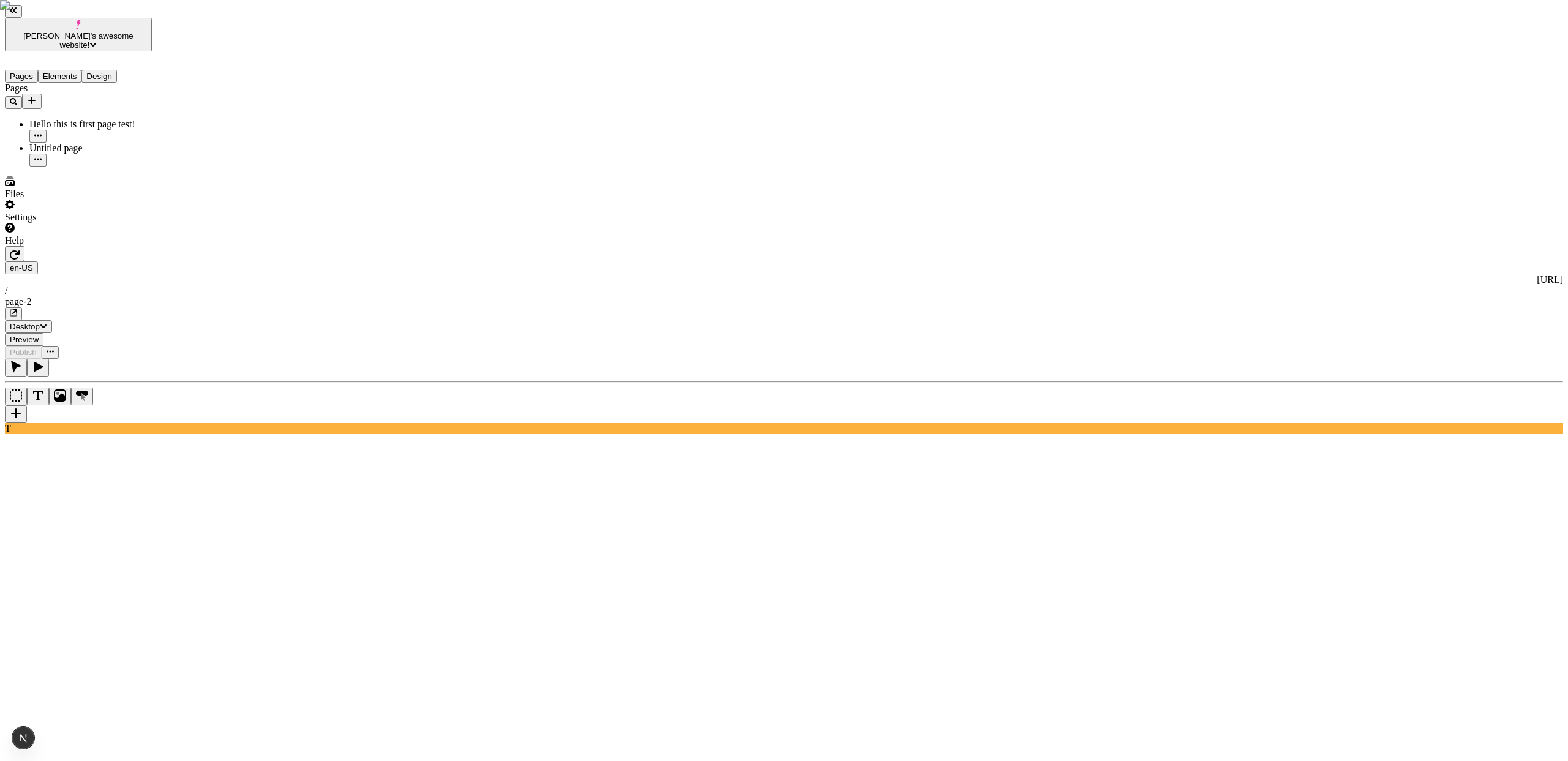 click at bounding box center [16, 414] 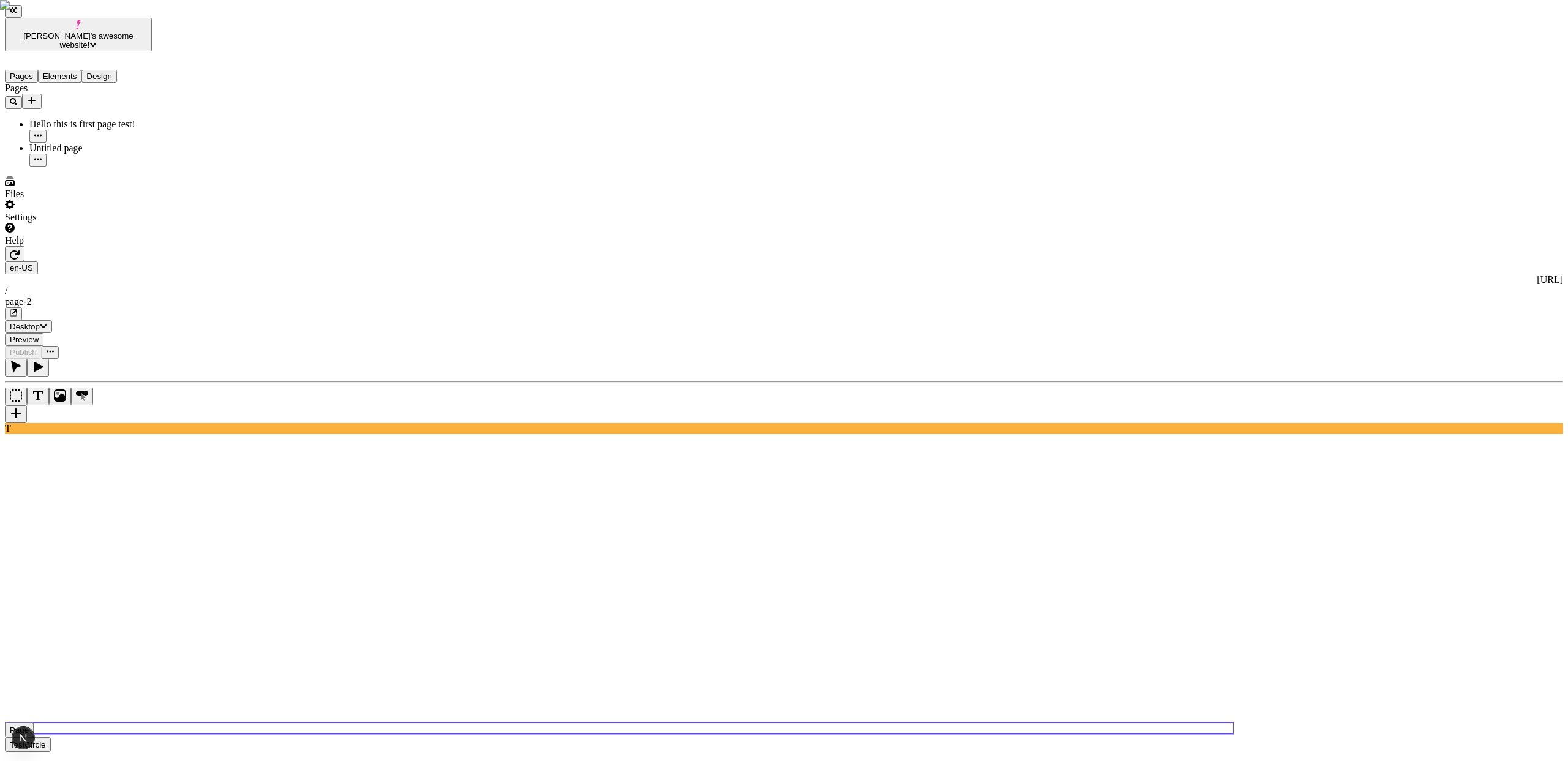 click 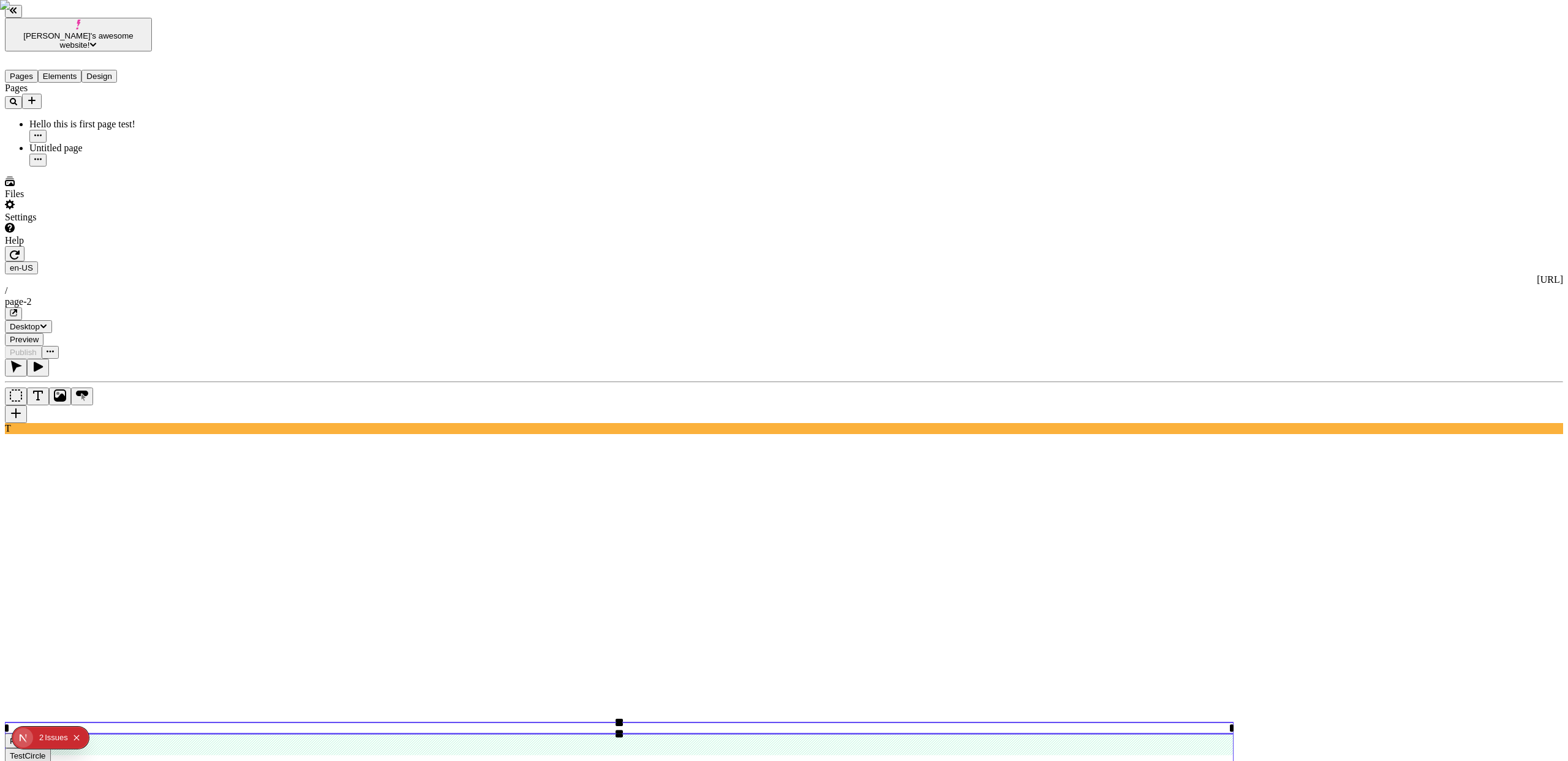 click 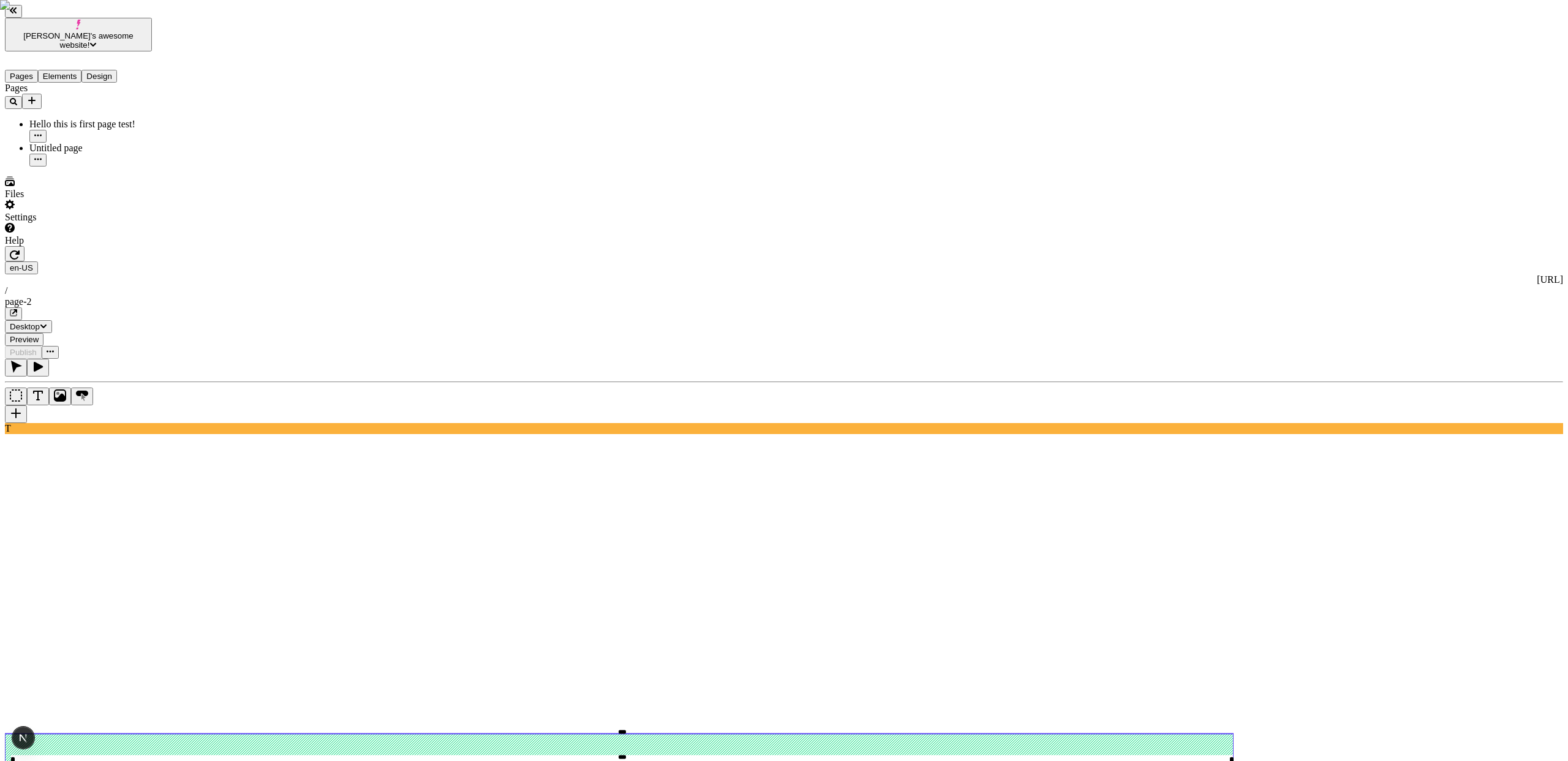 click 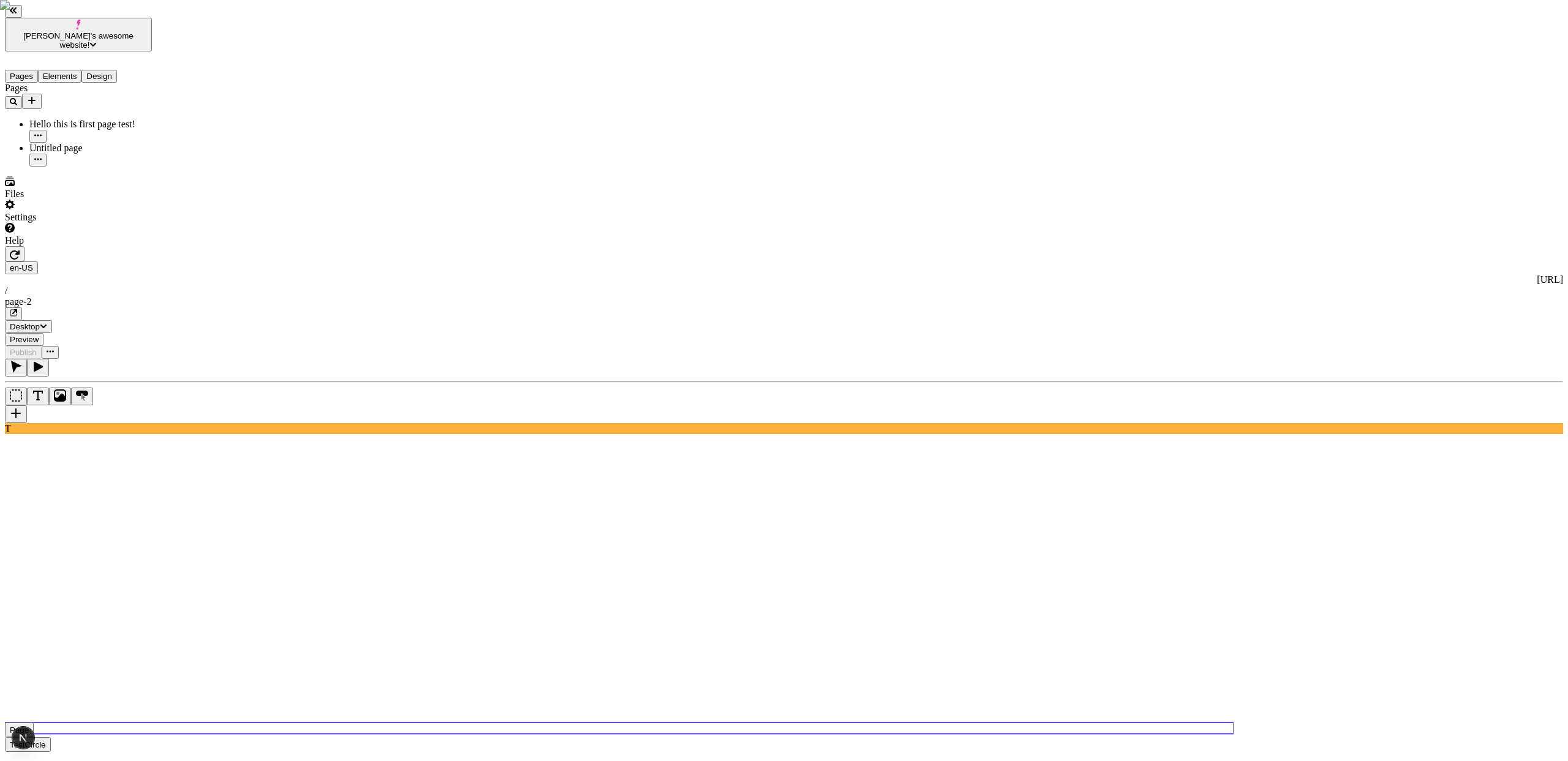 click 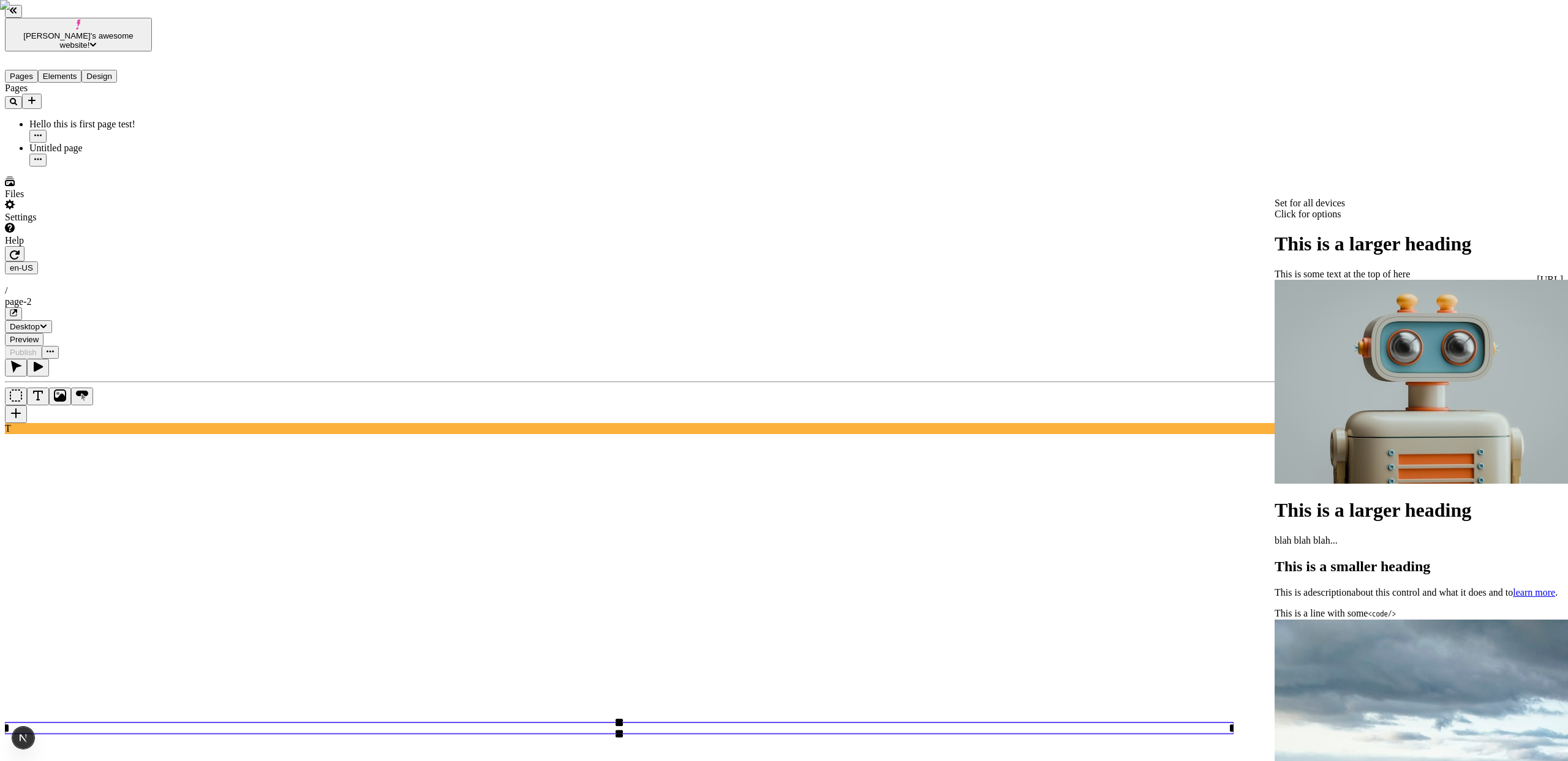 scroll, scrollTop: 0, scrollLeft: 0, axis: both 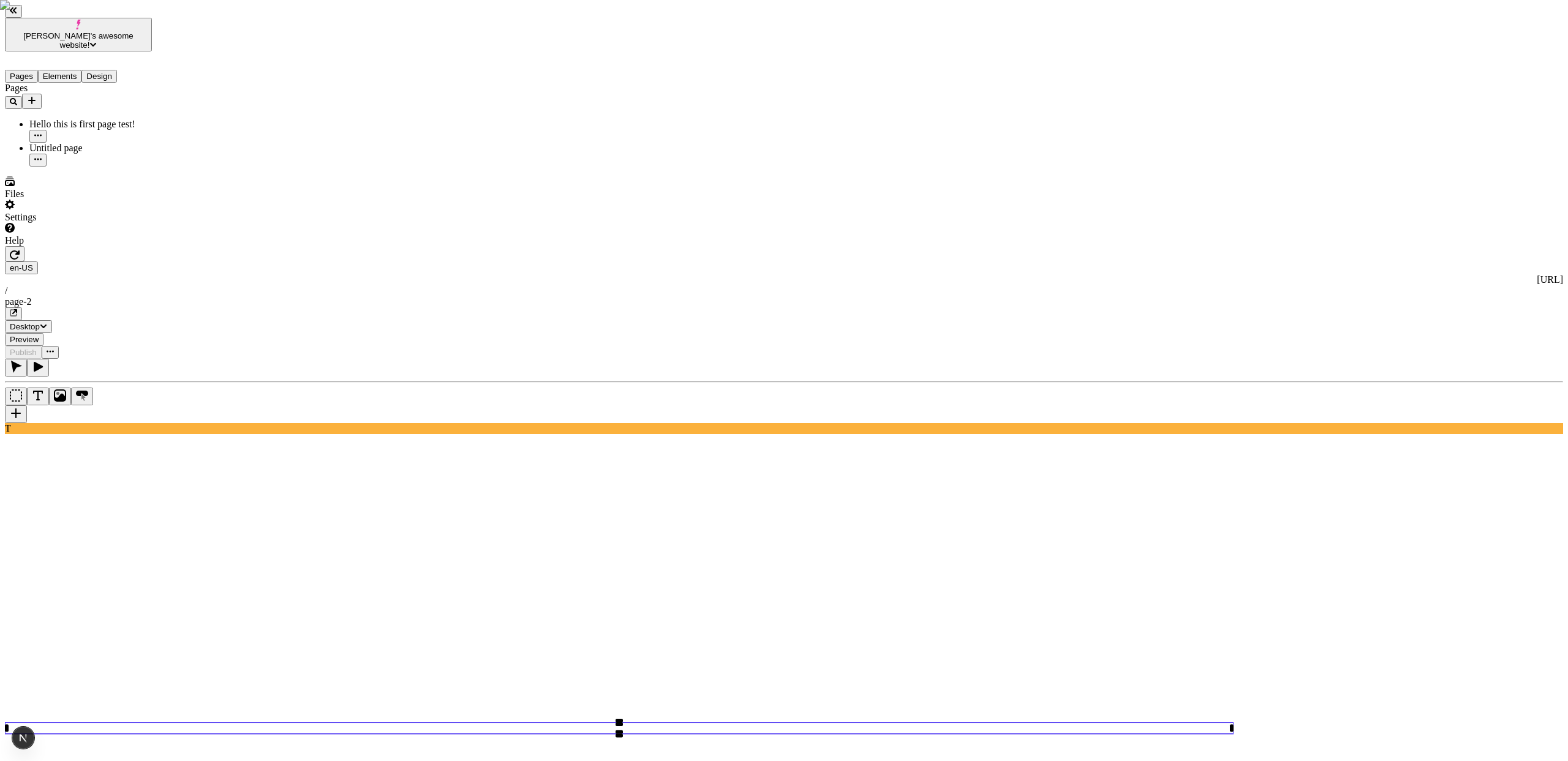 type 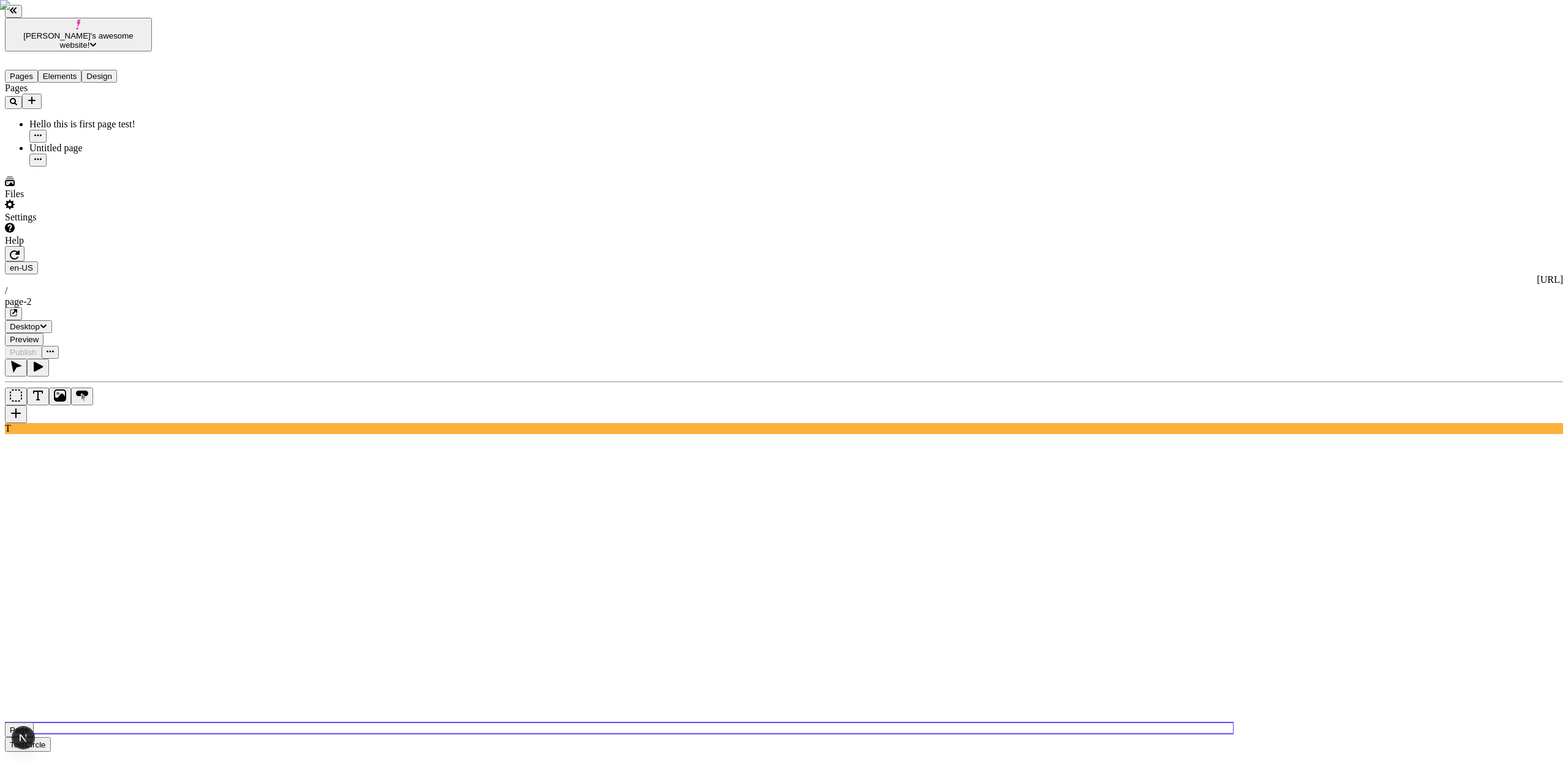 click 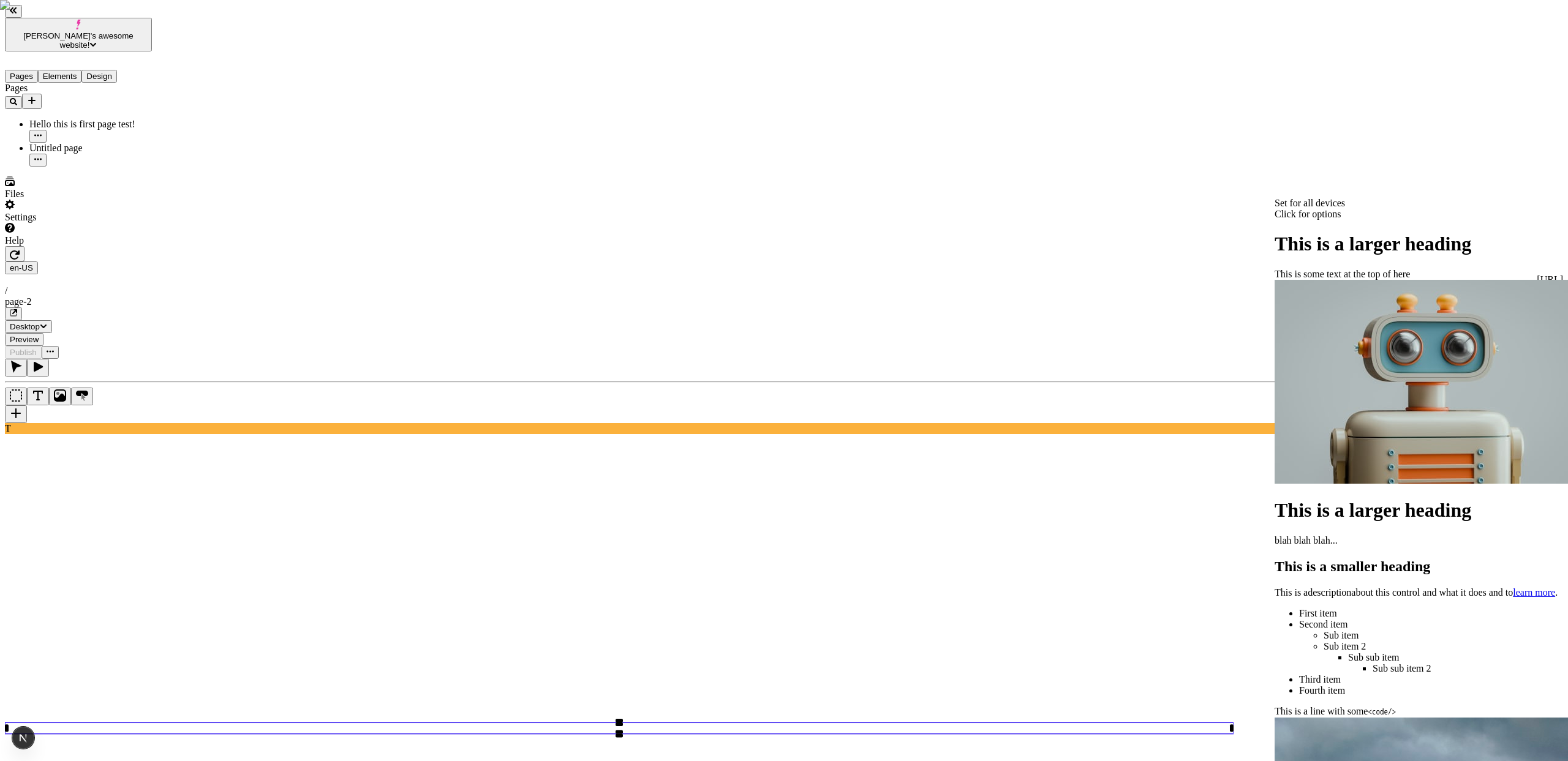 scroll, scrollTop: 187, scrollLeft: 0, axis: vertical 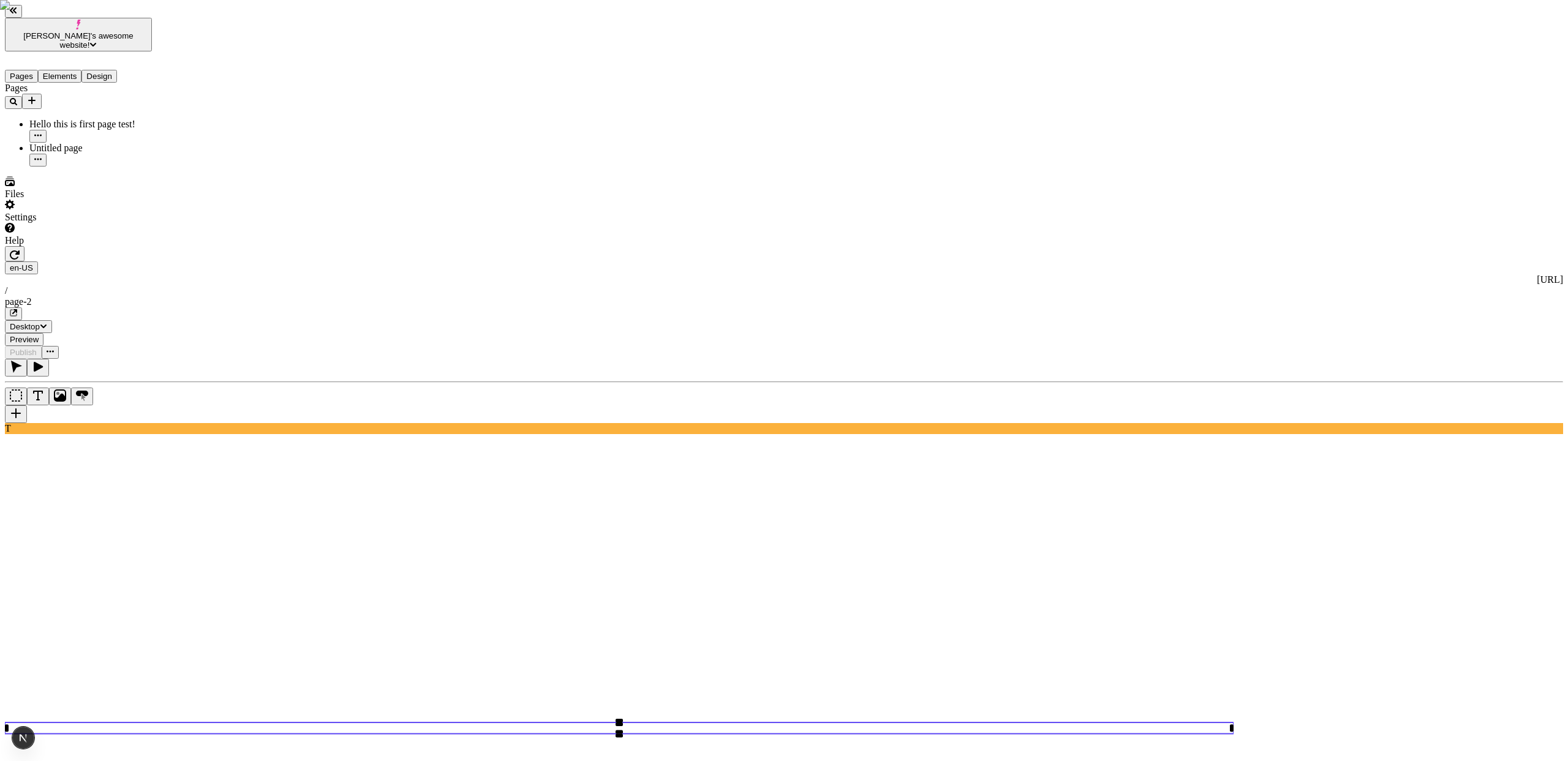 type 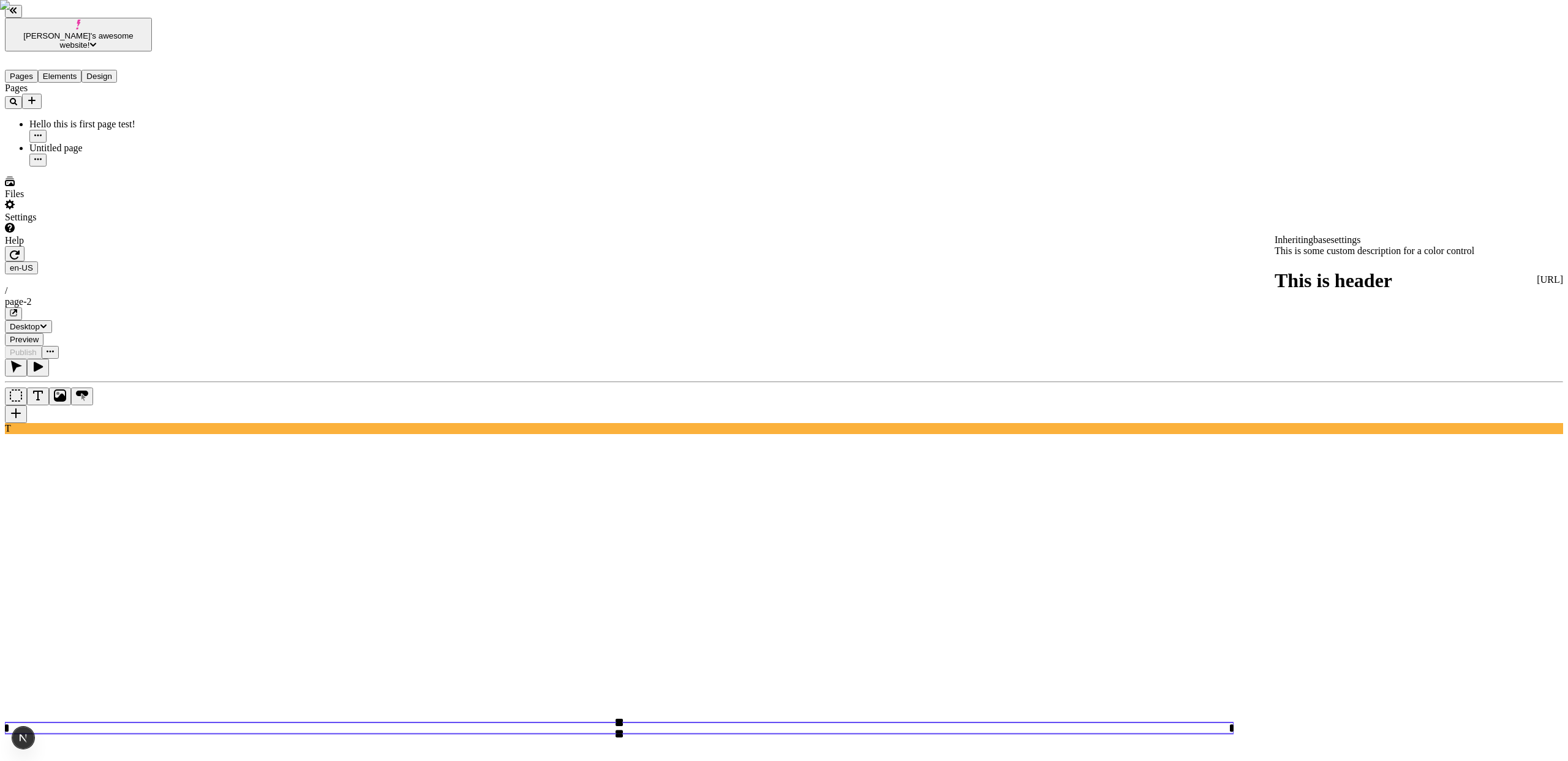 type 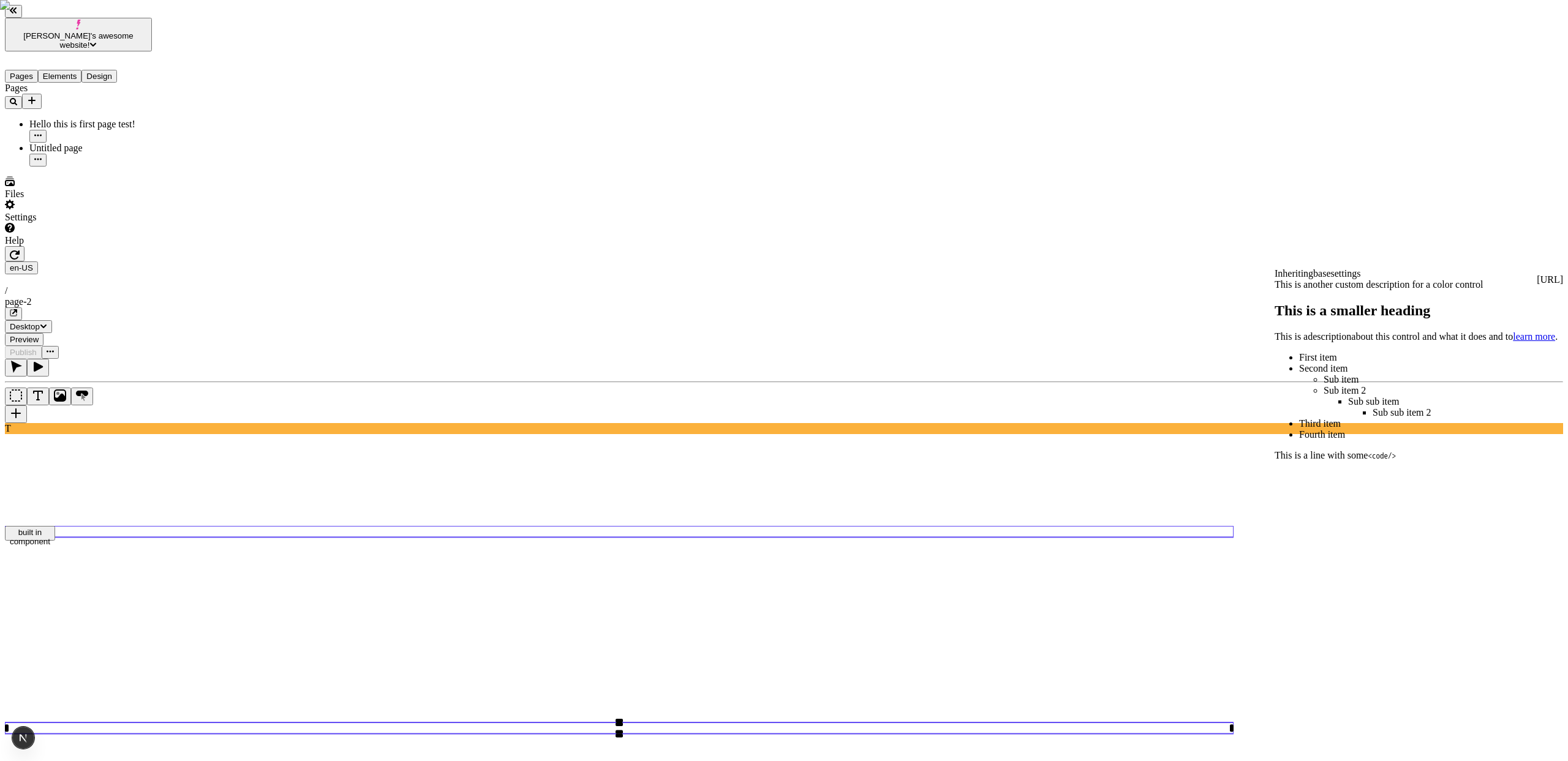 click 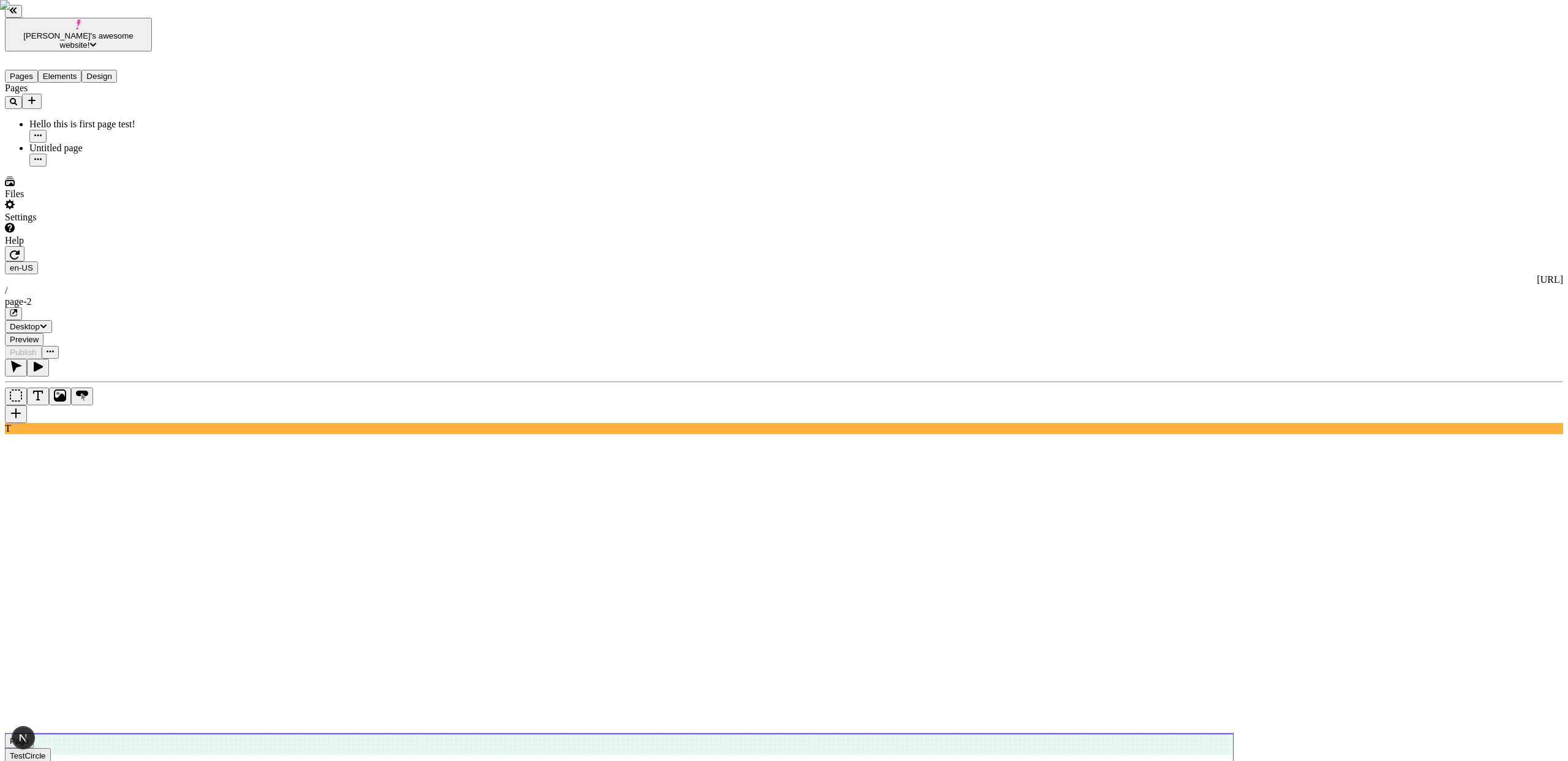 click 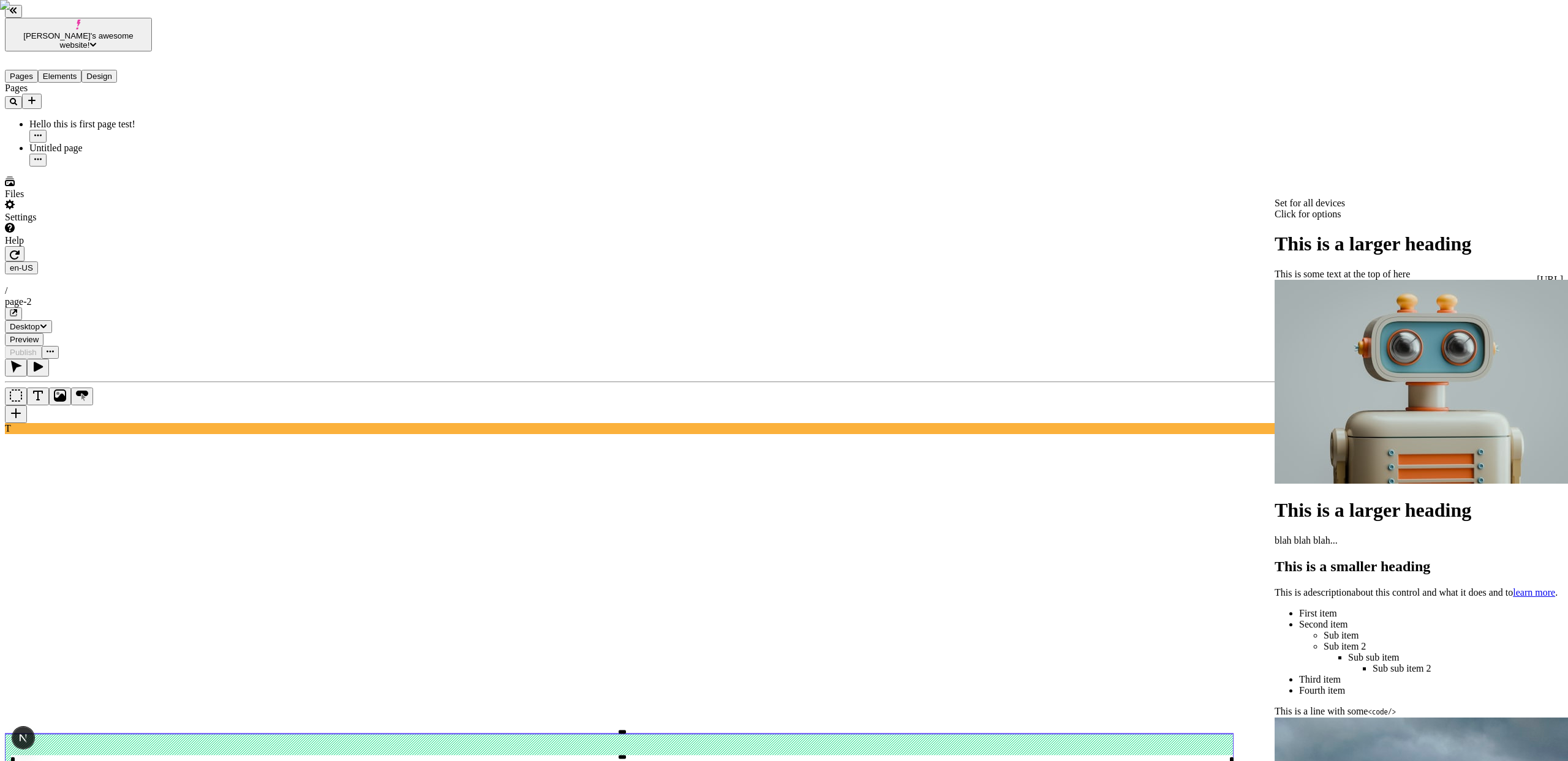 scroll, scrollTop: 0, scrollLeft: 0, axis: both 